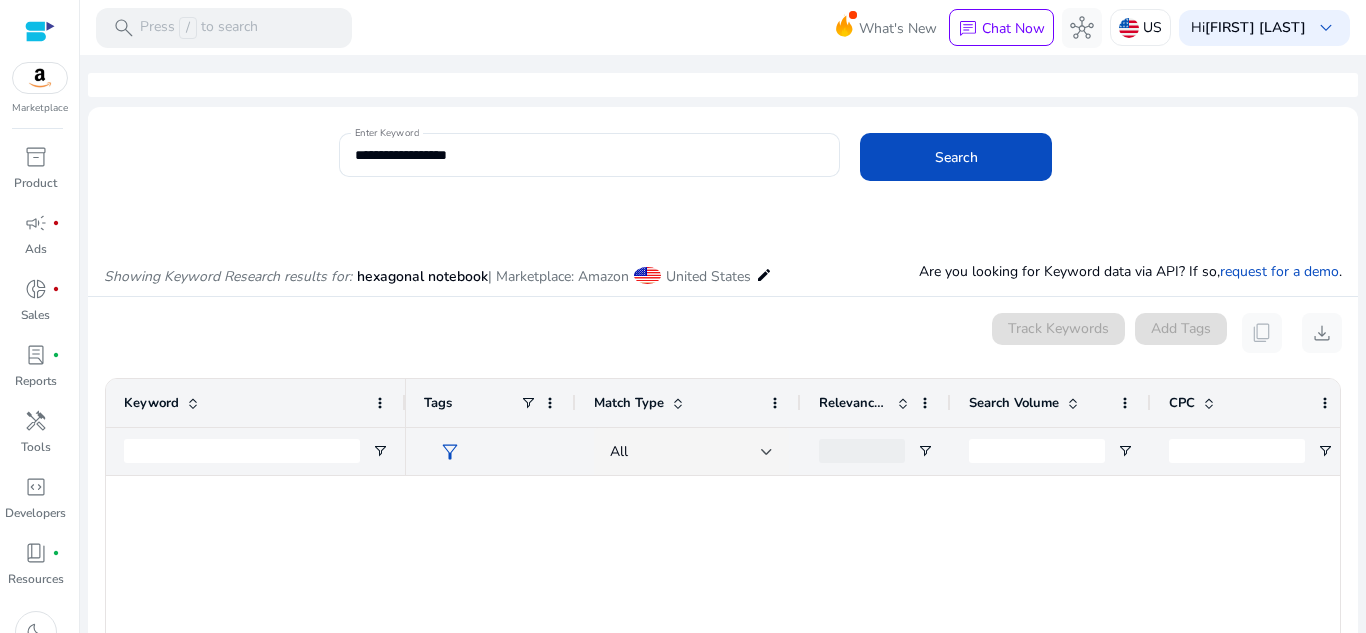 scroll, scrollTop: 0, scrollLeft: 0, axis: both 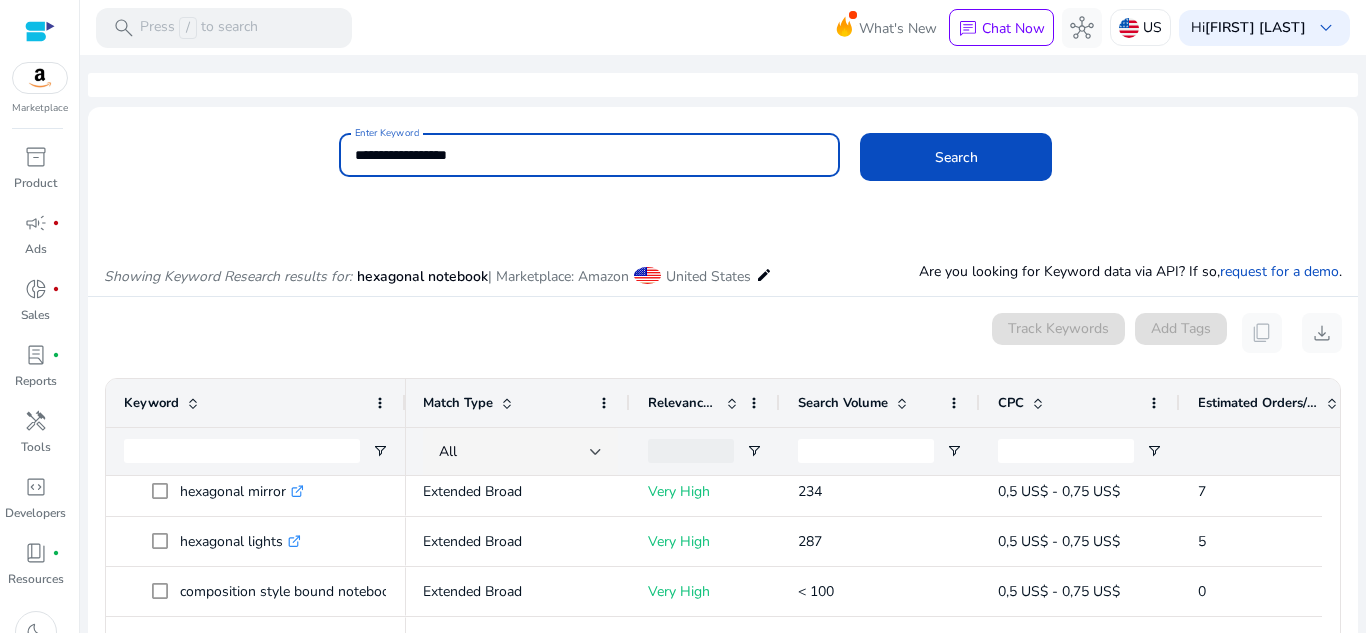 drag, startPoint x: 681, startPoint y: 145, endPoint x: 289, endPoint y: 145, distance: 392 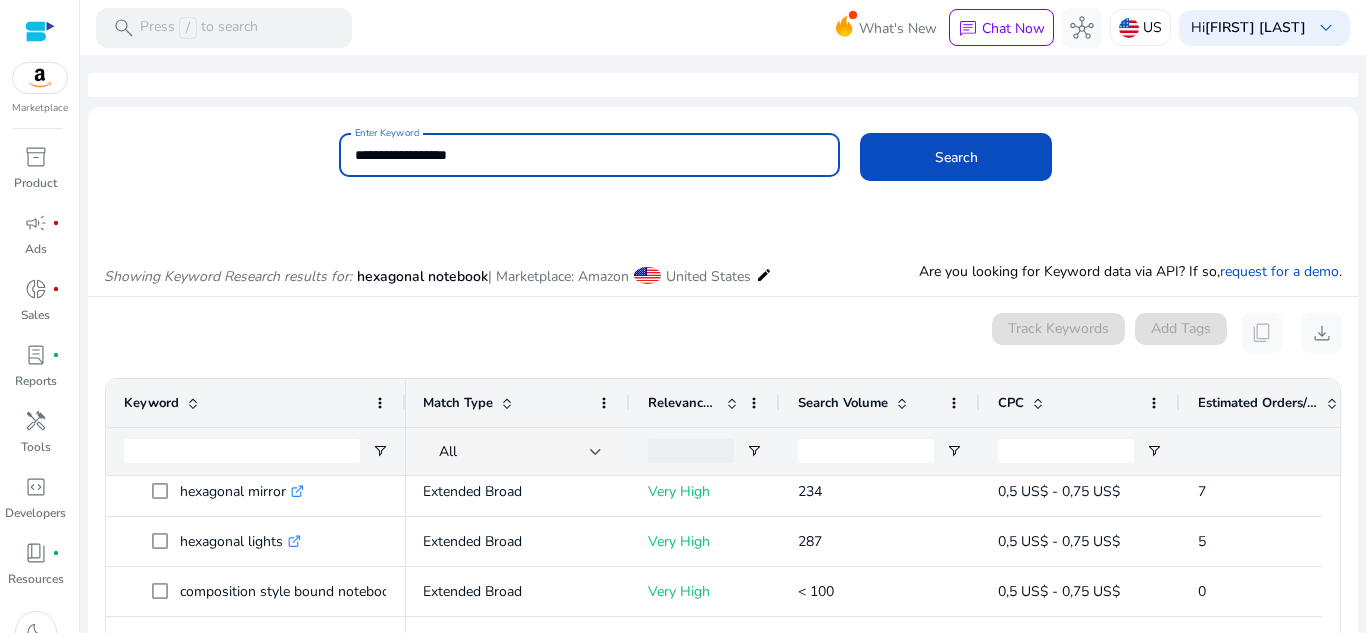 paste 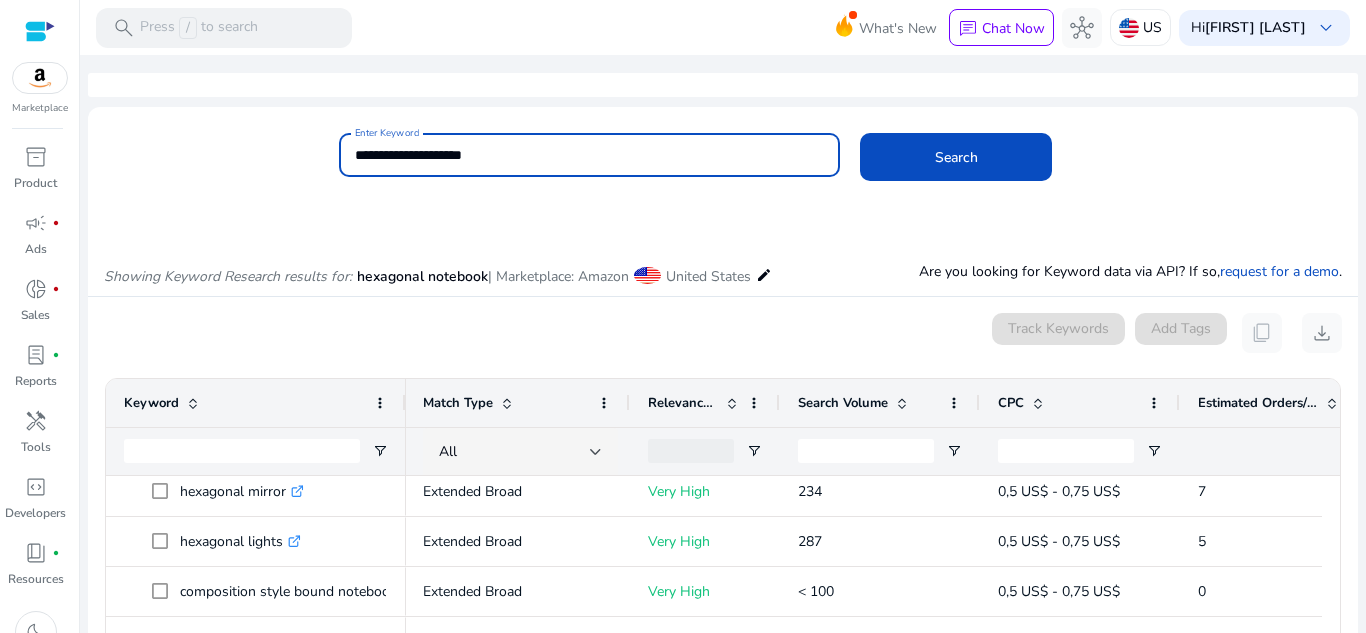 click on "Search" 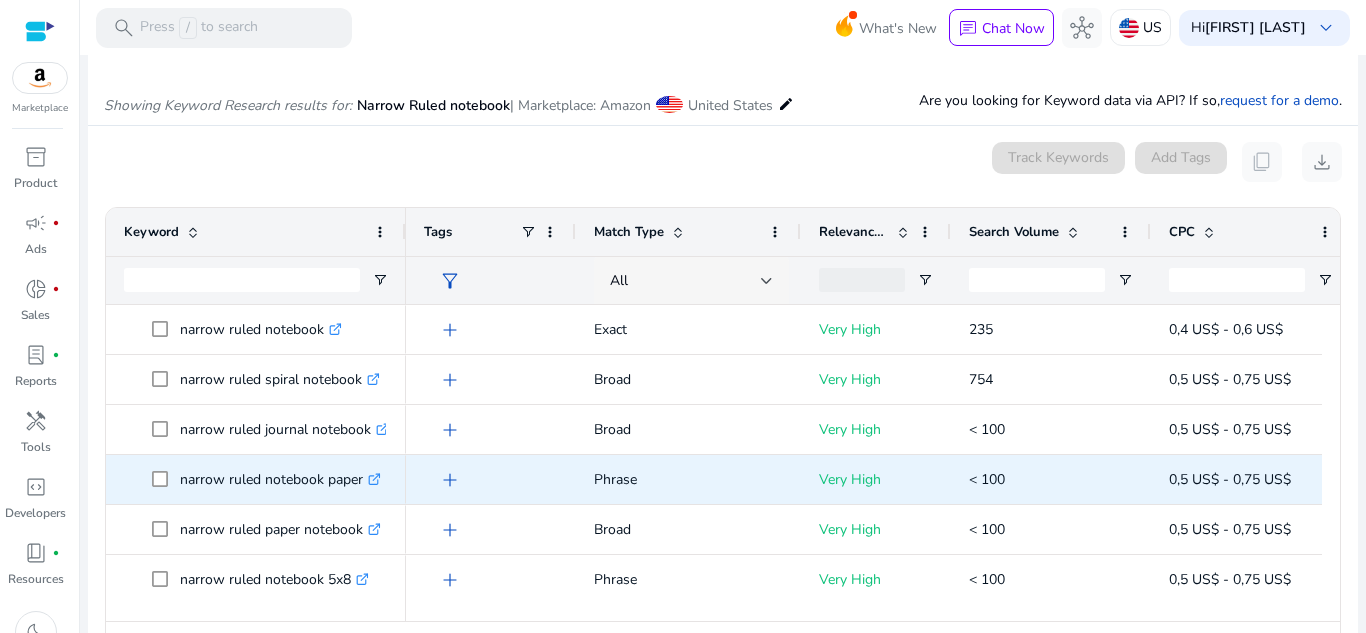 scroll, scrollTop: 238, scrollLeft: 0, axis: vertical 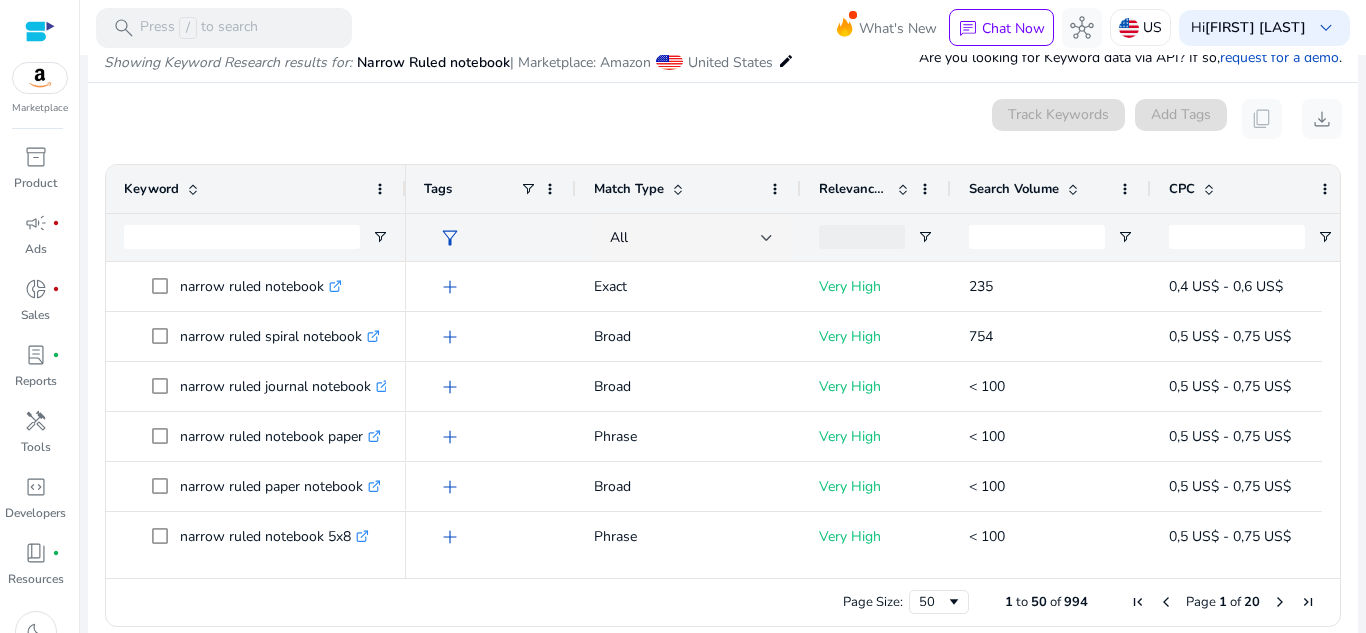 drag, startPoint x: 809, startPoint y: 568, endPoint x: 860, endPoint y: 566, distance: 51.0392 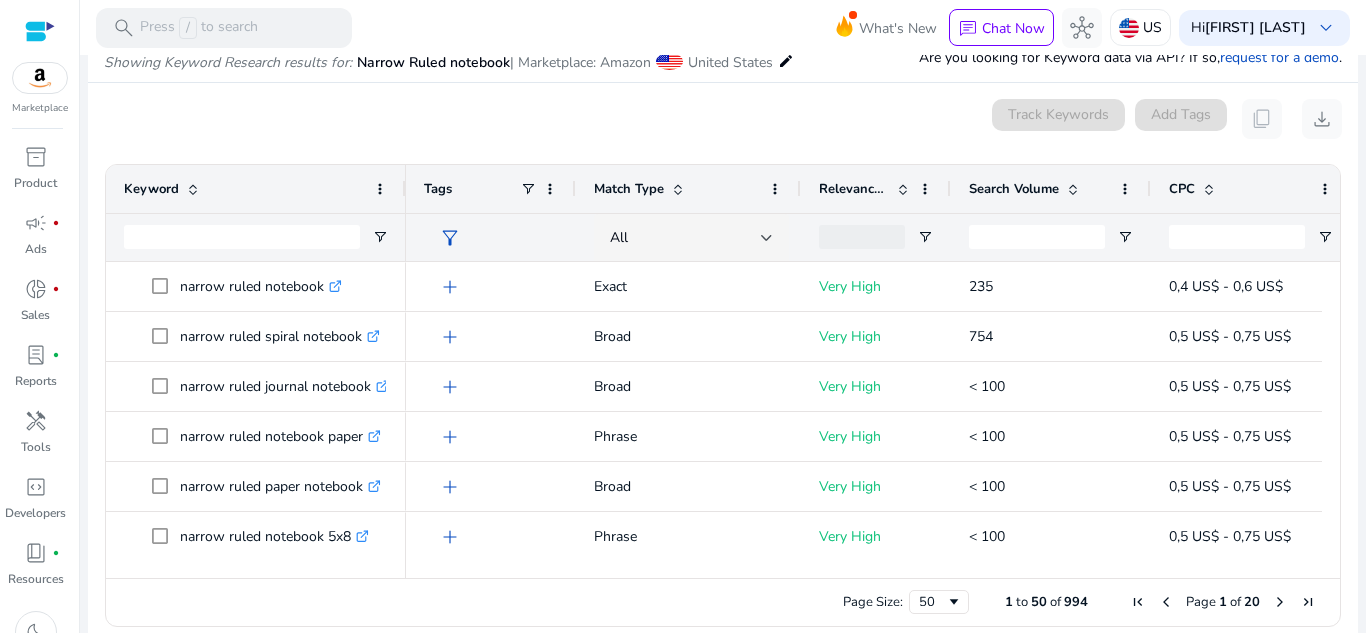 scroll, scrollTop: 0, scrollLeft: 145, axis: horizontal 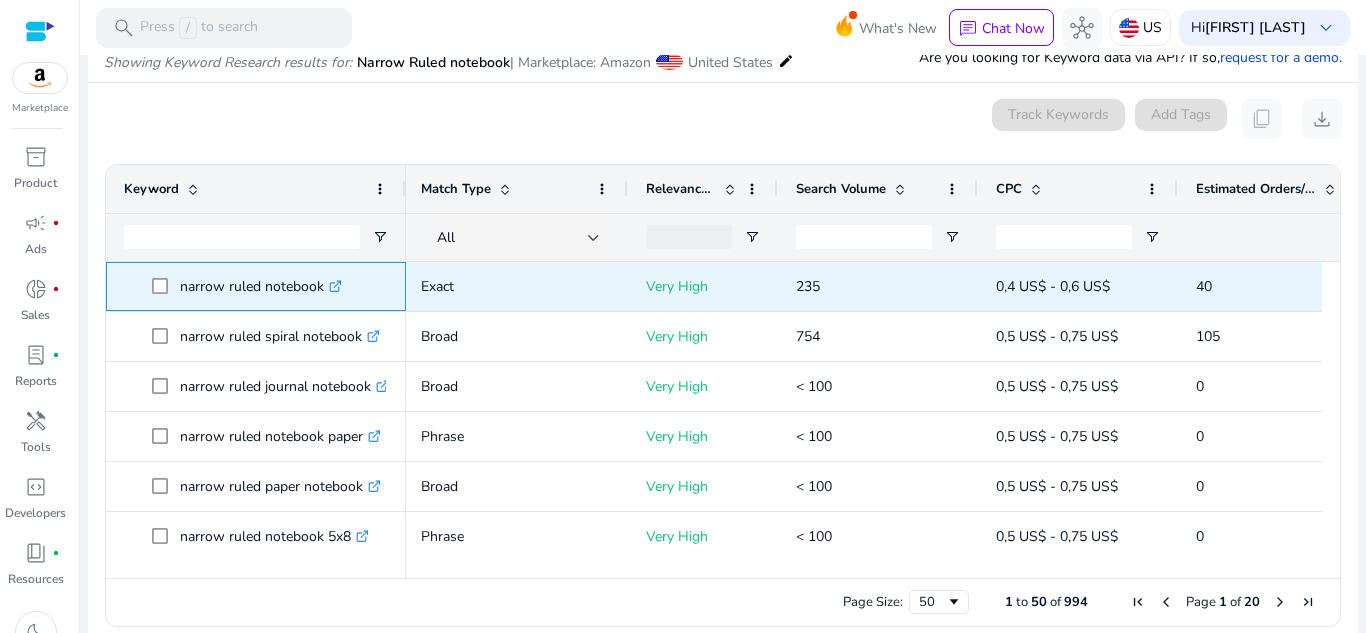 click on ".st0{fill:#2c8af8}" 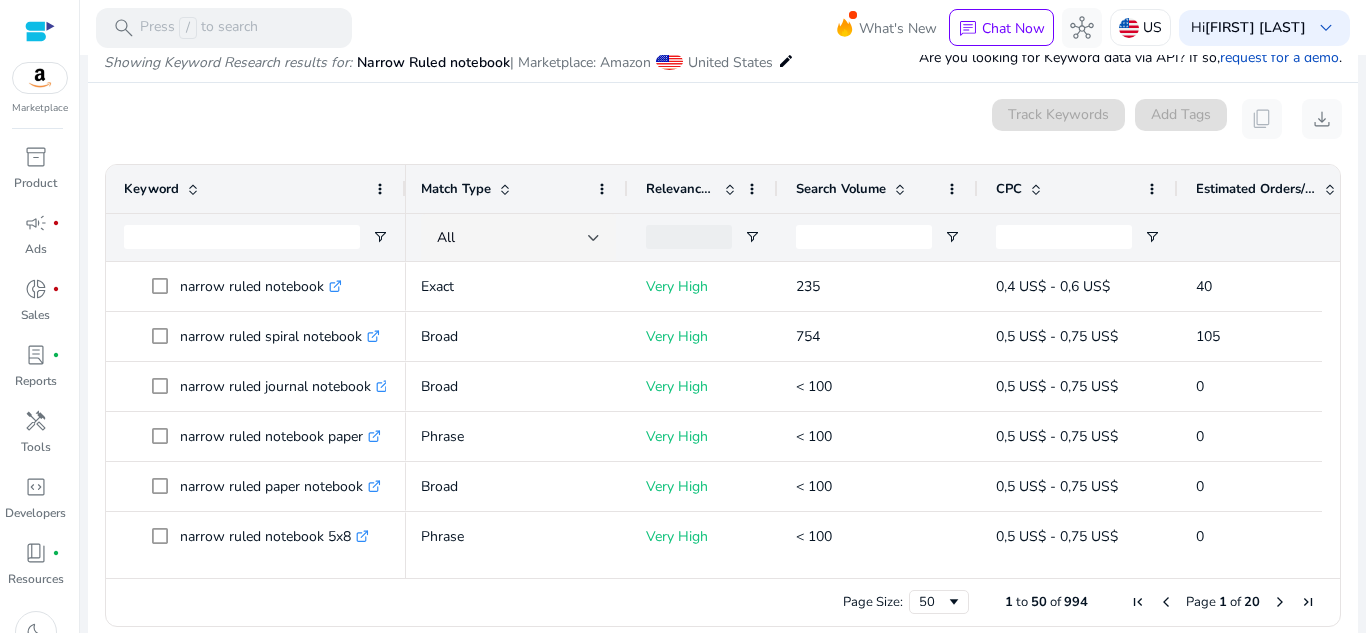 click at bounding box center (1331, 411) 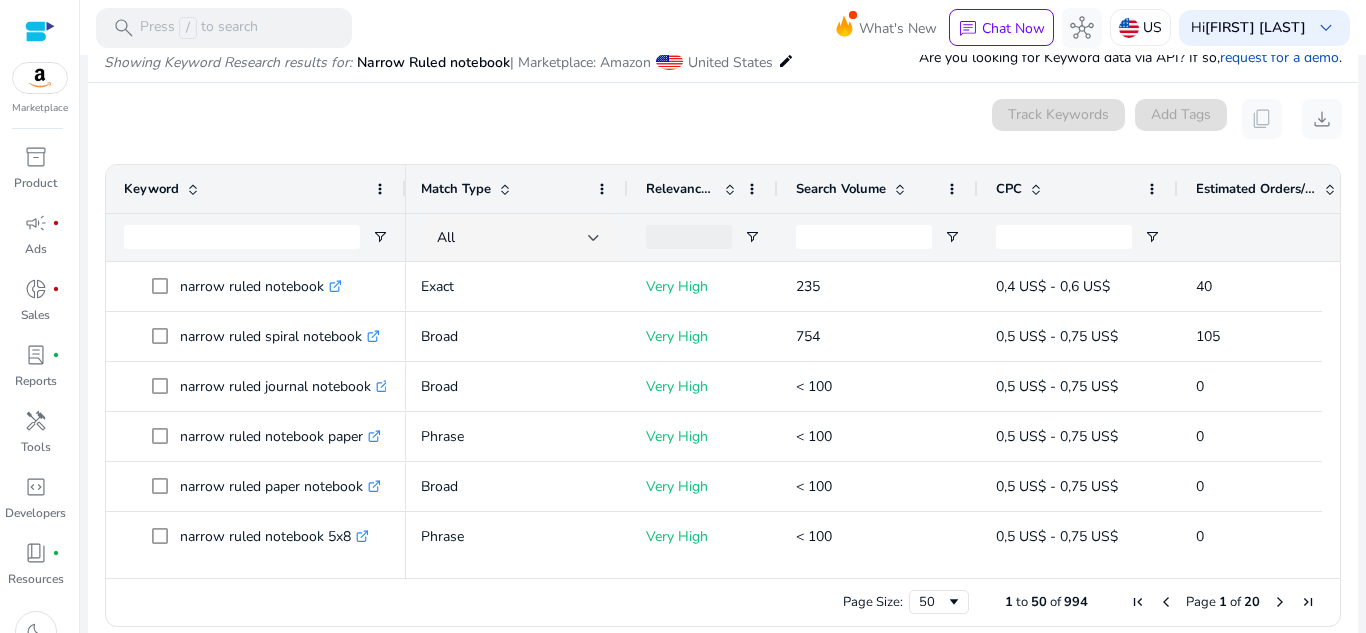 scroll, scrollTop: 17, scrollLeft: 0, axis: vertical 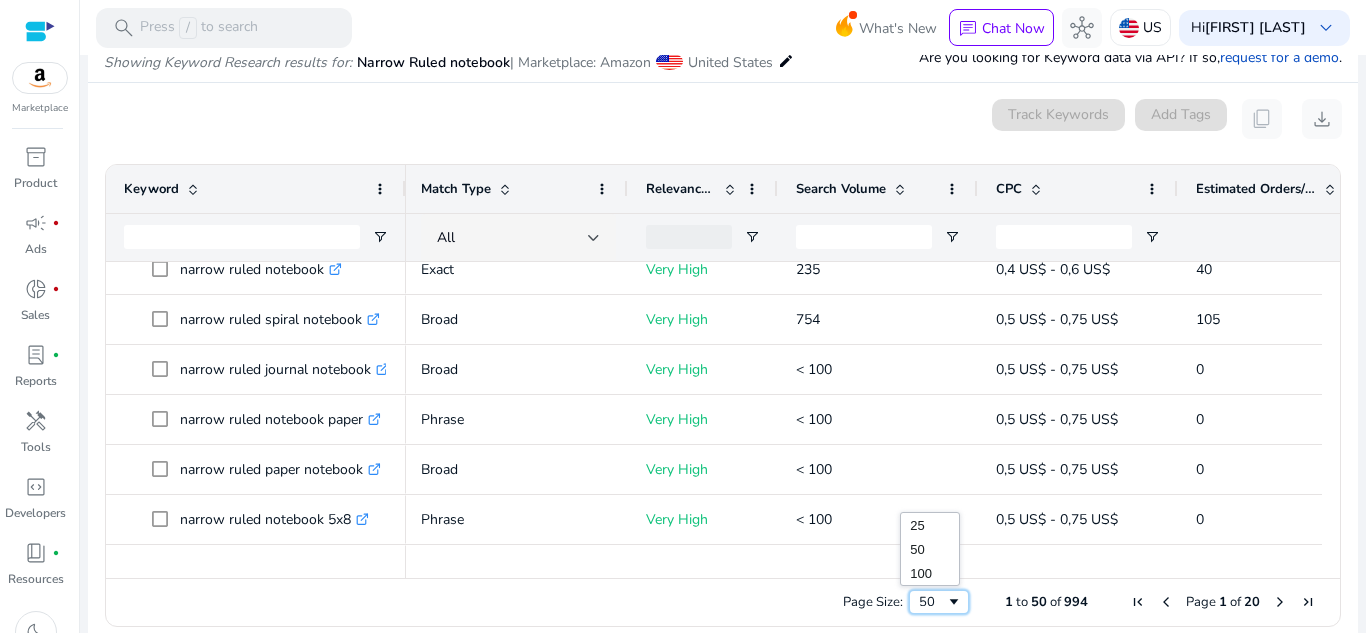 click on "50" at bounding box center [932, 602] 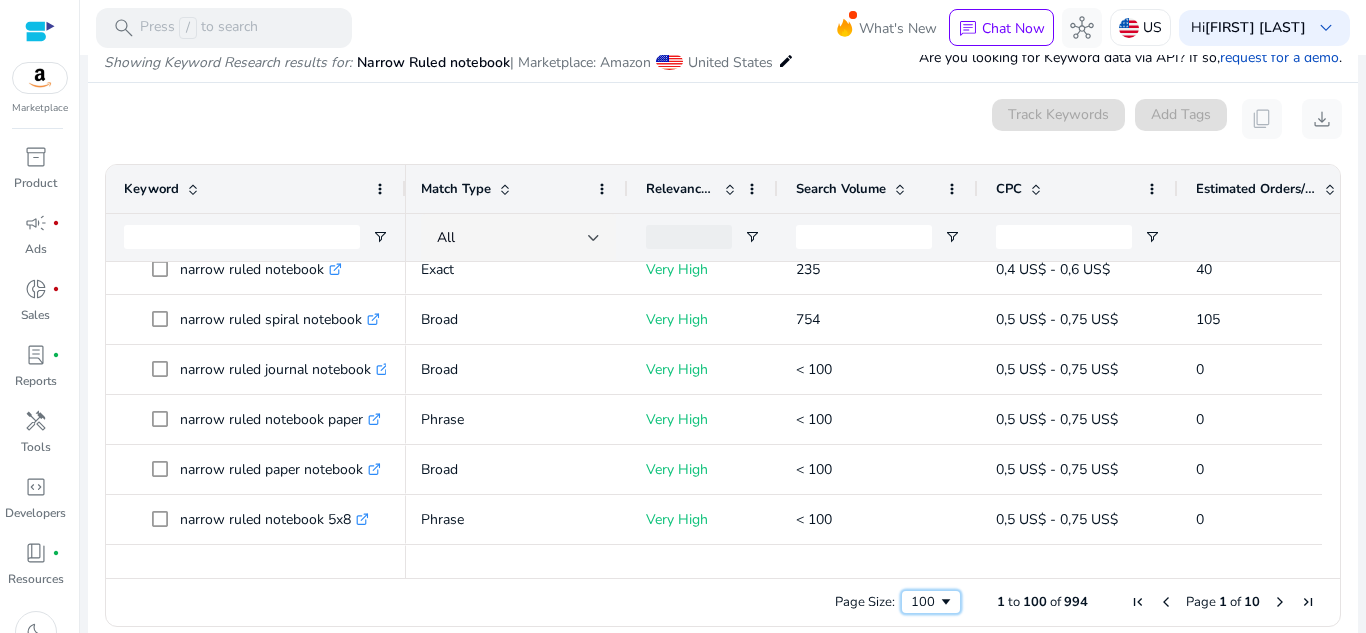scroll, scrollTop: 168, scrollLeft: 0, axis: vertical 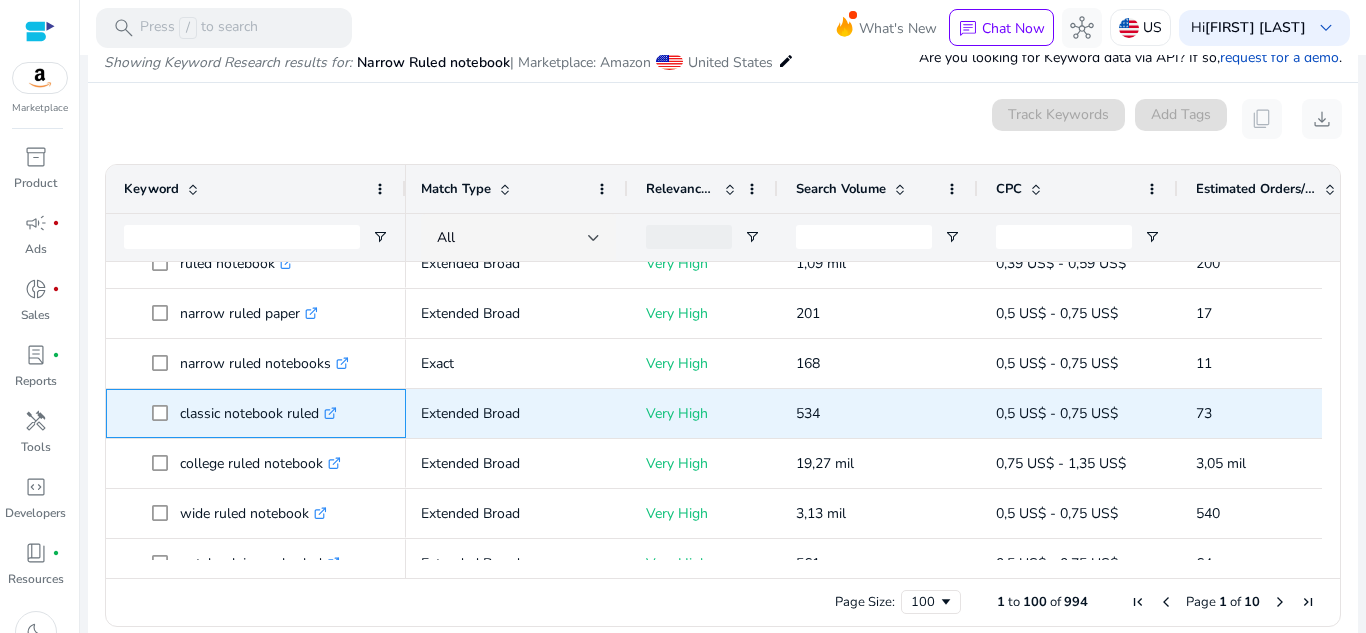 click on ".st0{fill:#2c8af8}" at bounding box center (328, 413) 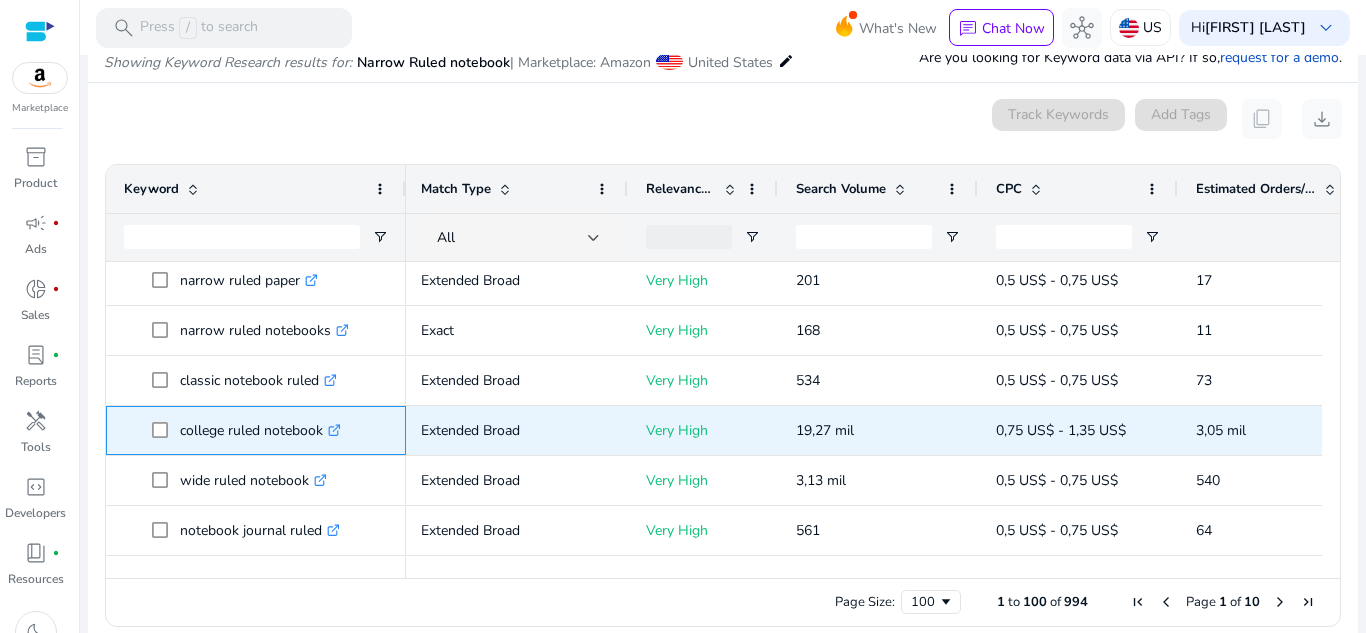 click on ".st0{fill:#2c8af8}" 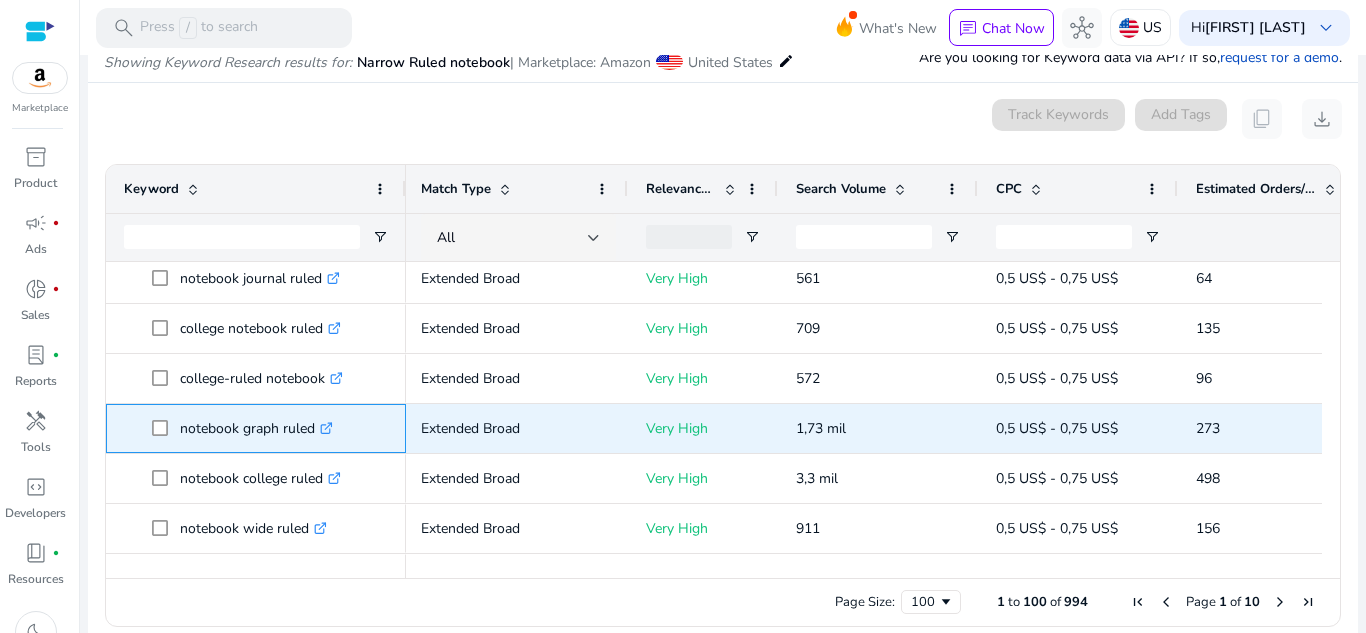 click on ".st0{fill:#2c8af8}" 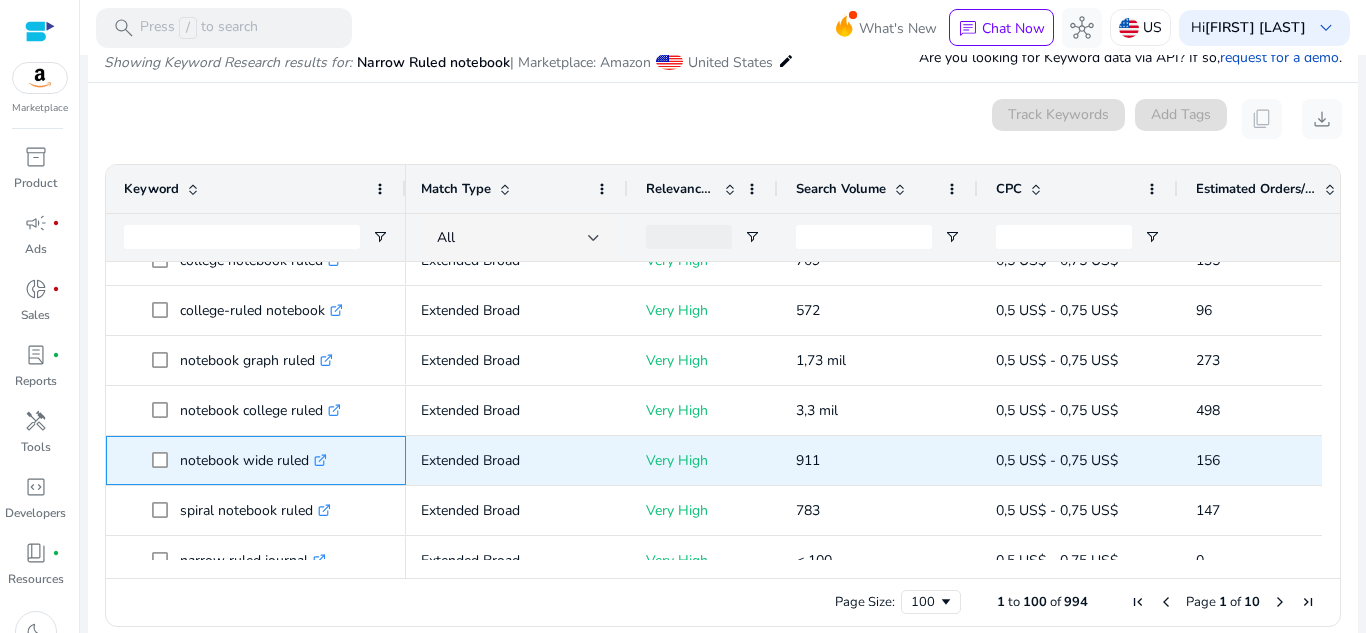 click on ".st0{fill:#2c8af8}" 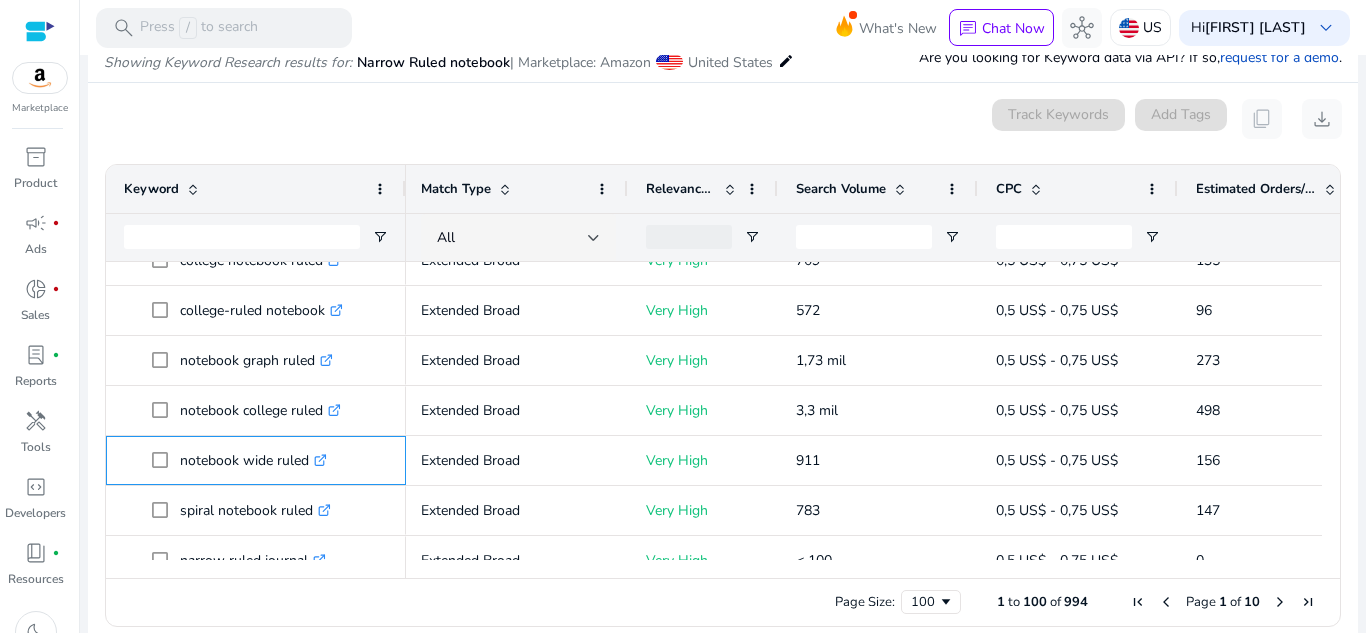 scroll, scrollTop: 1243, scrollLeft: 0, axis: vertical 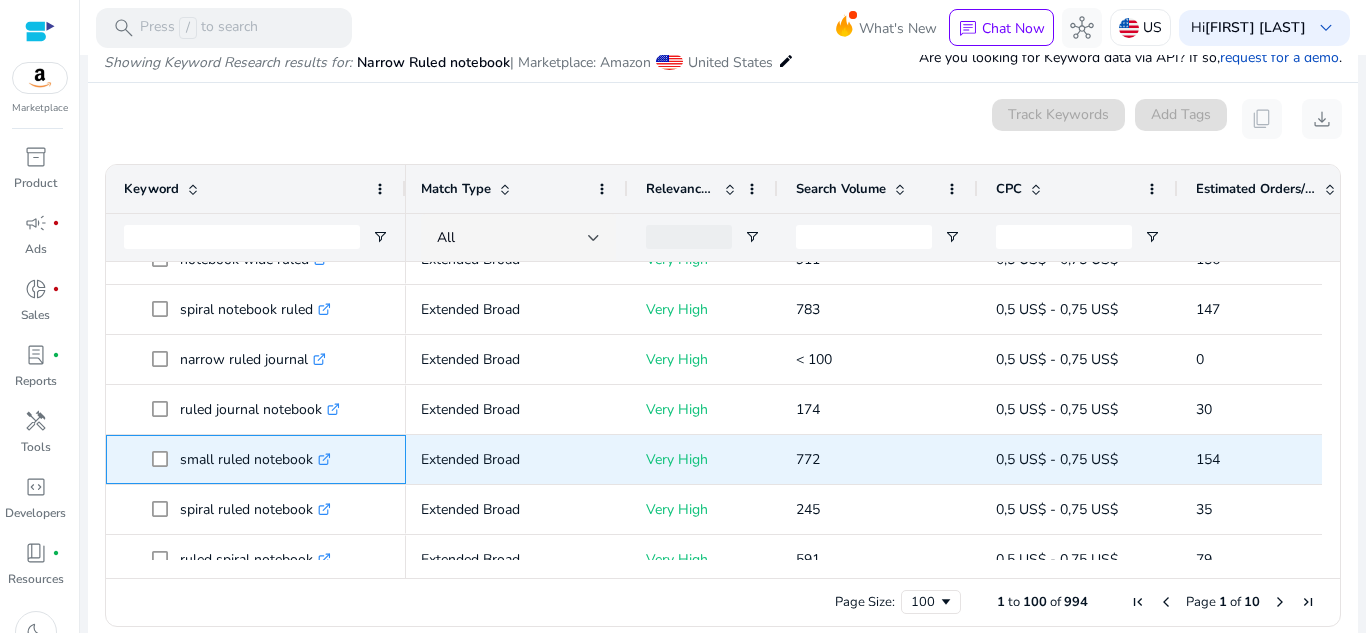 click on ".st0{fill:#2c8af8}" 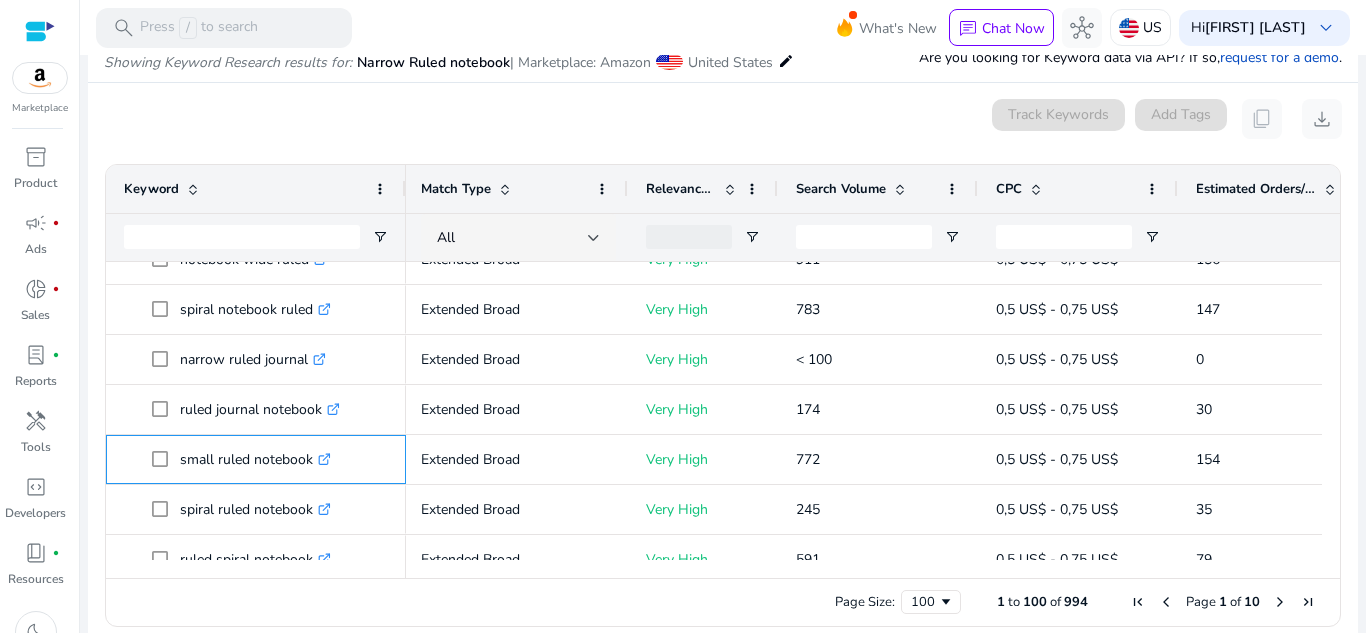 scroll, scrollTop: 1646, scrollLeft: 0, axis: vertical 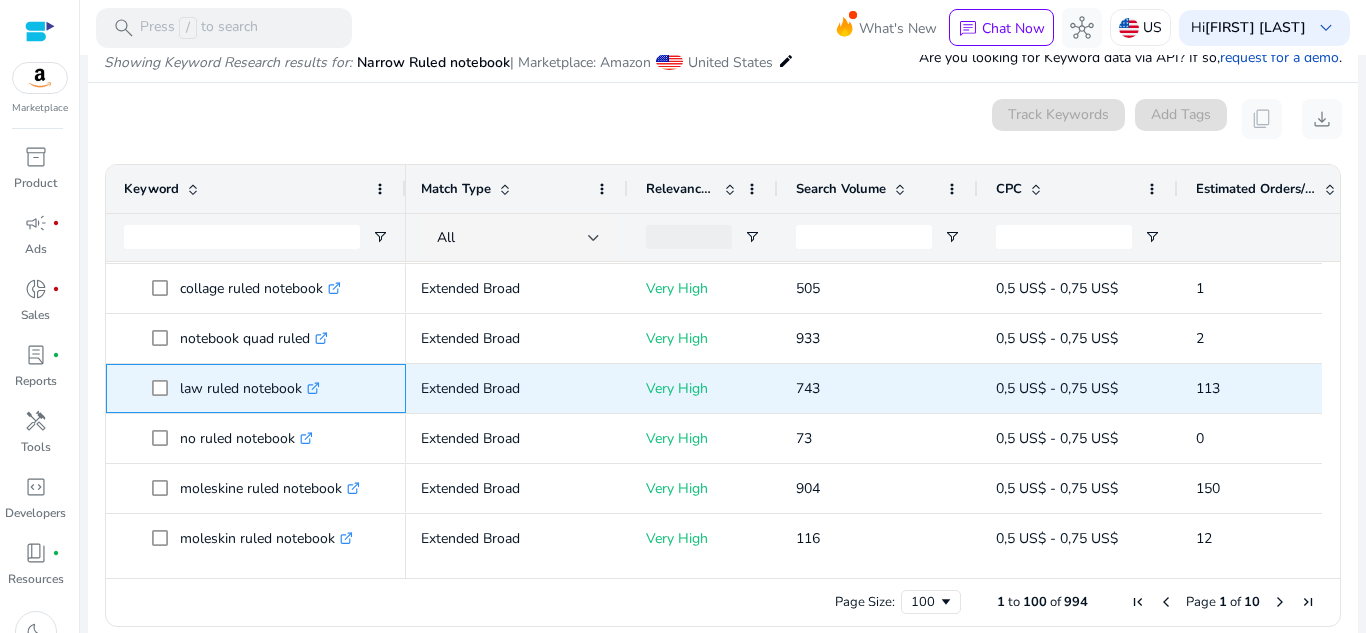 click 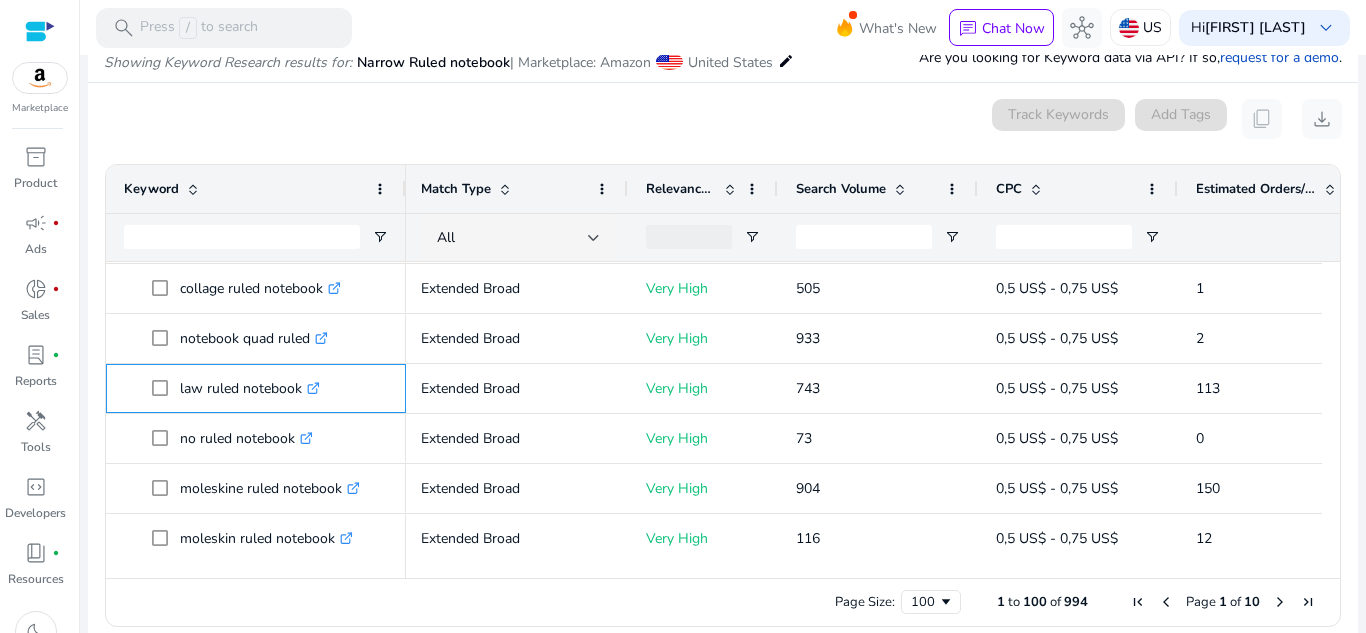 scroll, scrollTop: 2082, scrollLeft: 0, axis: vertical 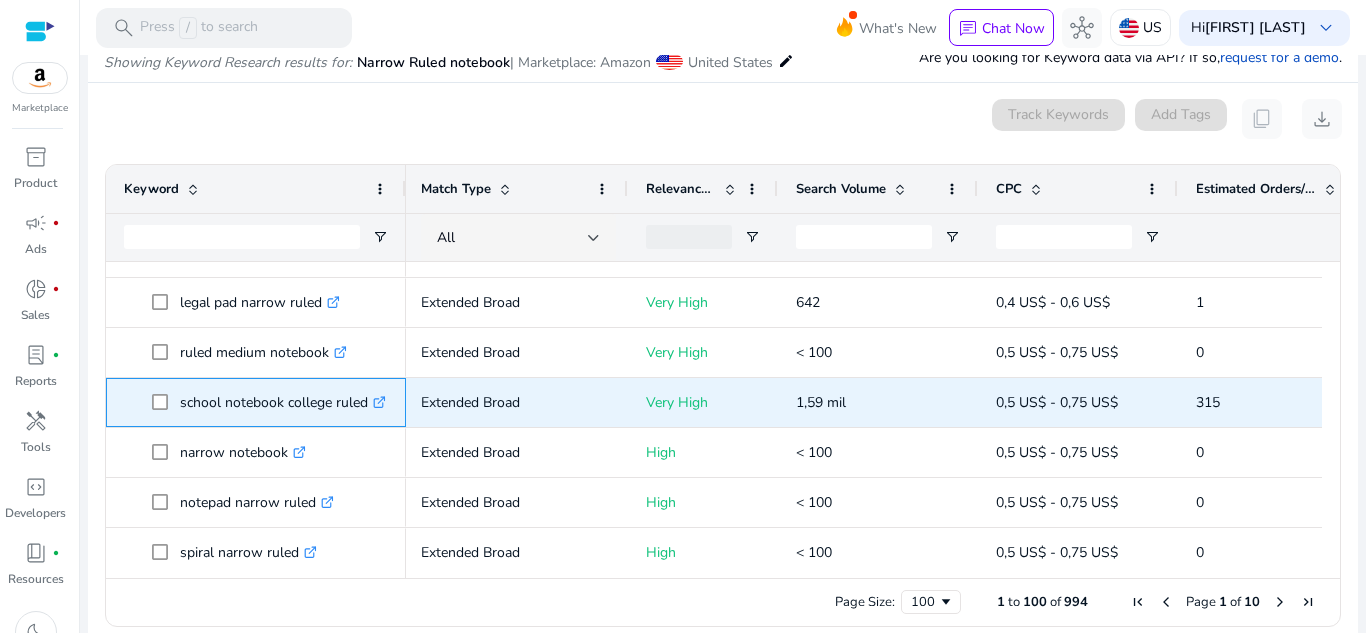 click on "school notebook college ruled  .st0{fill:#2c8af8}" at bounding box center (270, 402) 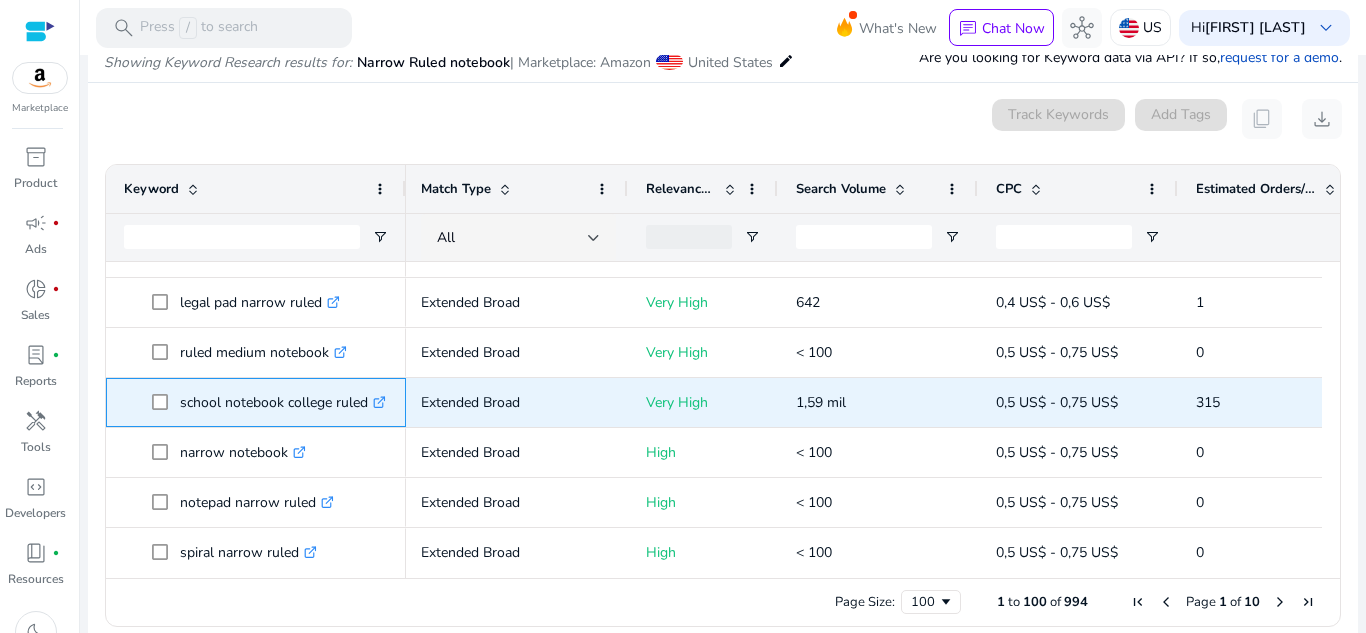 click 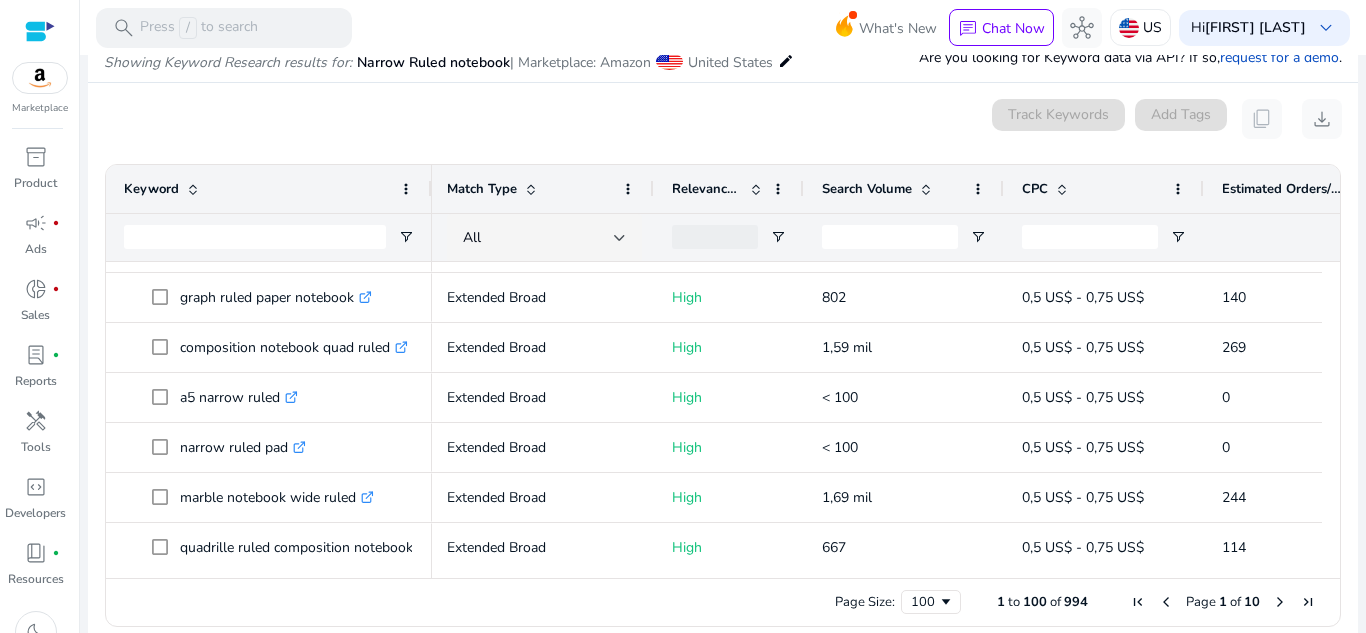 drag, startPoint x: 403, startPoint y: 184, endPoint x: 429, endPoint y: 184, distance: 26 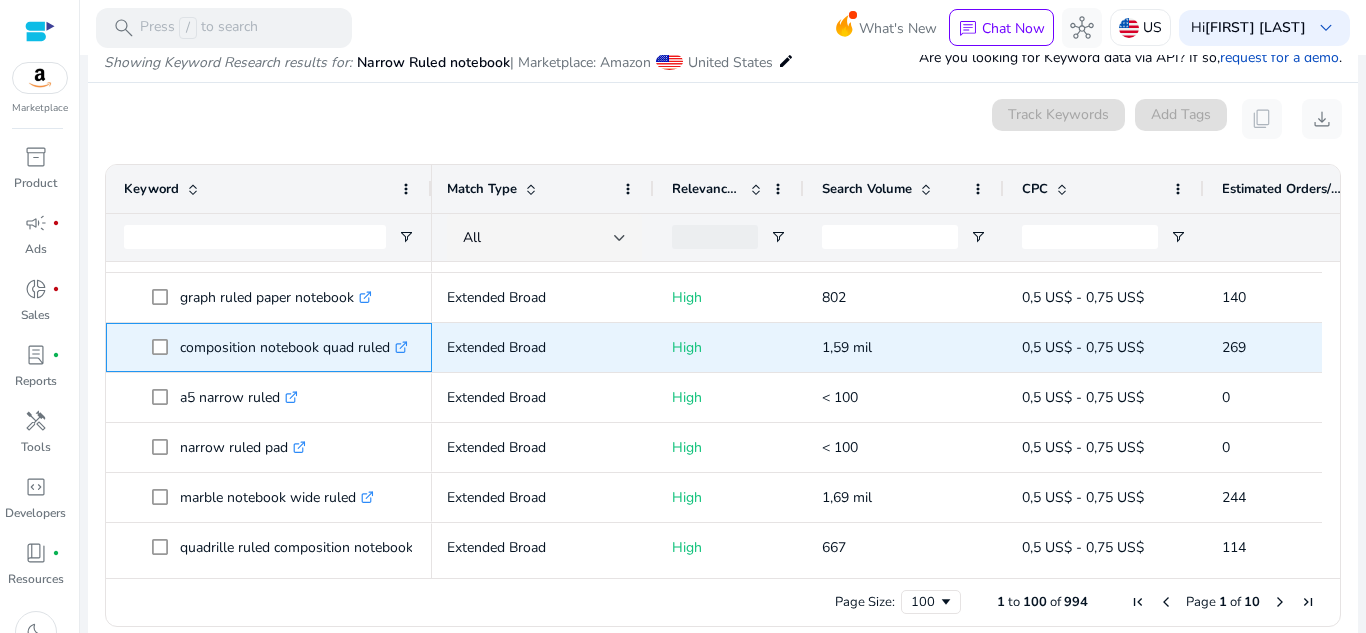 click on ".st0{fill:#2c8af8}" at bounding box center [399, 347] 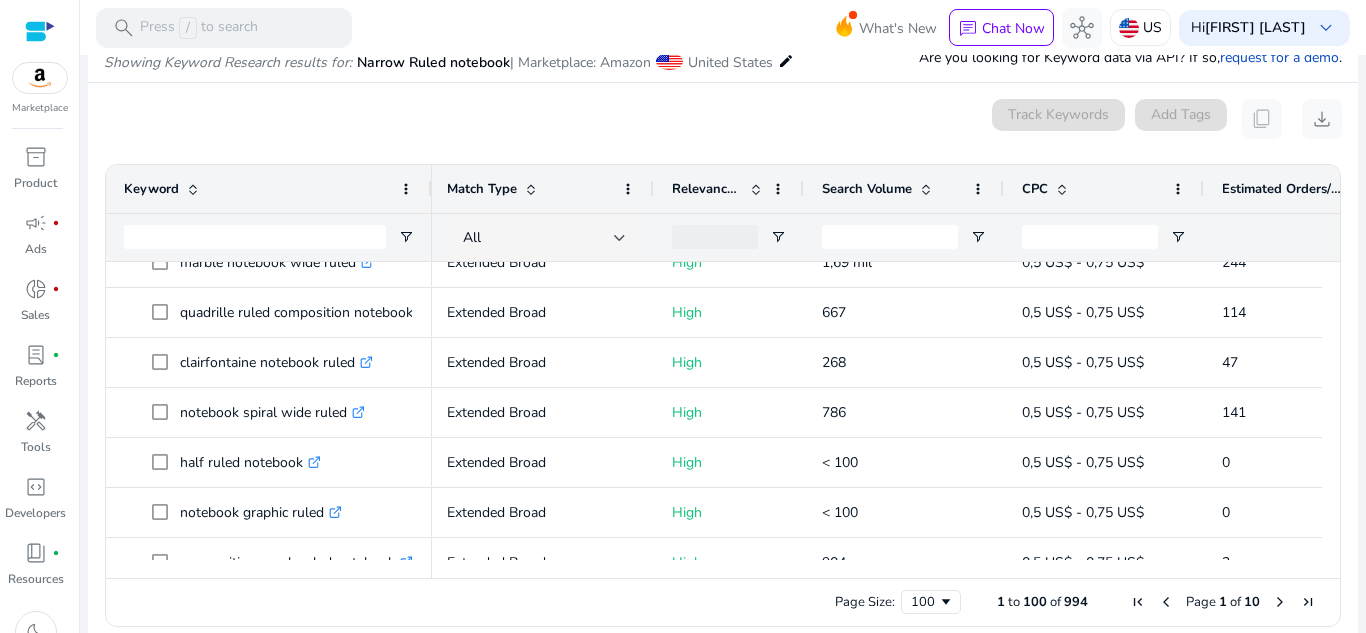 scroll, scrollTop: 3291, scrollLeft: 0, axis: vertical 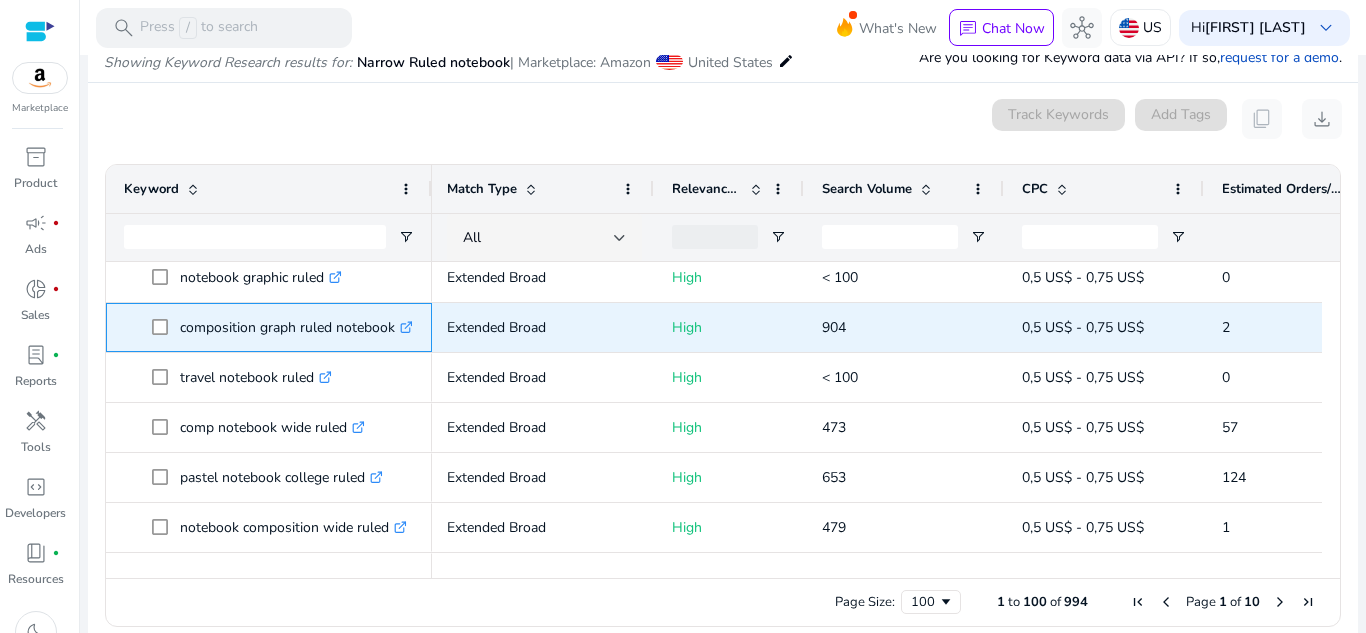 click 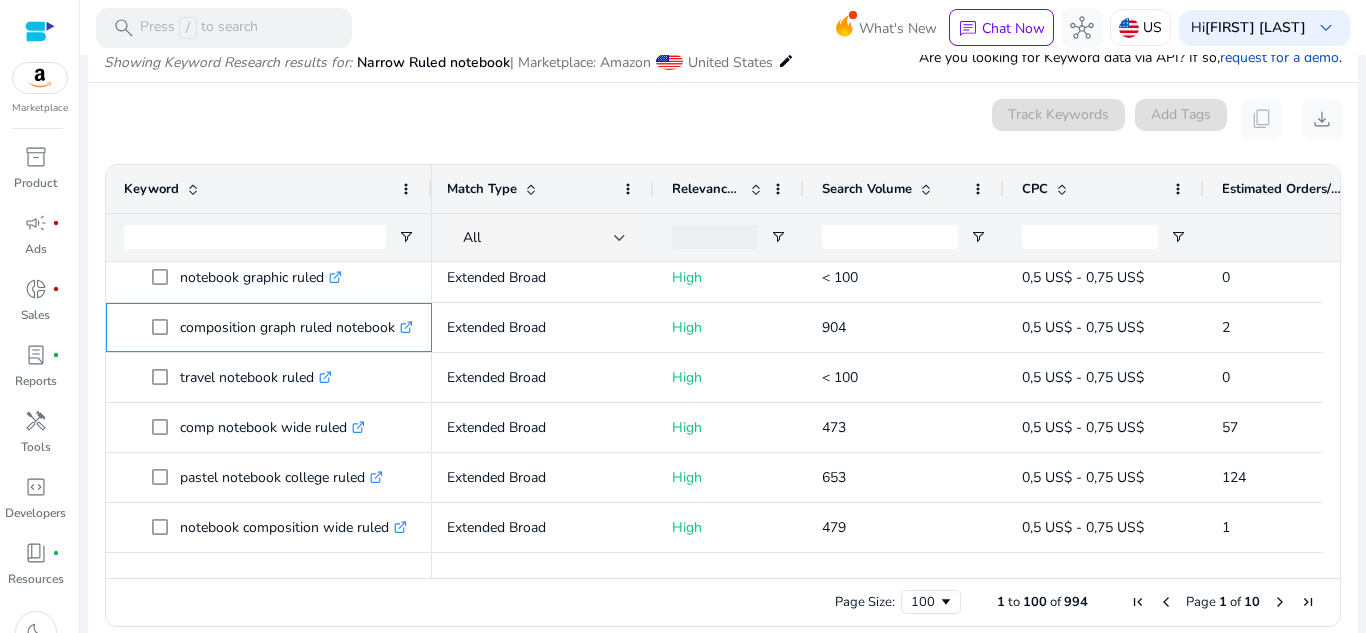 scroll, scrollTop: 3678, scrollLeft: 0, axis: vertical 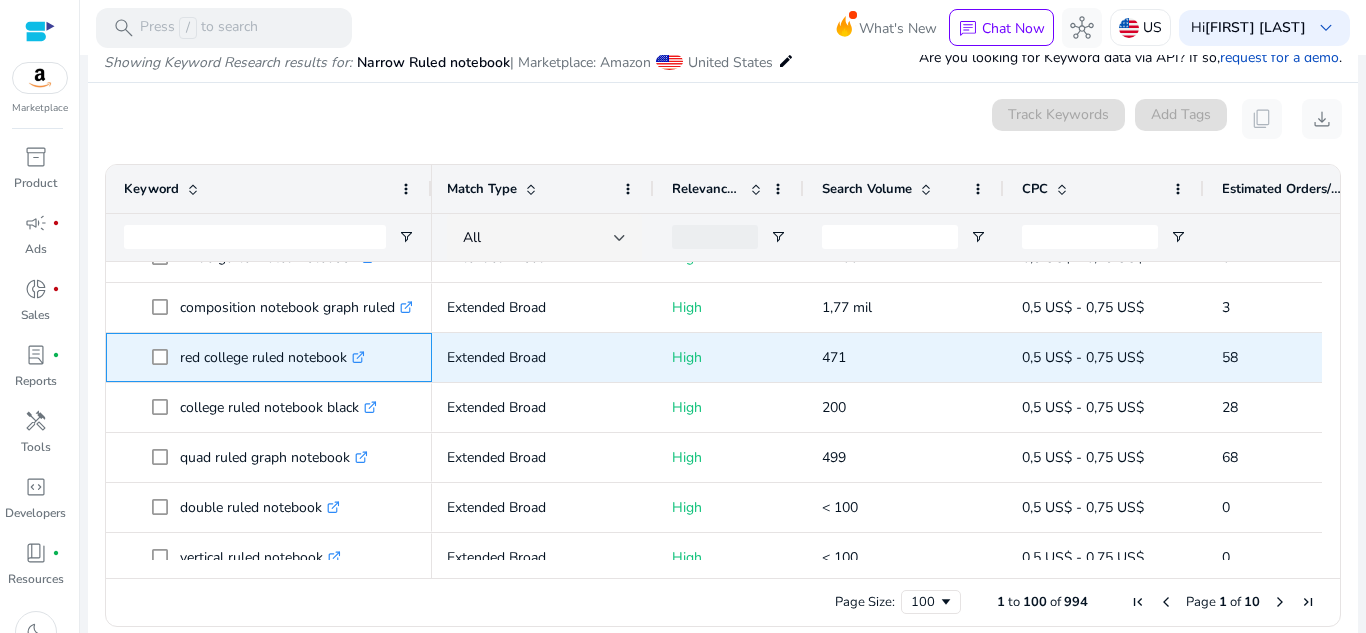 click on ".st0{fill:#2c8af8}" 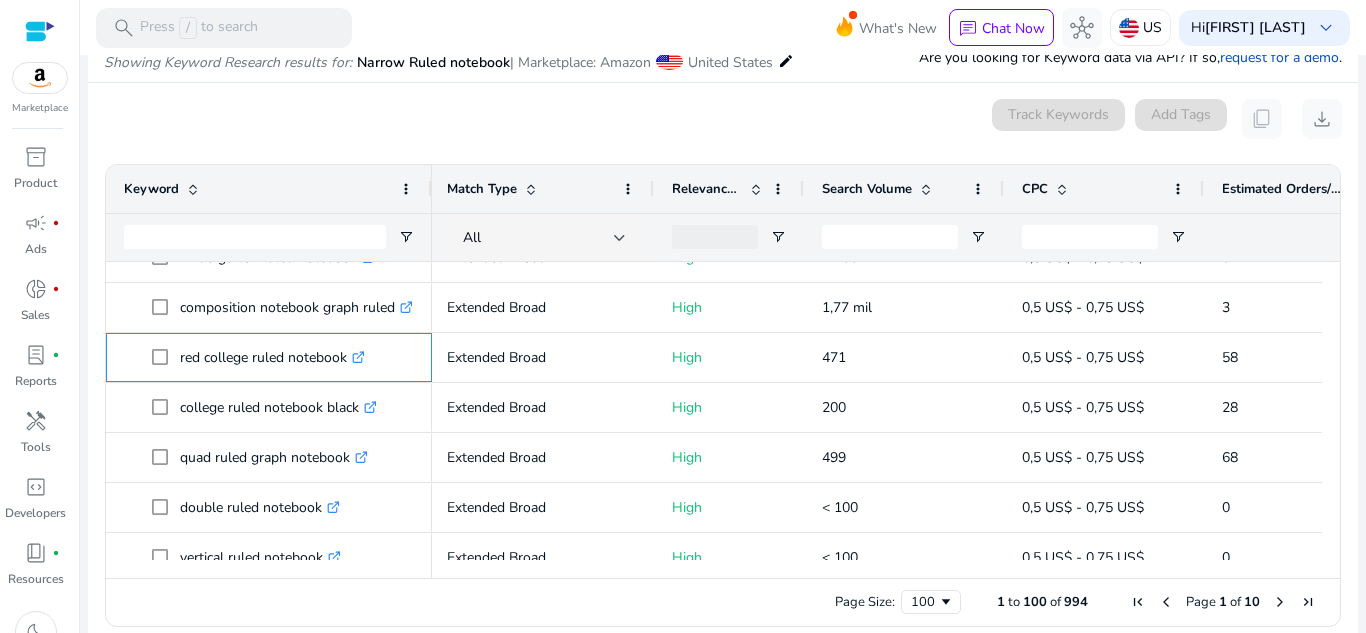scroll, scrollTop: 0, scrollLeft: 0, axis: both 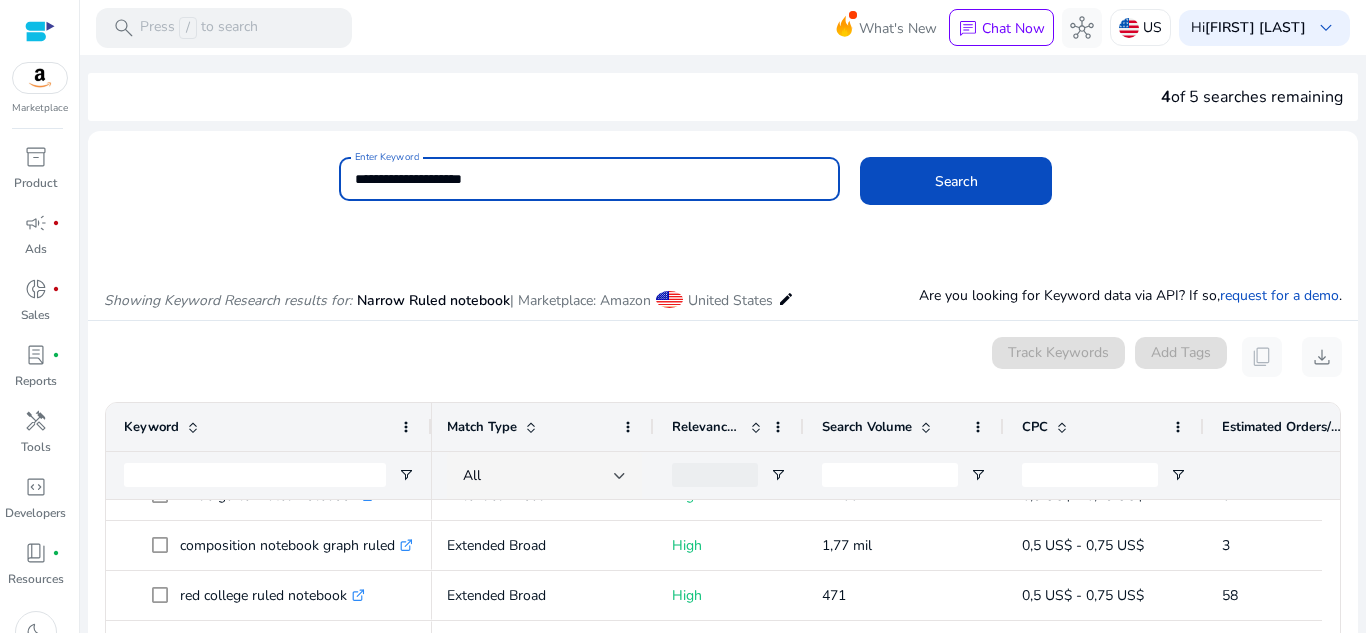drag, startPoint x: 640, startPoint y: 180, endPoint x: 316, endPoint y: 175, distance: 324.03857 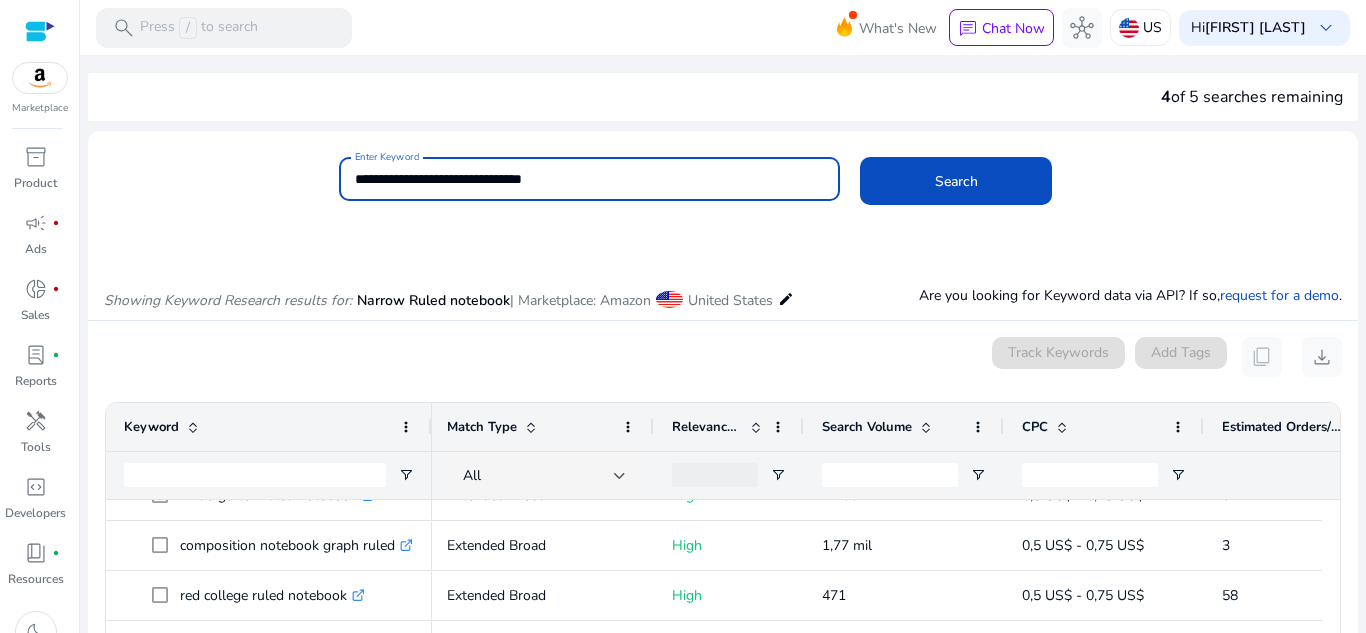 type on "**********" 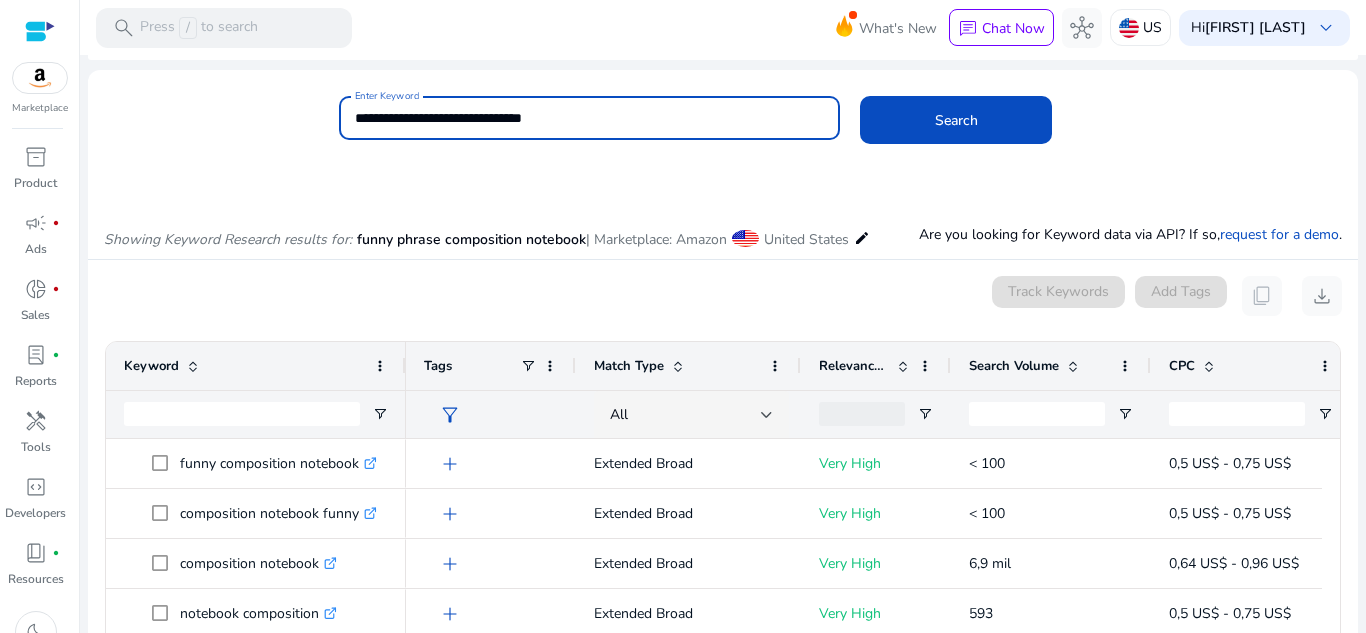 scroll, scrollTop: 62, scrollLeft: 0, axis: vertical 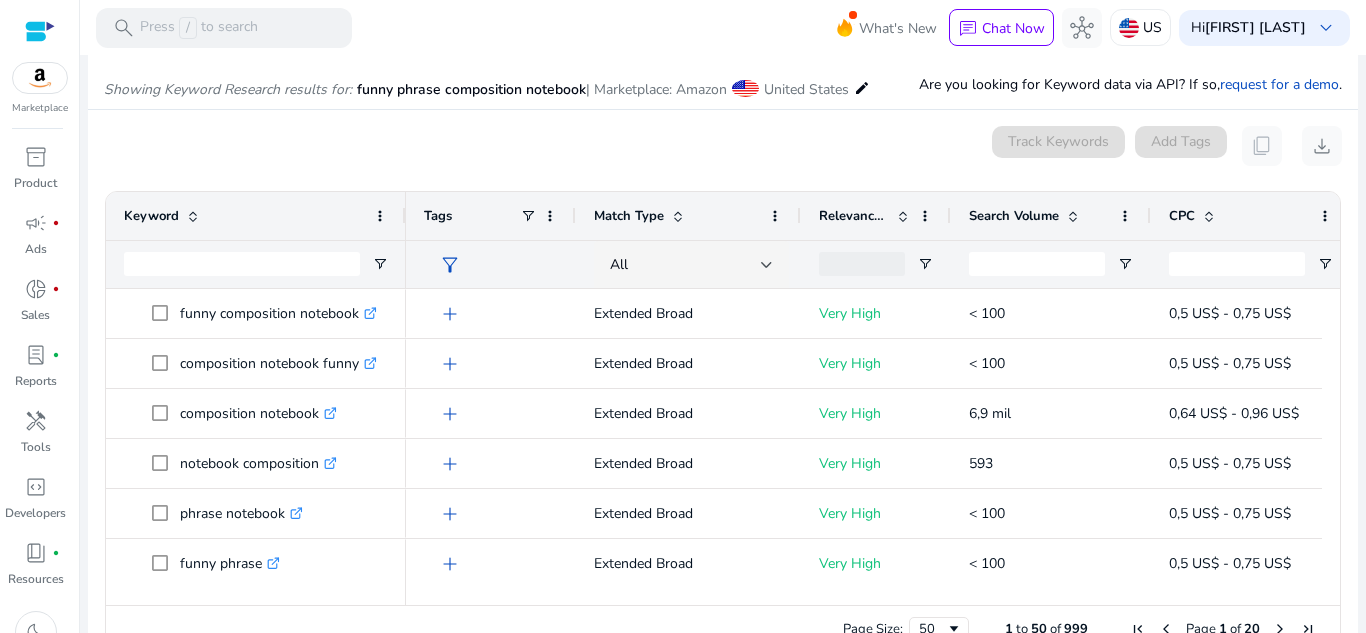 drag, startPoint x: 876, startPoint y: 610, endPoint x: 573, endPoint y: 485, distance: 327.77127 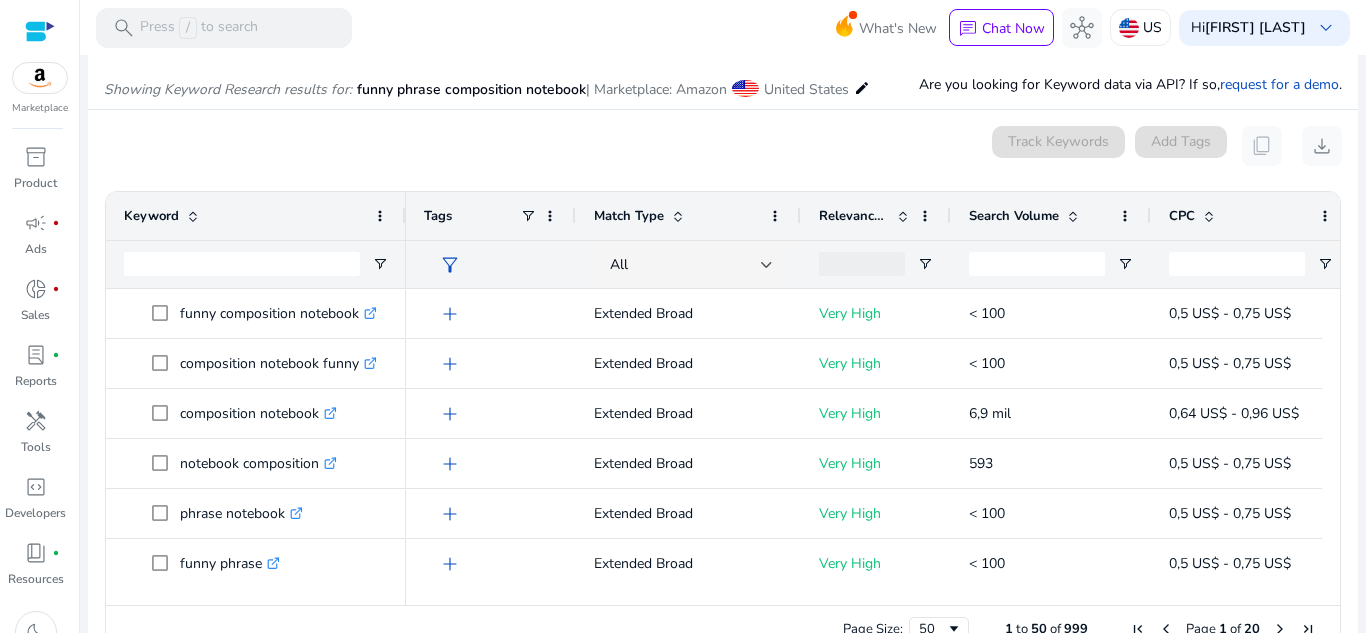 scroll, scrollTop: 0, scrollLeft: 71, axis: horizontal 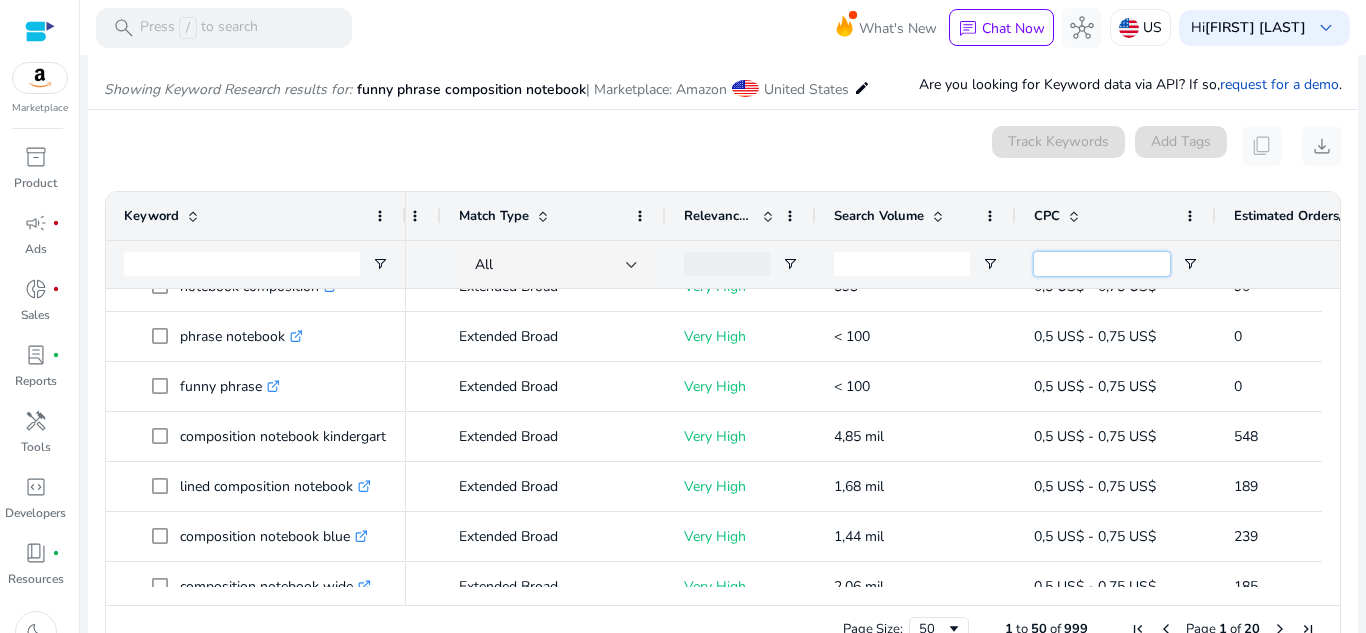 click at bounding box center (1102, 264) 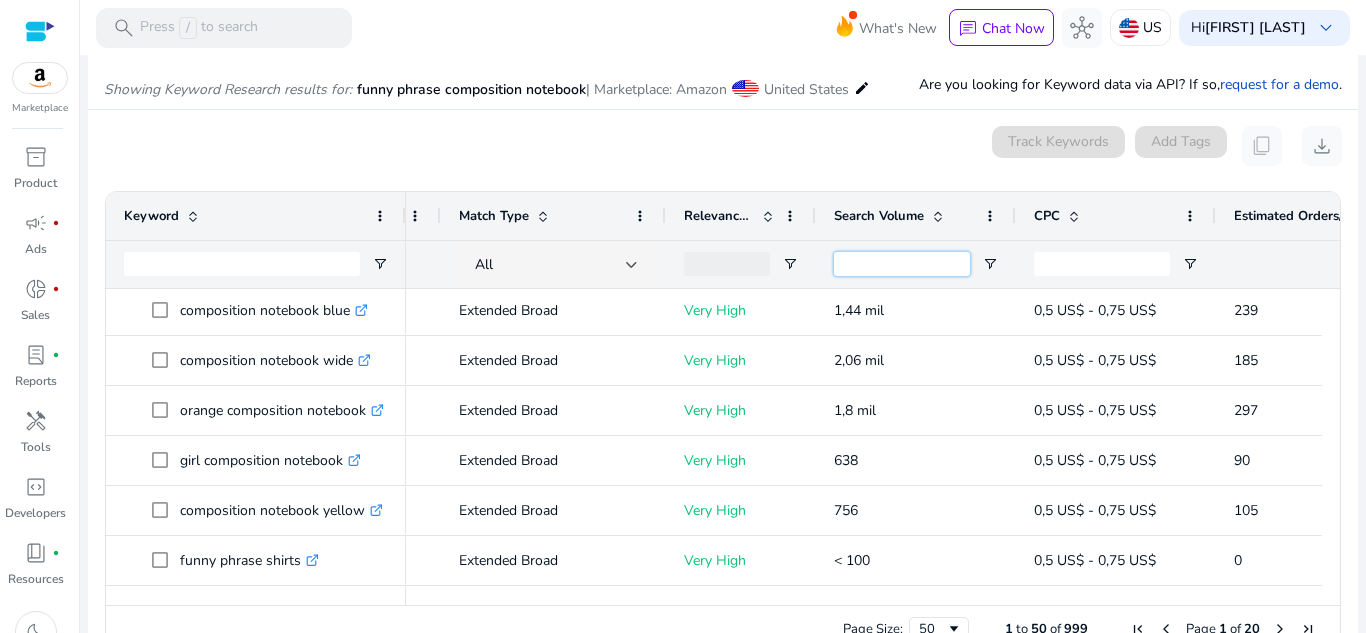 click at bounding box center (902, 264) 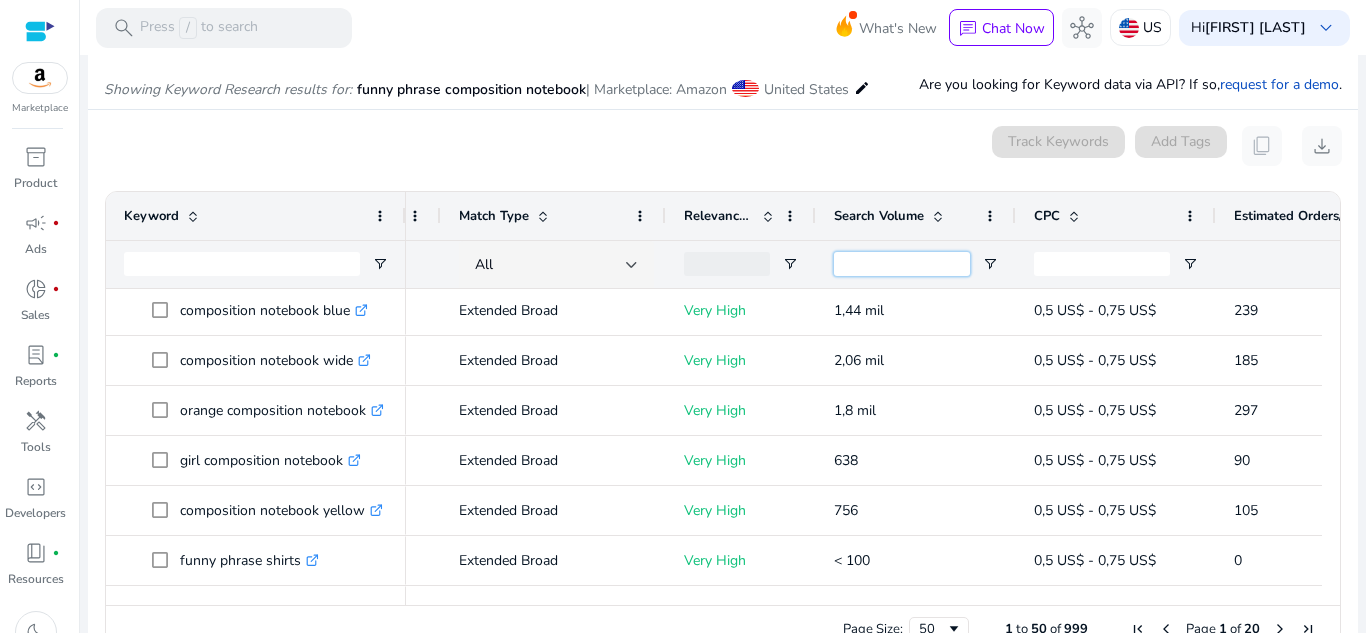type on "***" 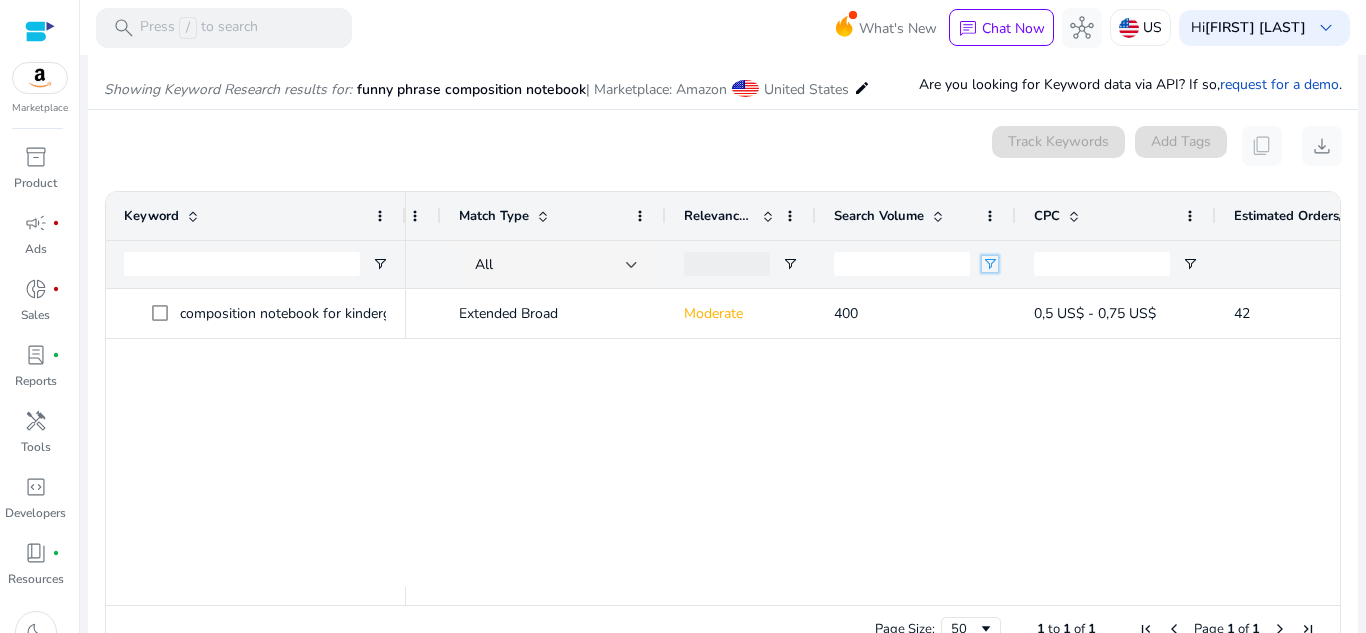 click at bounding box center [990, 264] 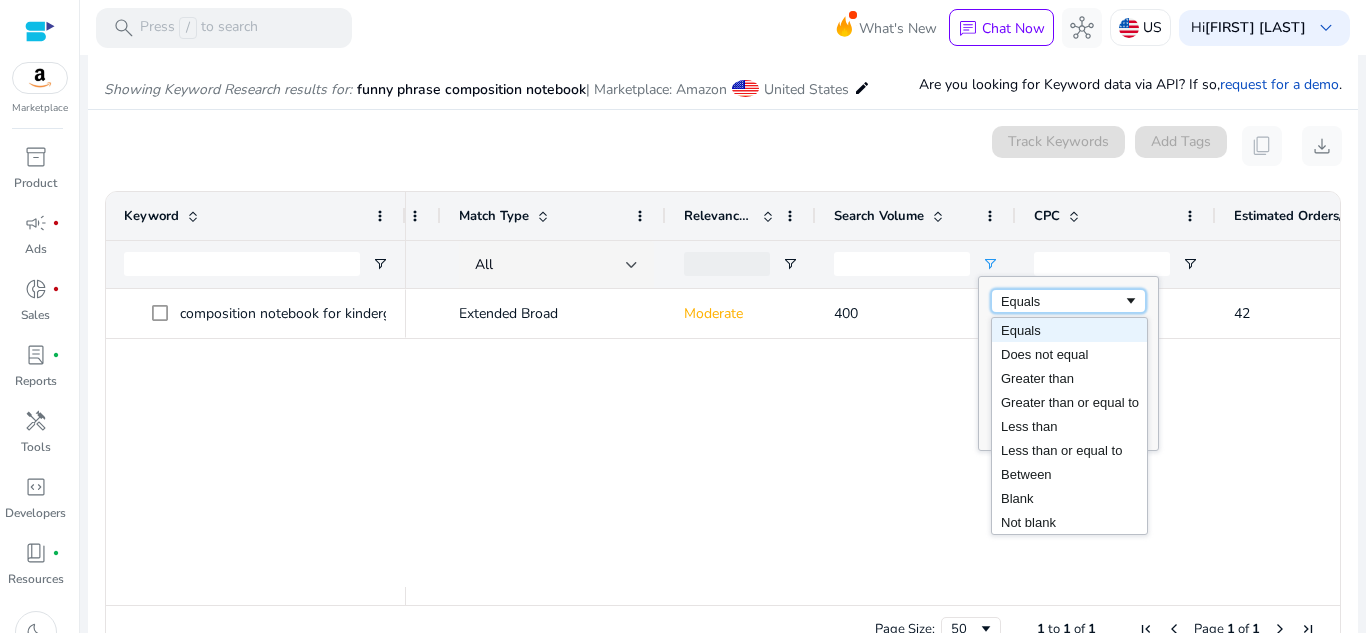 click at bounding box center [1131, 301] 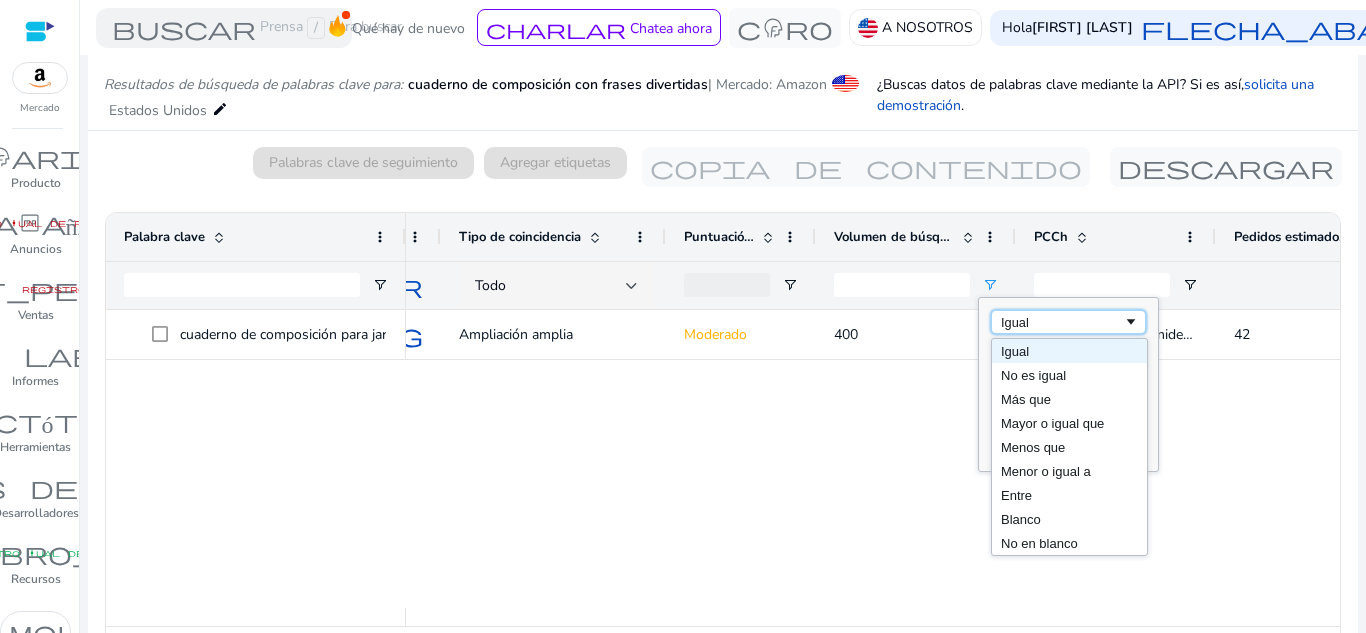 click at bounding box center [1131, 322] 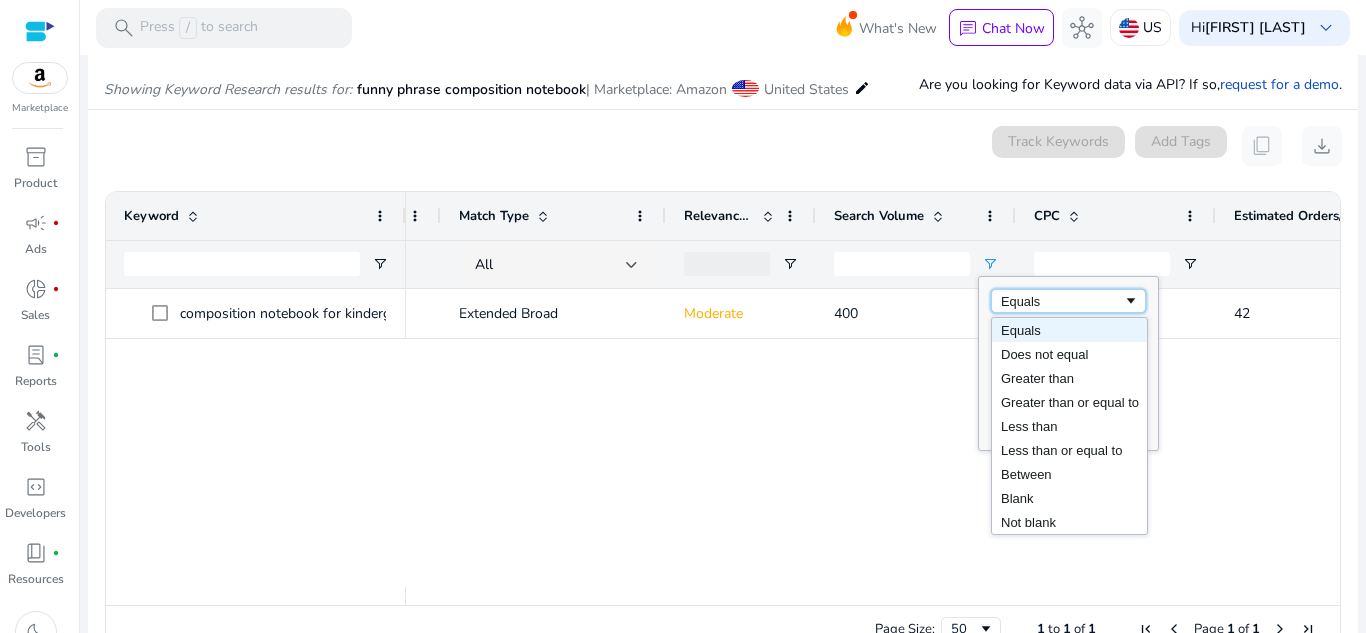click at bounding box center [1131, 301] 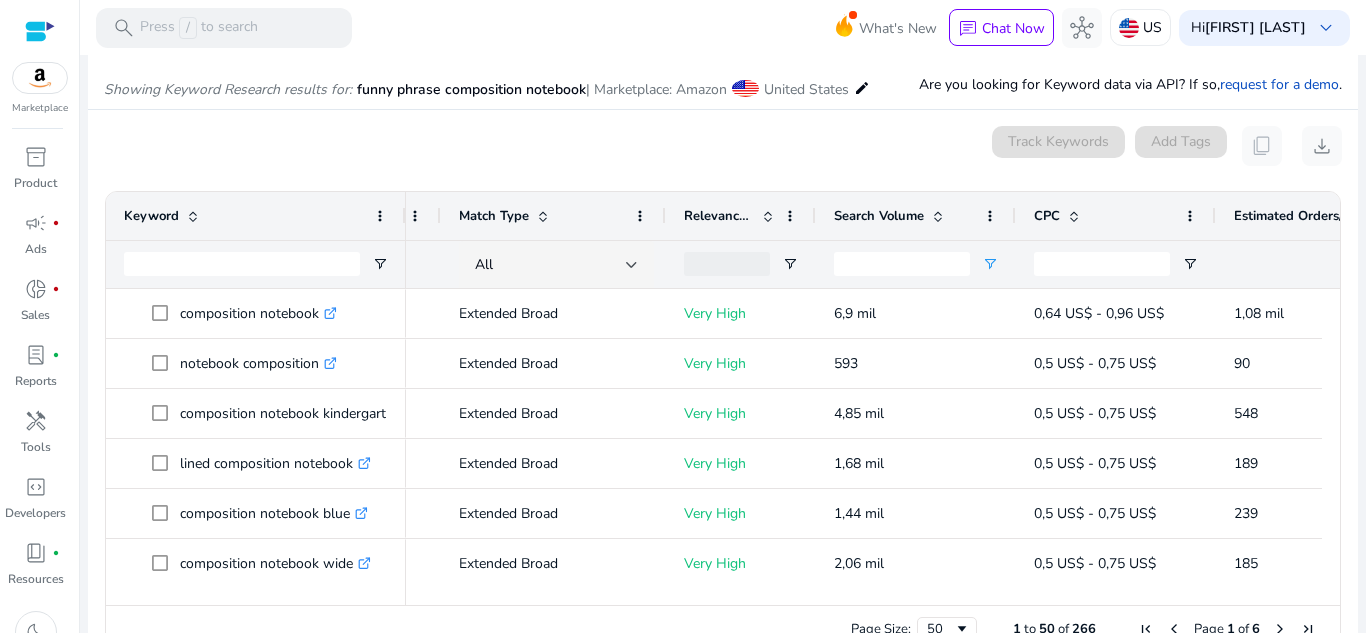 click on "0 keyword(s) selected   Track Keywords   Add Tags   content_copy   download" at bounding box center (723, 146) 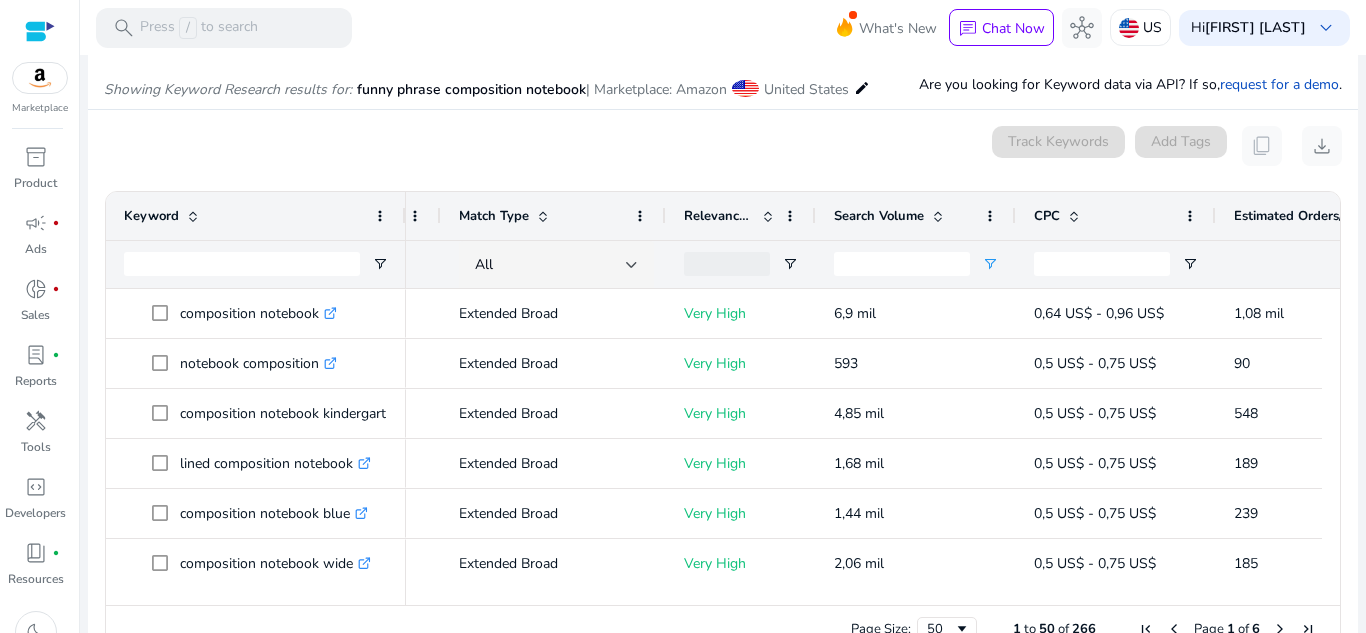 scroll, scrollTop: 34, scrollLeft: 0, axis: vertical 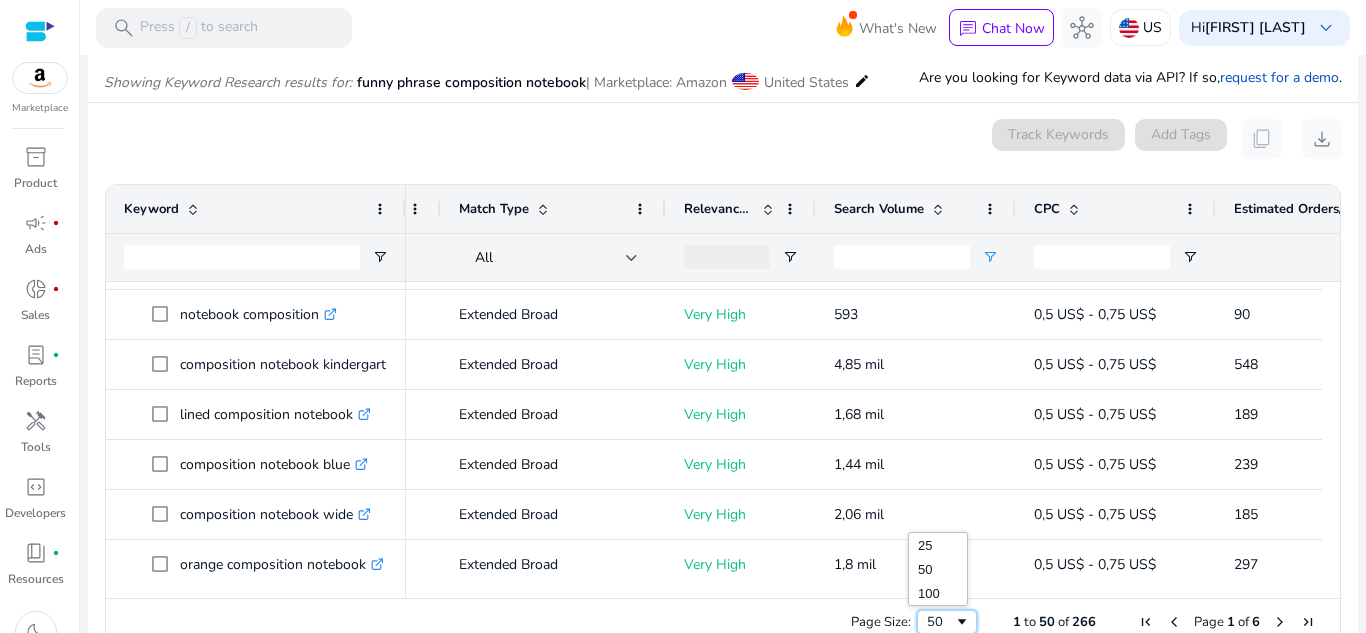 click at bounding box center [962, 622] 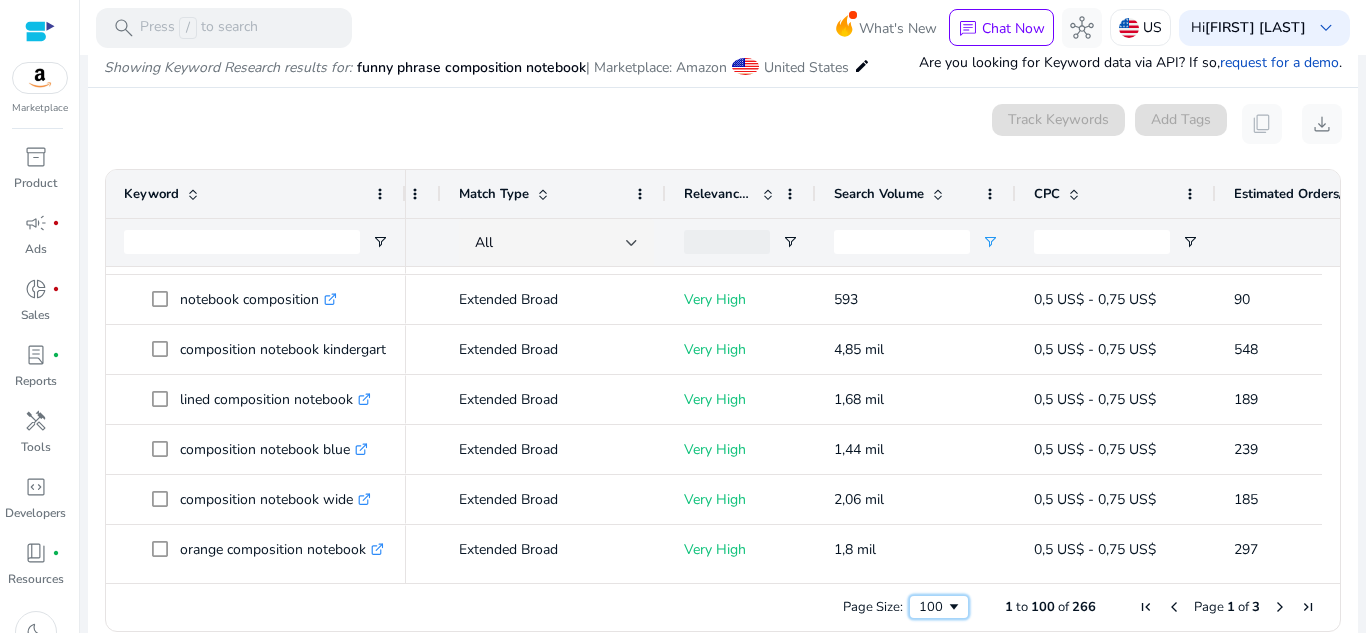 scroll, scrollTop: 252, scrollLeft: 0, axis: vertical 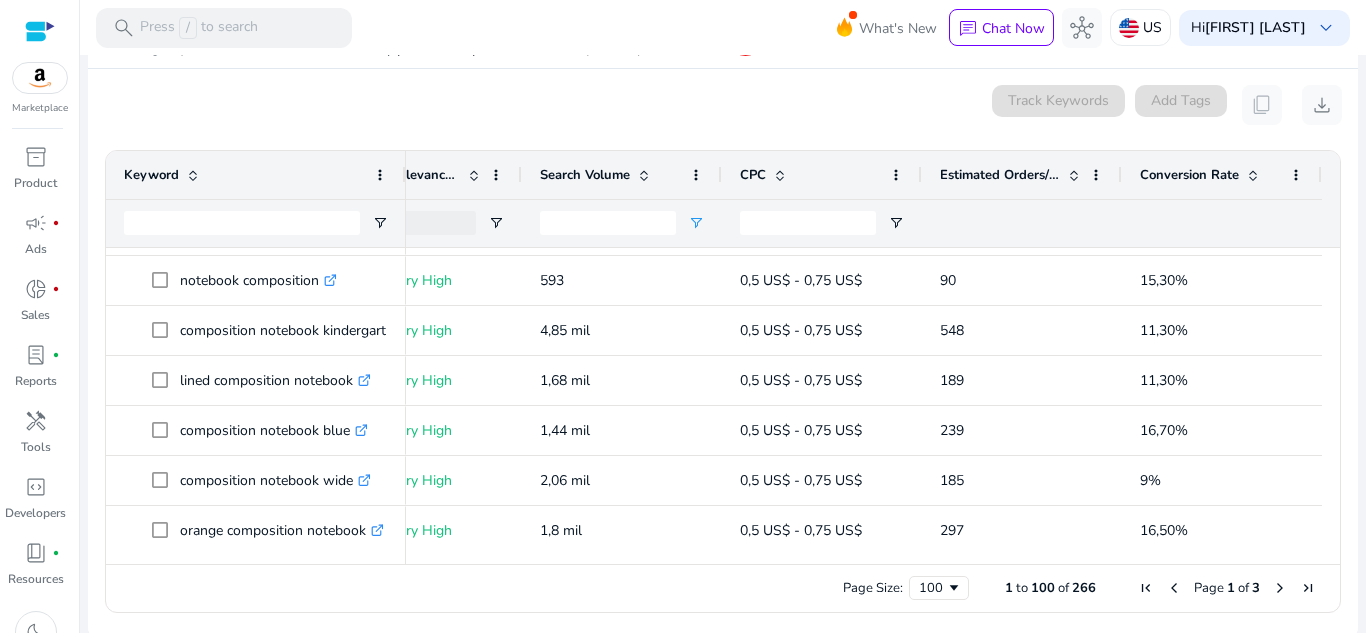 drag, startPoint x: 1332, startPoint y: 257, endPoint x: 1334, endPoint y: 233, distance: 24.083189 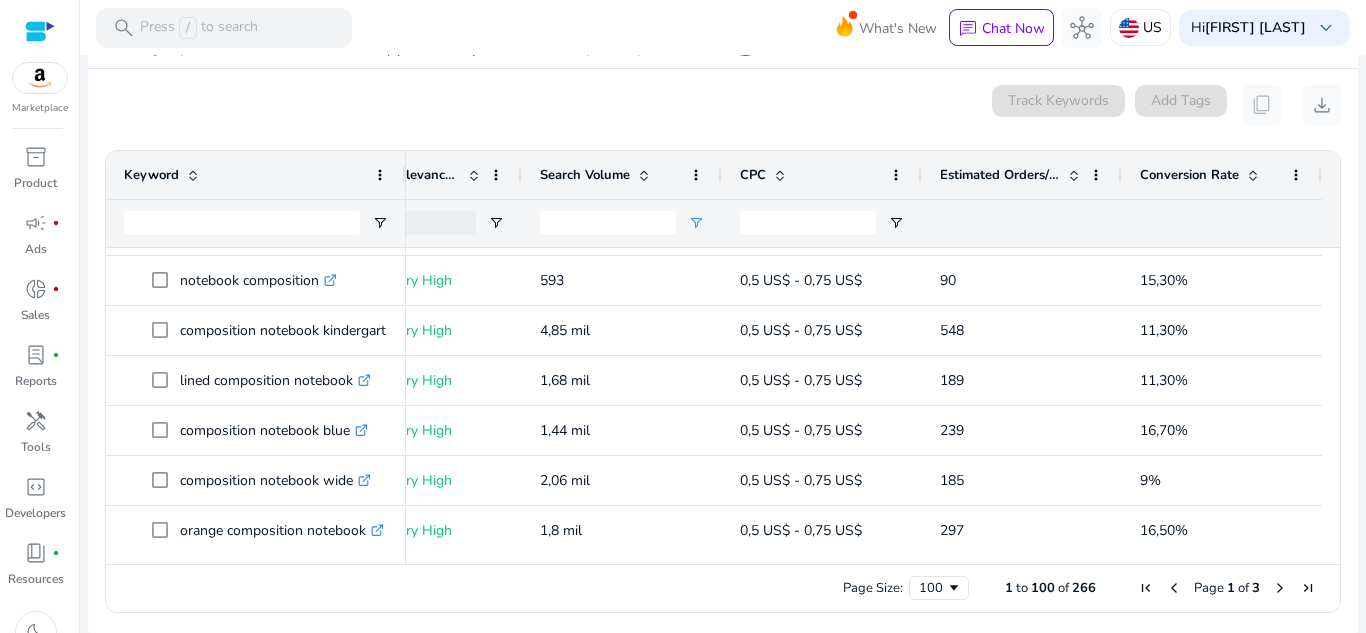 scroll, scrollTop: 0, scrollLeft: 30, axis: horizontal 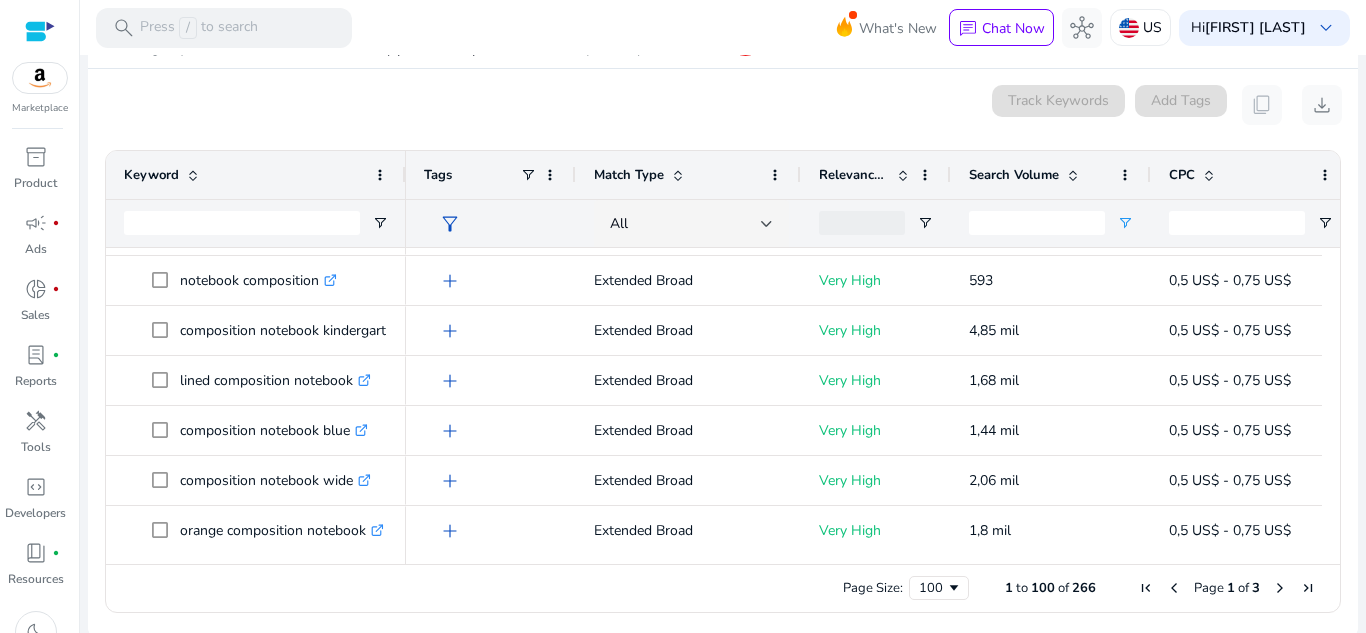click on "0 keyword(s) selected   Track Keywords   Add Tags   content_copy   download  1 to 100 of 266. Page 1 of 3
Drag here to set row groups Drag here to set column labels
Keyword
Match Type
1" at bounding box center [723, 354] 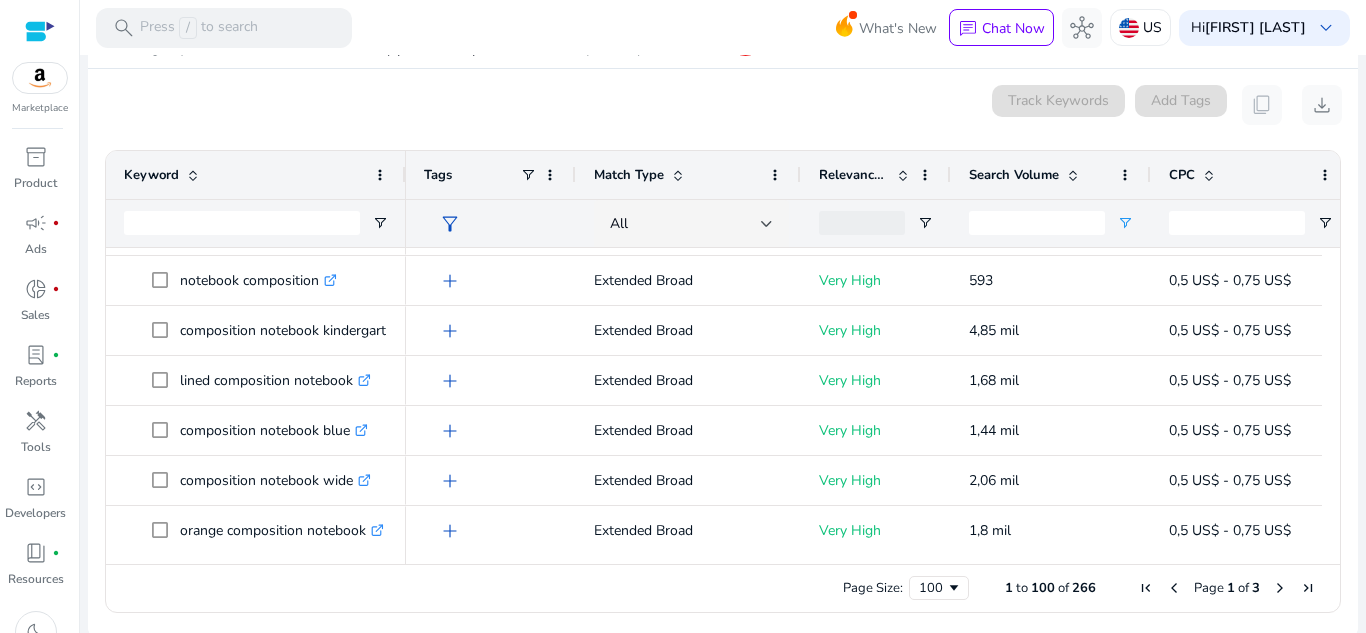 drag, startPoint x: 961, startPoint y: 568, endPoint x: 996, endPoint y: 560, distance: 35.902645 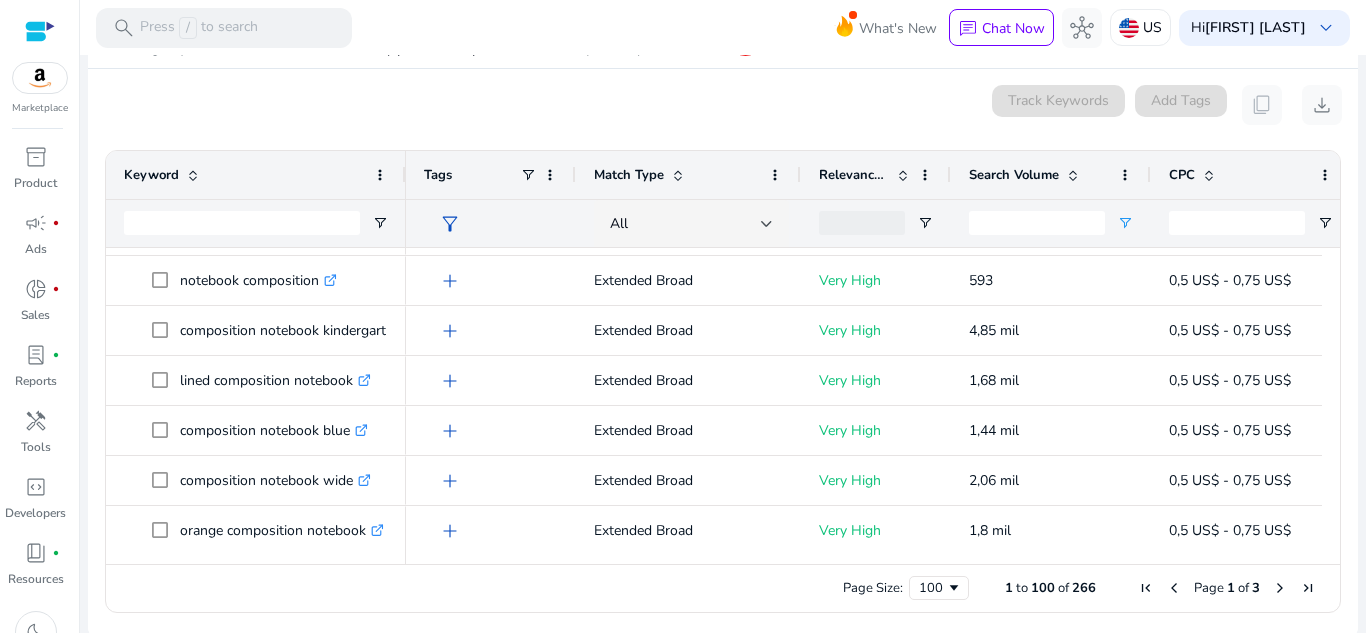 scroll, scrollTop: 0, scrollLeft: 117, axis: horizontal 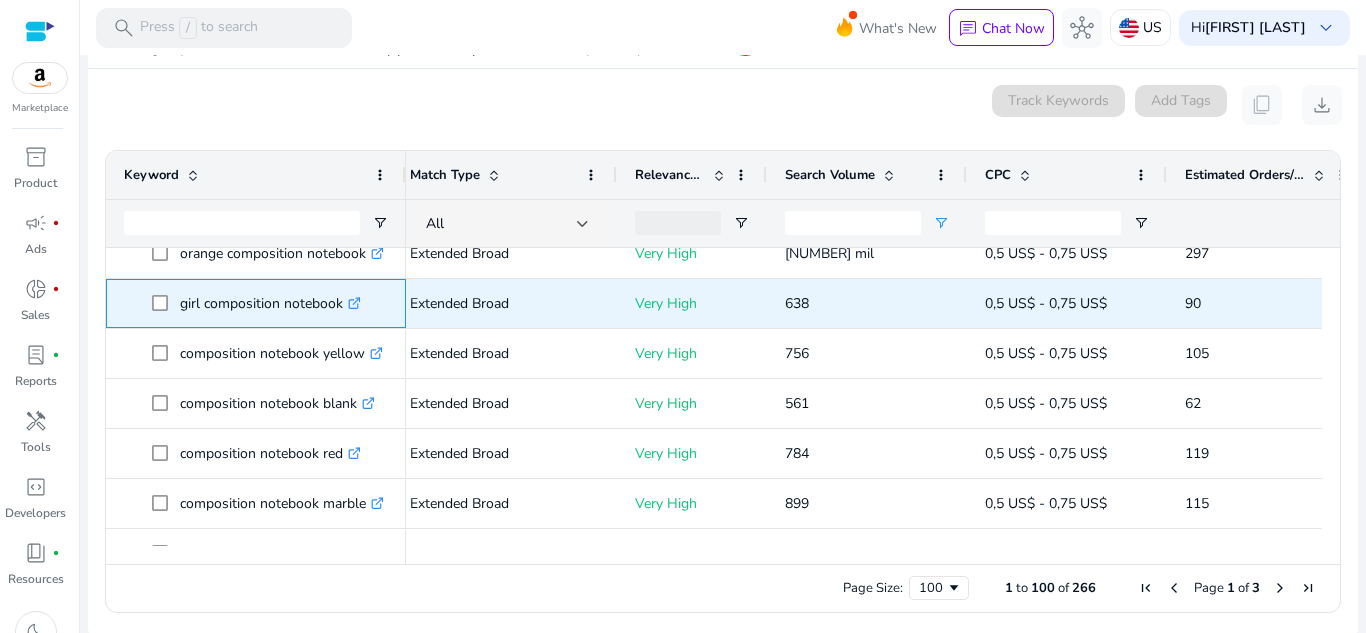 click on ".st0{fill:#2c8af8}" at bounding box center (352, 303) 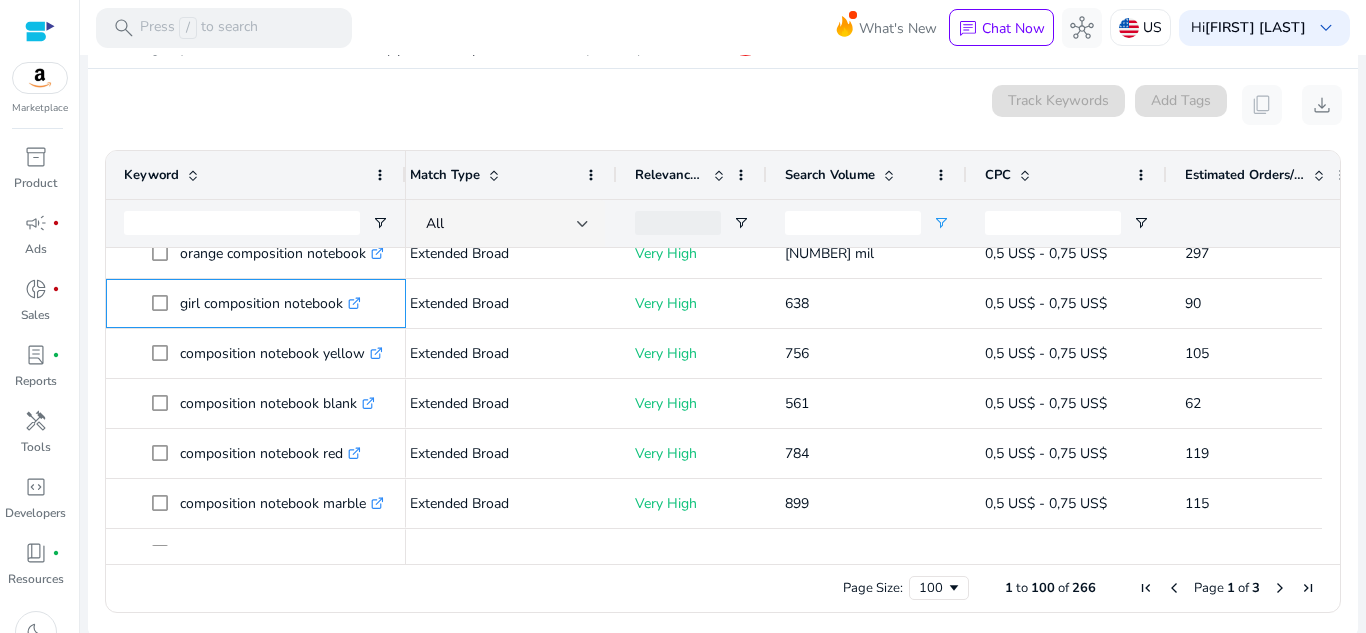 scroll, scrollTop: 403, scrollLeft: 0, axis: vertical 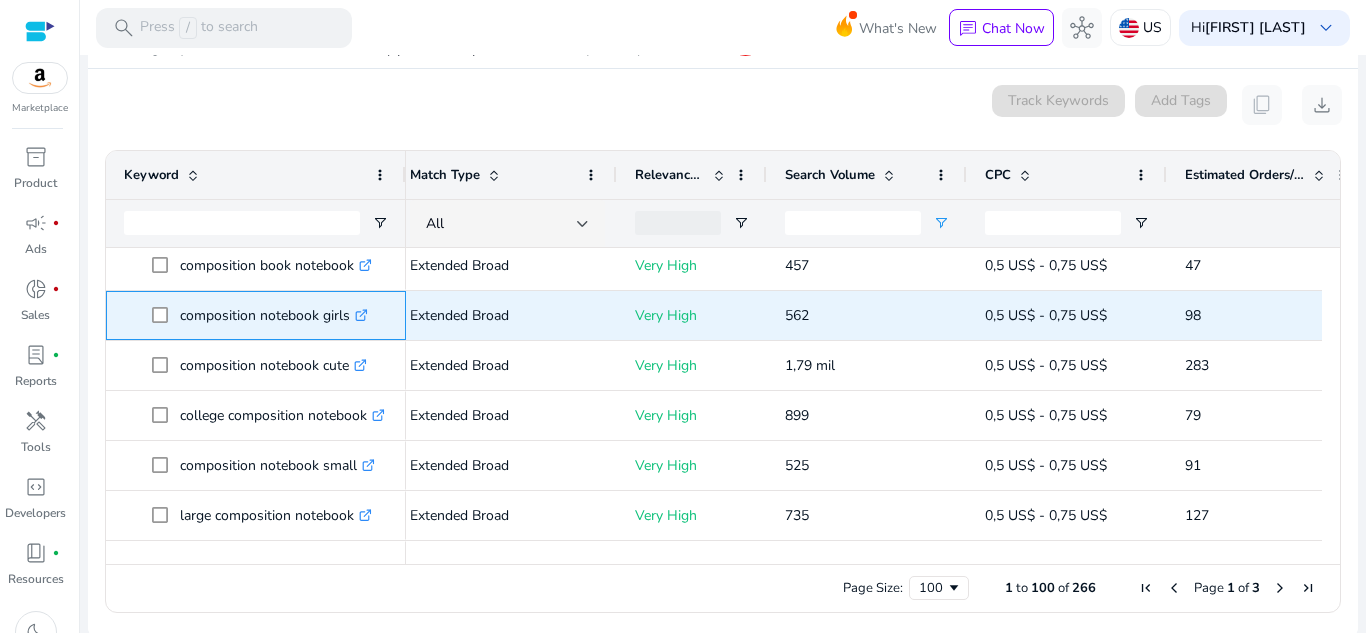 click on ".st0{fill:#2c8af8}" 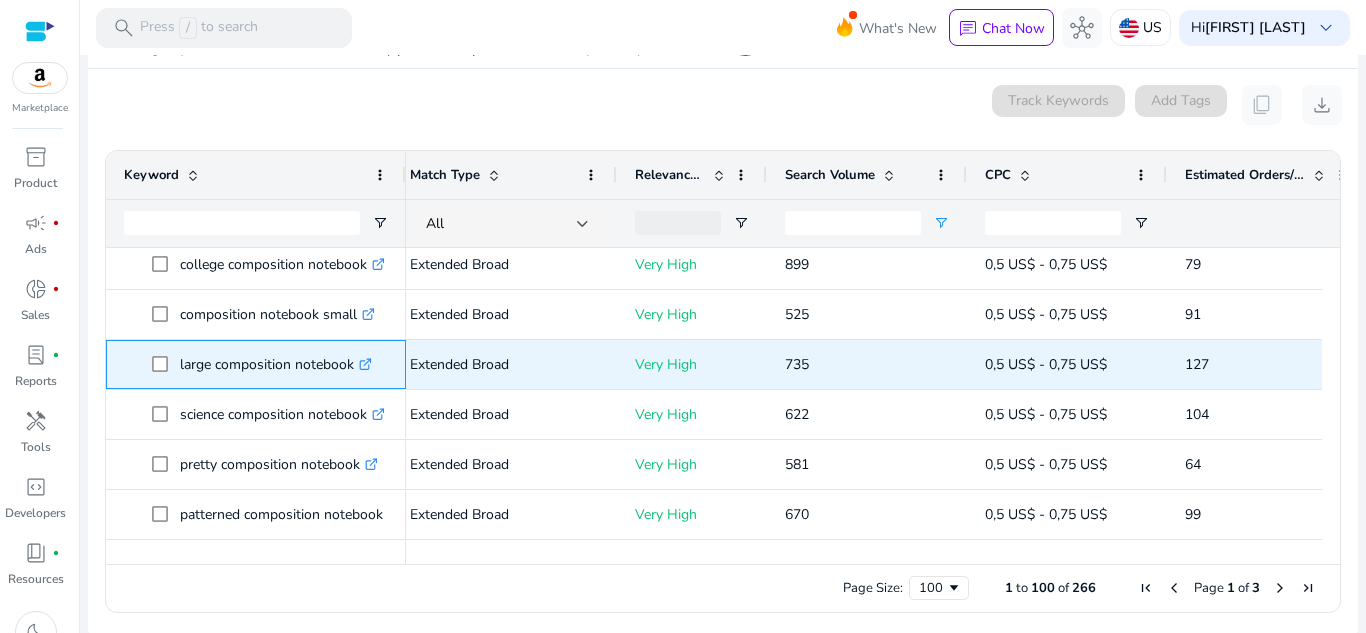 click on ".st0{fill:#2c8af8}" 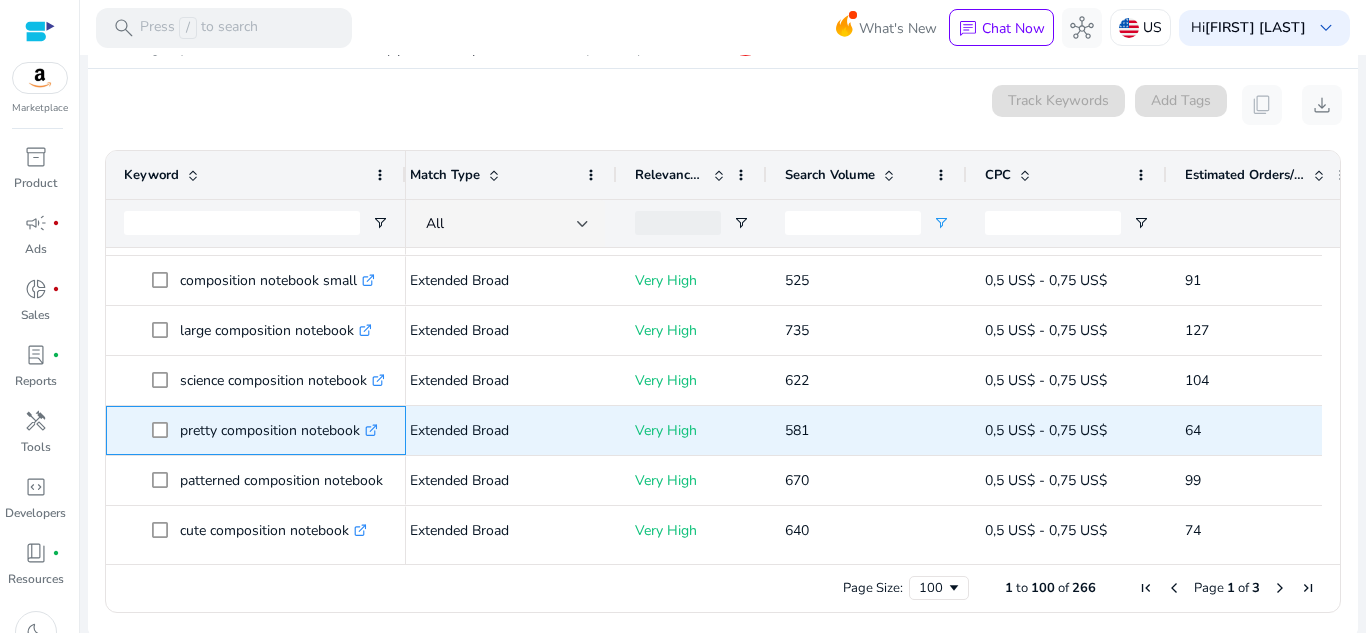 click 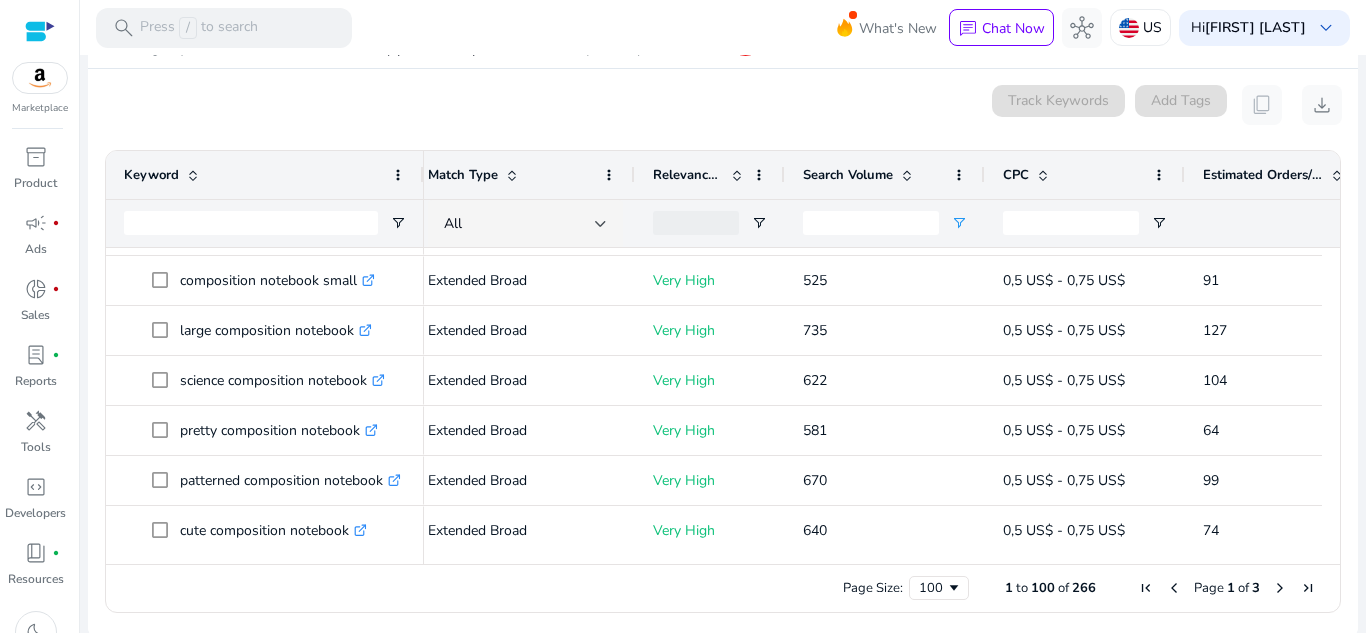 drag, startPoint x: 402, startPoint y: 172, endPoint x: 427, endPoint y: 175, distance: 25.179358 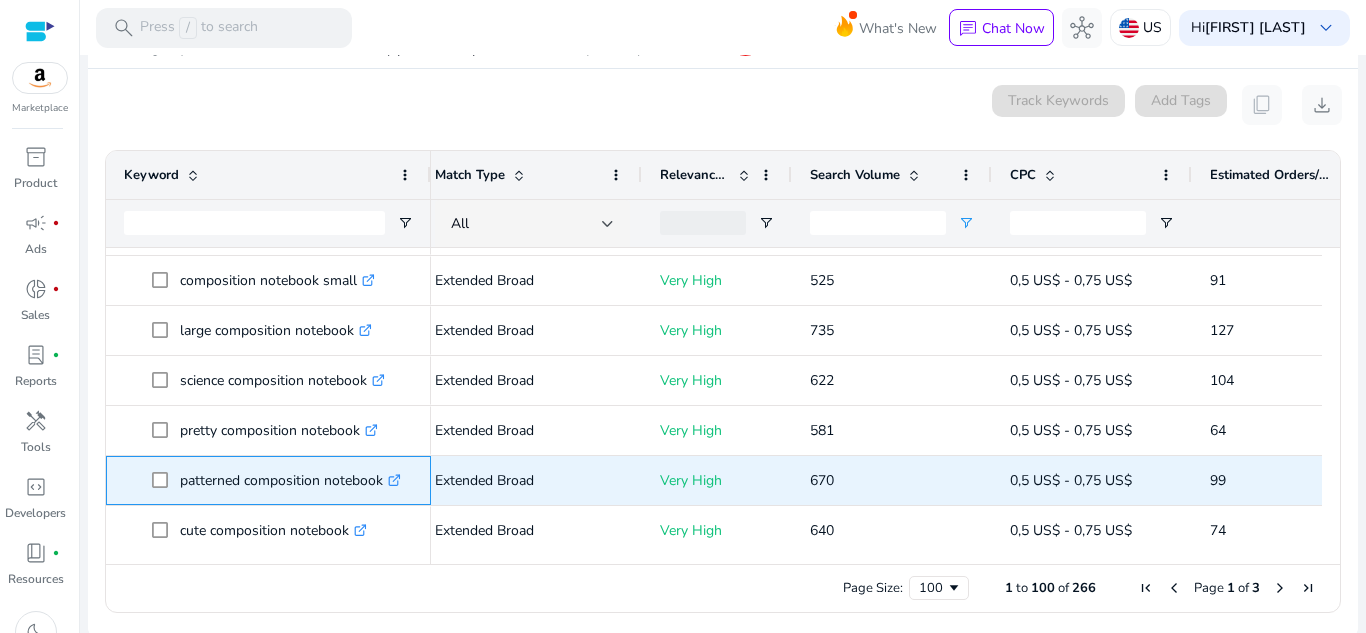 click on ".st0{fill:#2c8af8}" 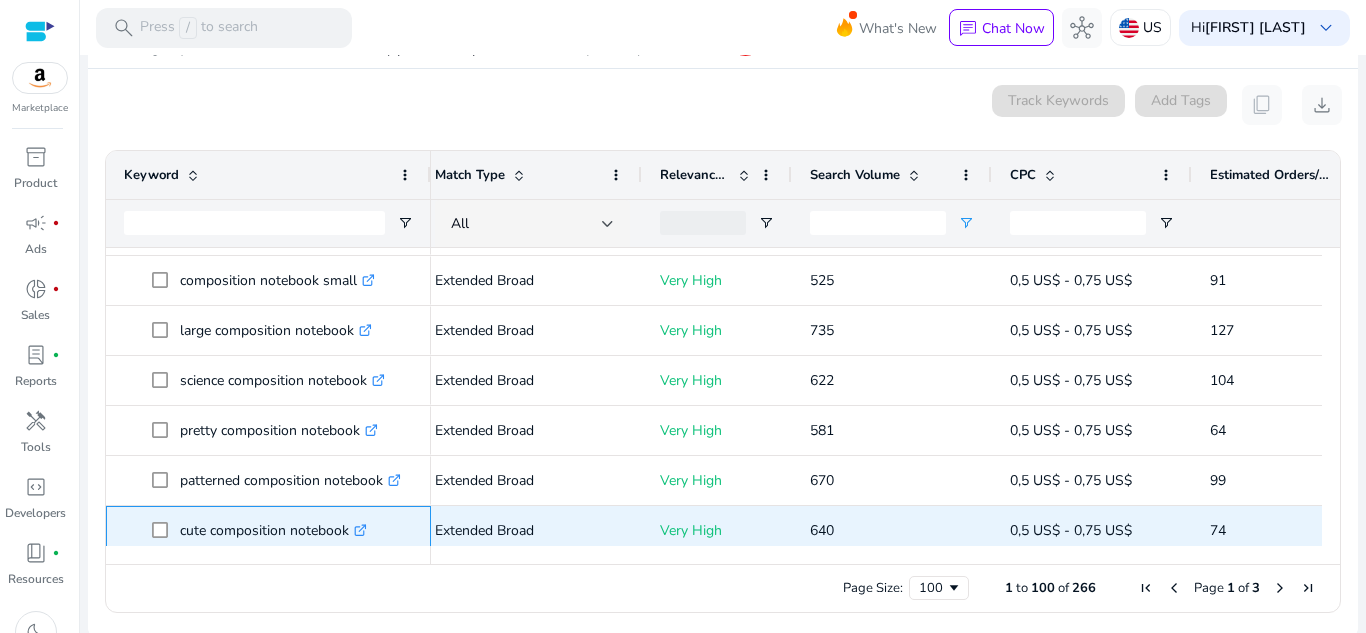 click 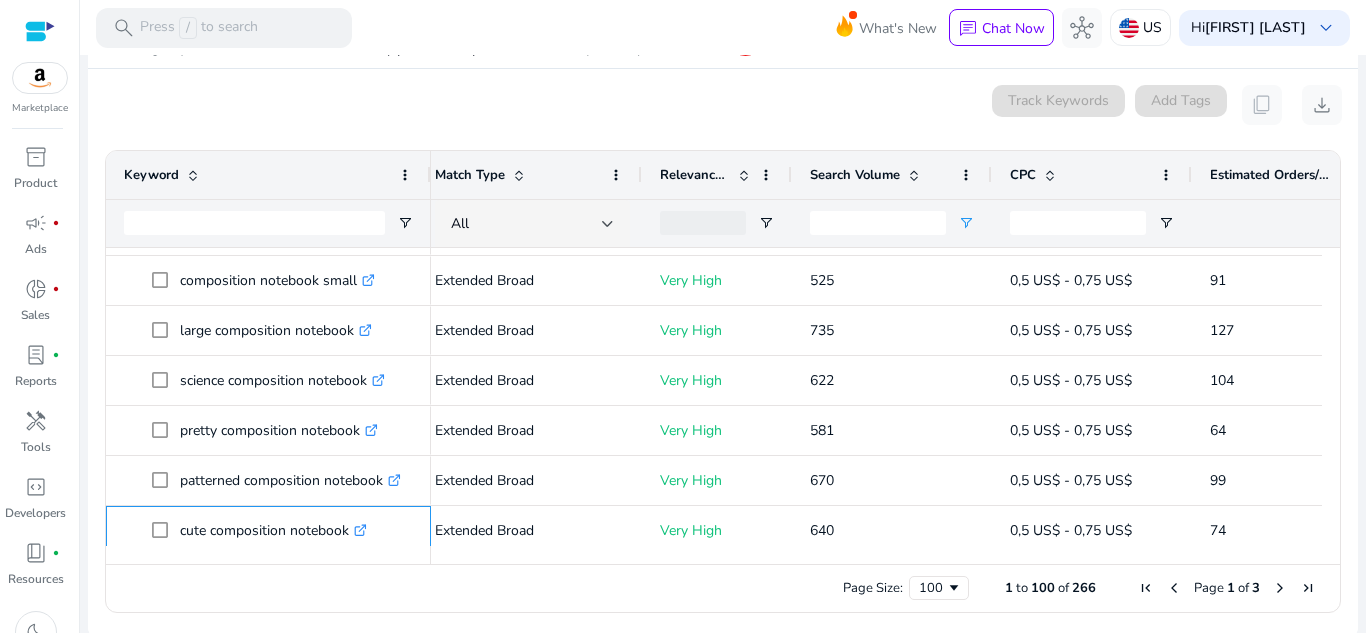 scroll, scrollTop: 1142, scrollLeft: 0, axis: vertical 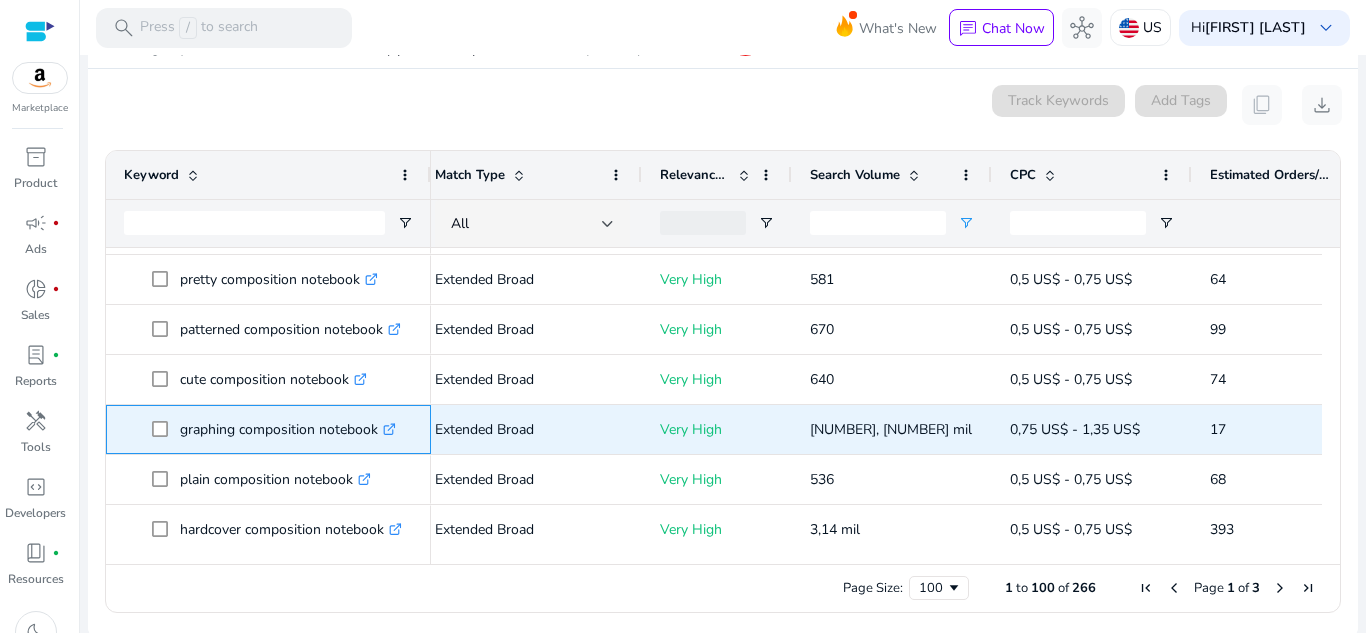 click on ".st0{fill:#2c8af8}" 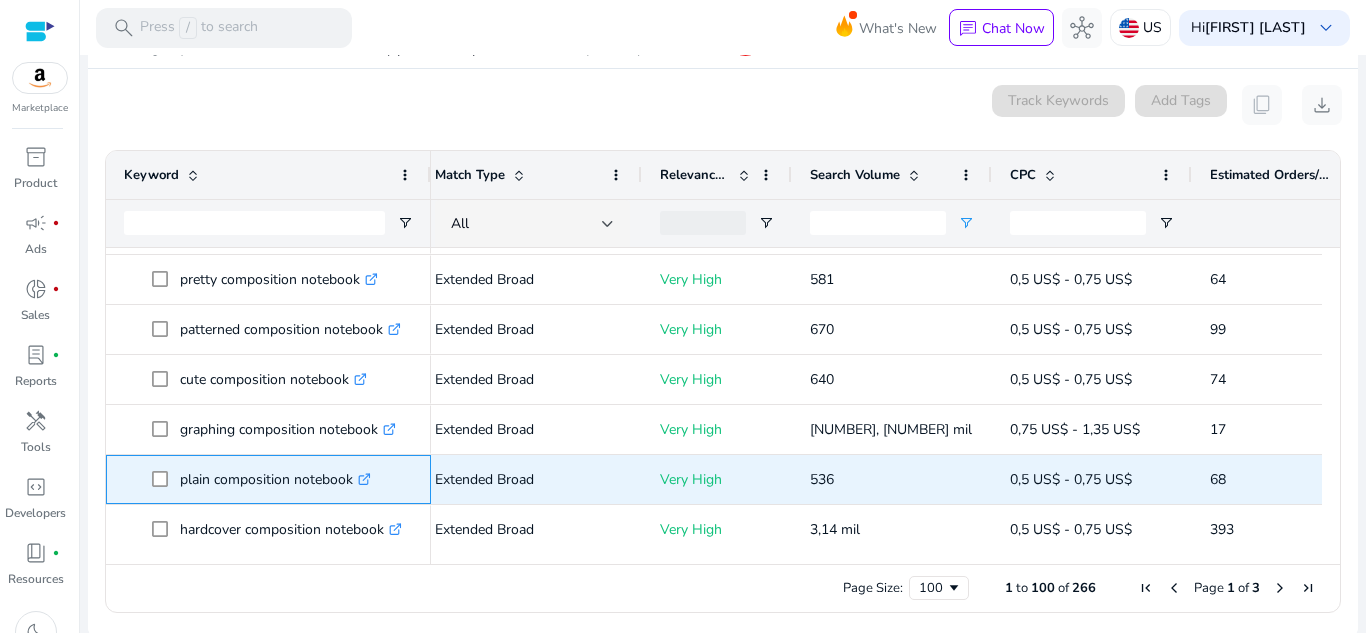click 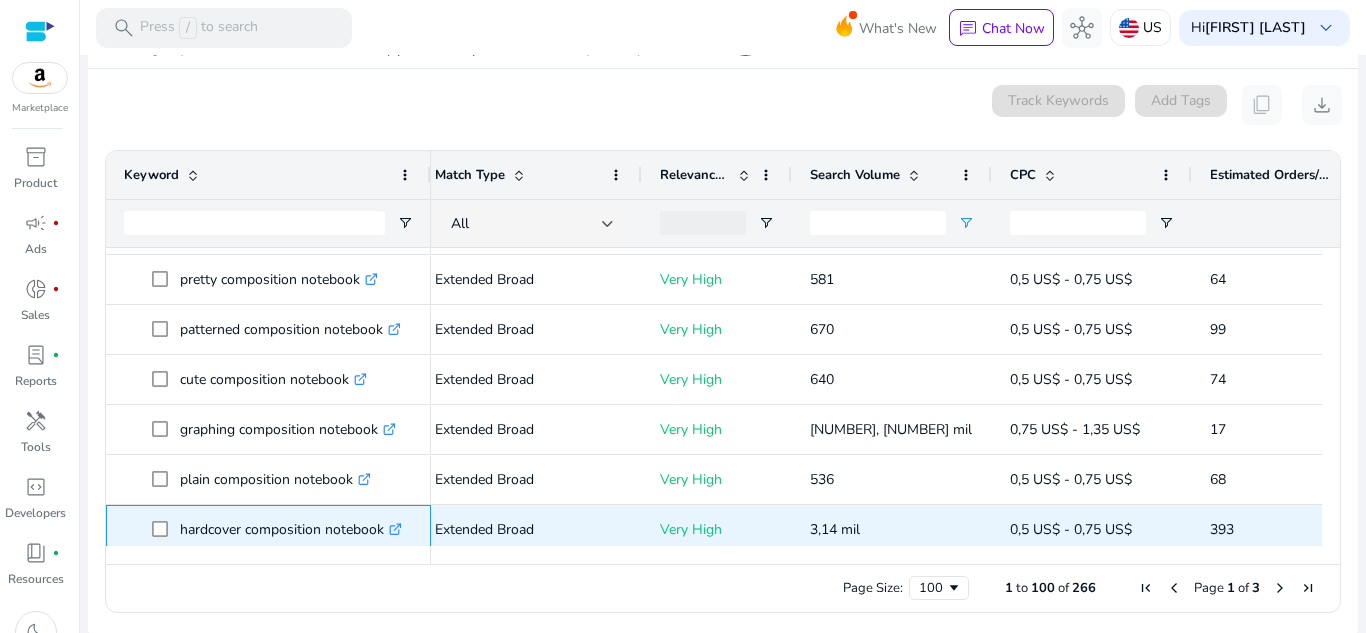 click on ".st0{fill:#2c8af8}" at bounding box center (393, 529) 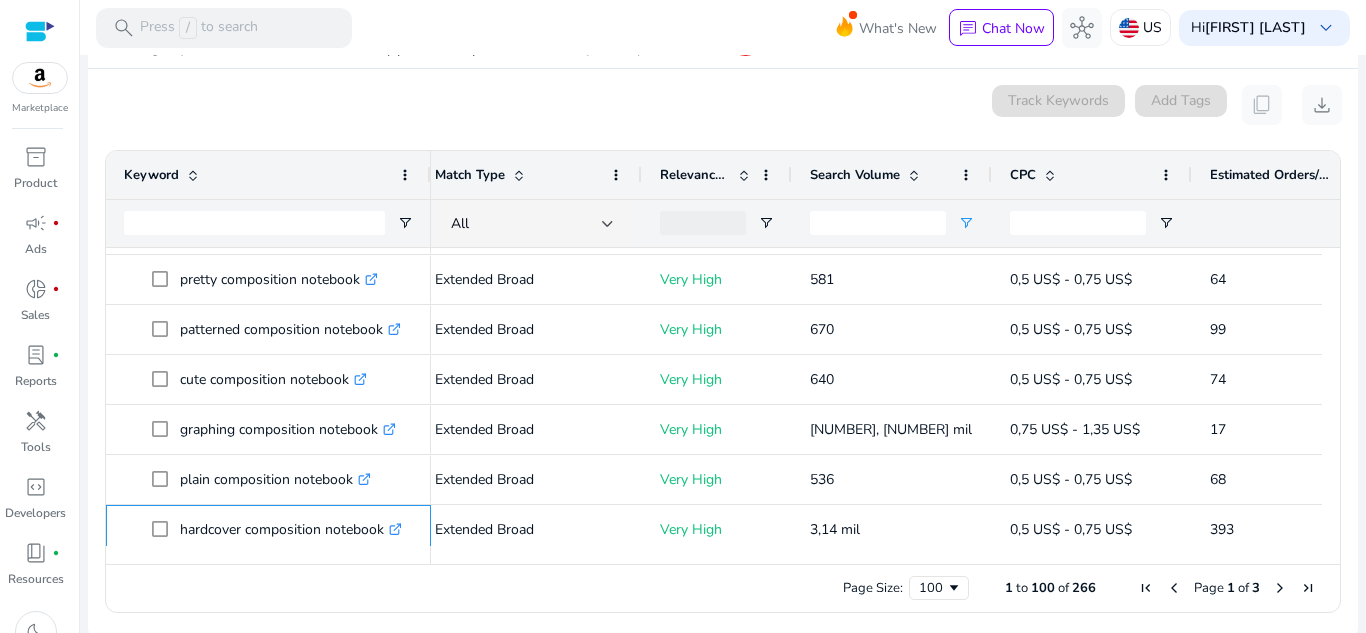 scroll, scrollTop: 1293, scrollLeft: 0, axis: vertical 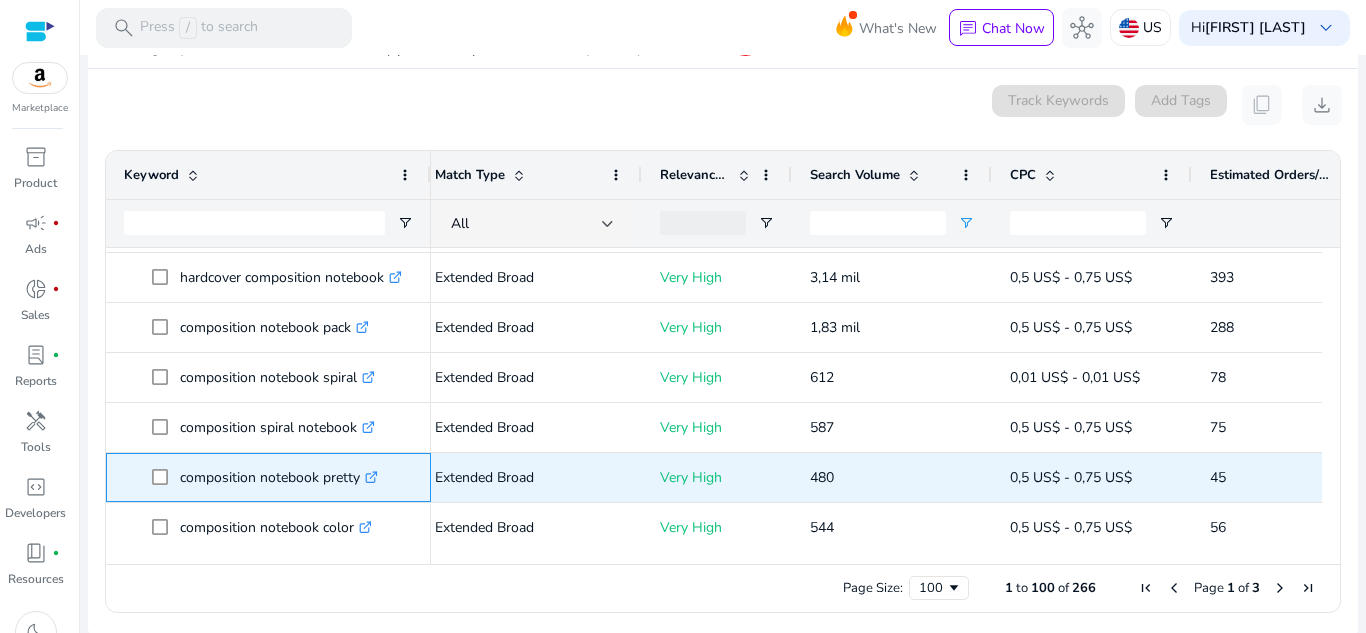 click on ".st0{fill:#2c8af8}" 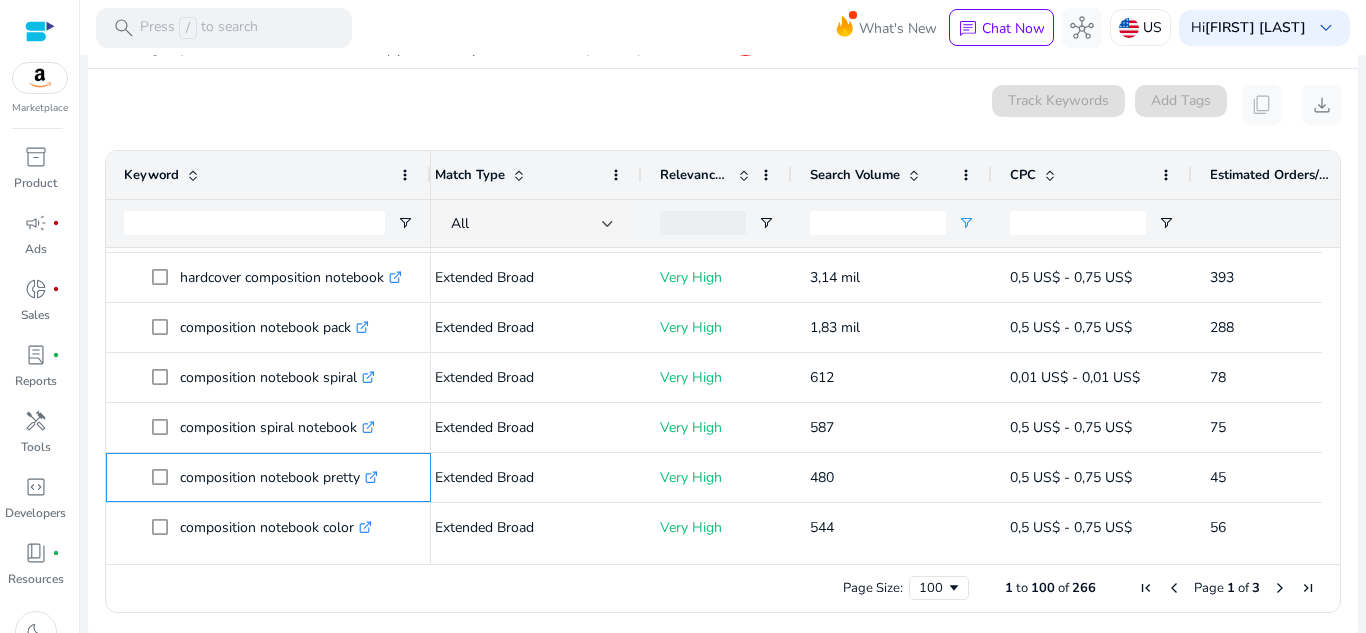 scroll, scrollTop: 1561, scrollLeft: 0, axis: vertical 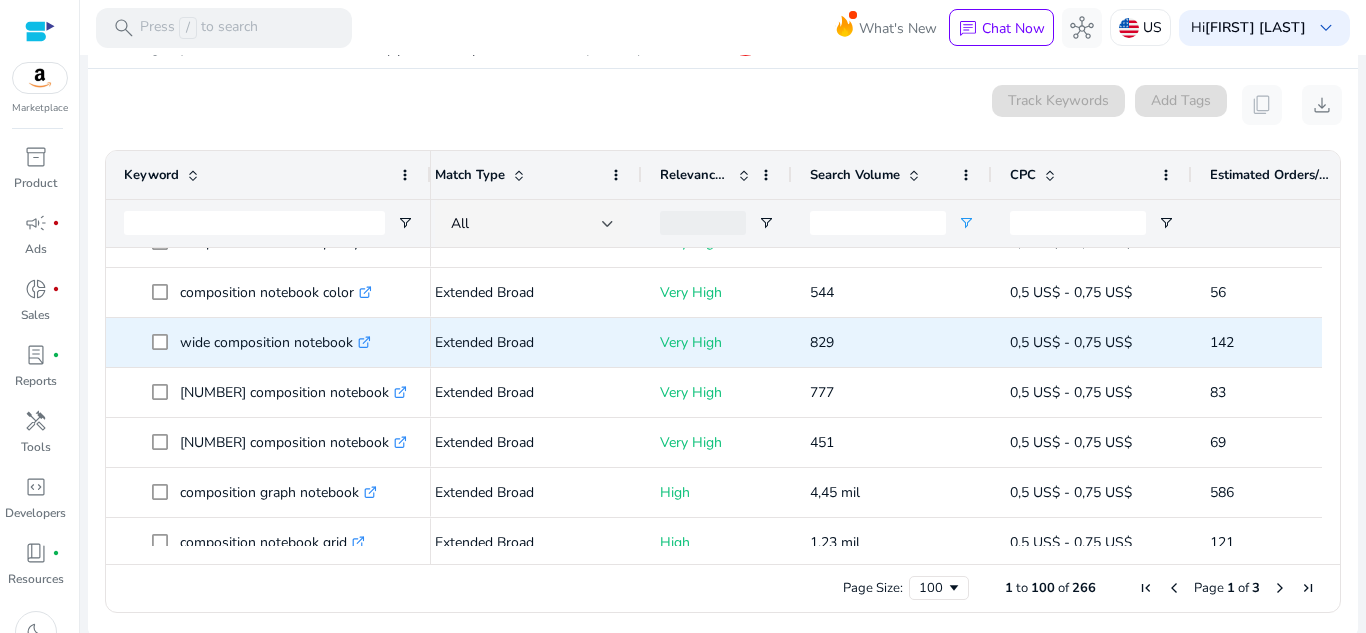 click on "wide composition notebook  .st0{fill:#2c8af8}" at bounding box center (280, 342) 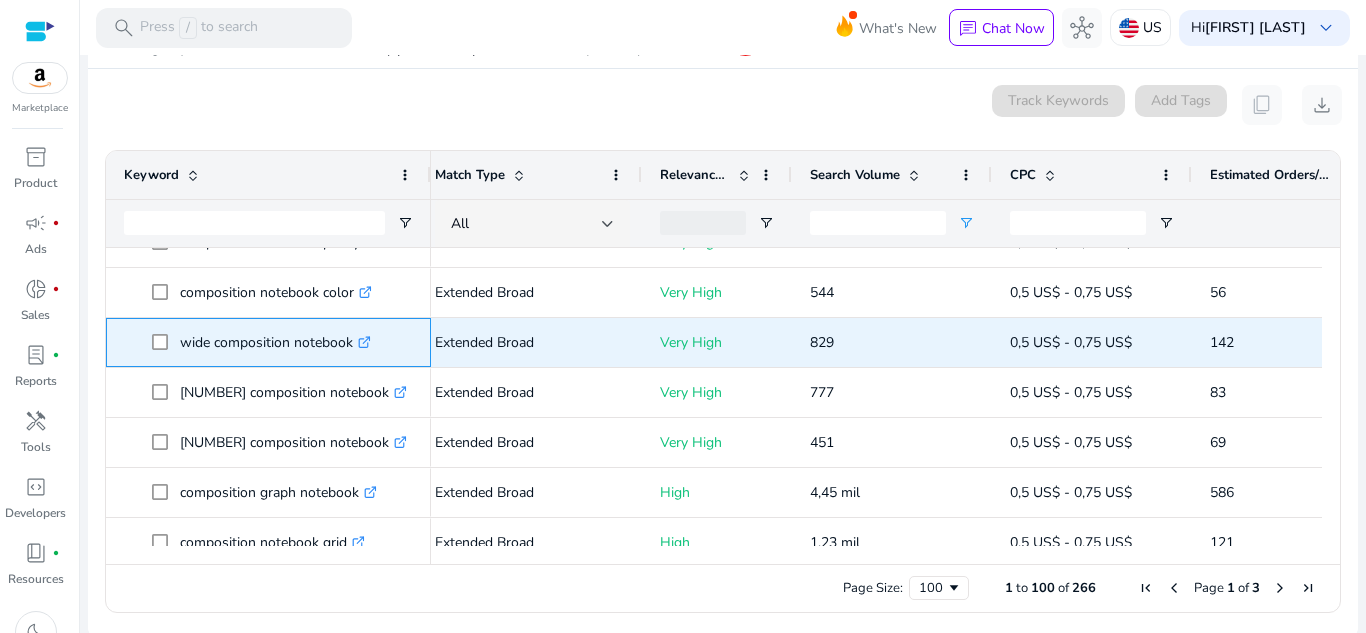click on ".st0{fill:#2c8af8}" 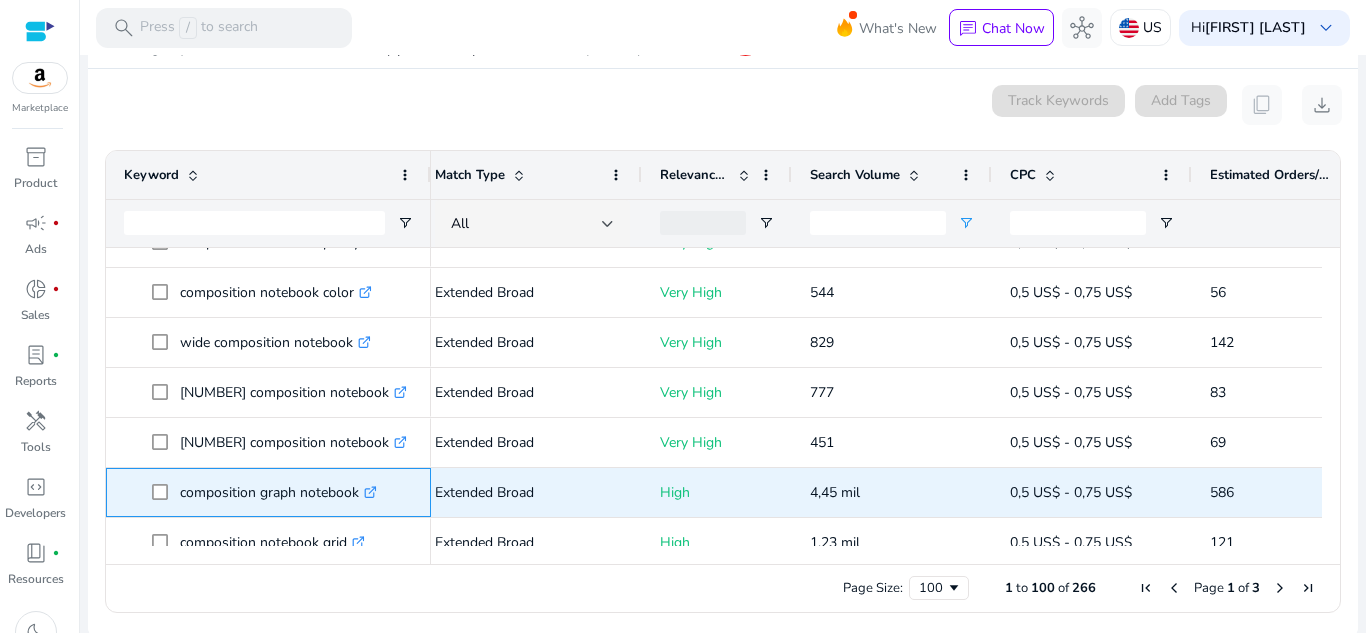 click on ".st0{fill:#2c8af8}" at bounding box center (368, 492) 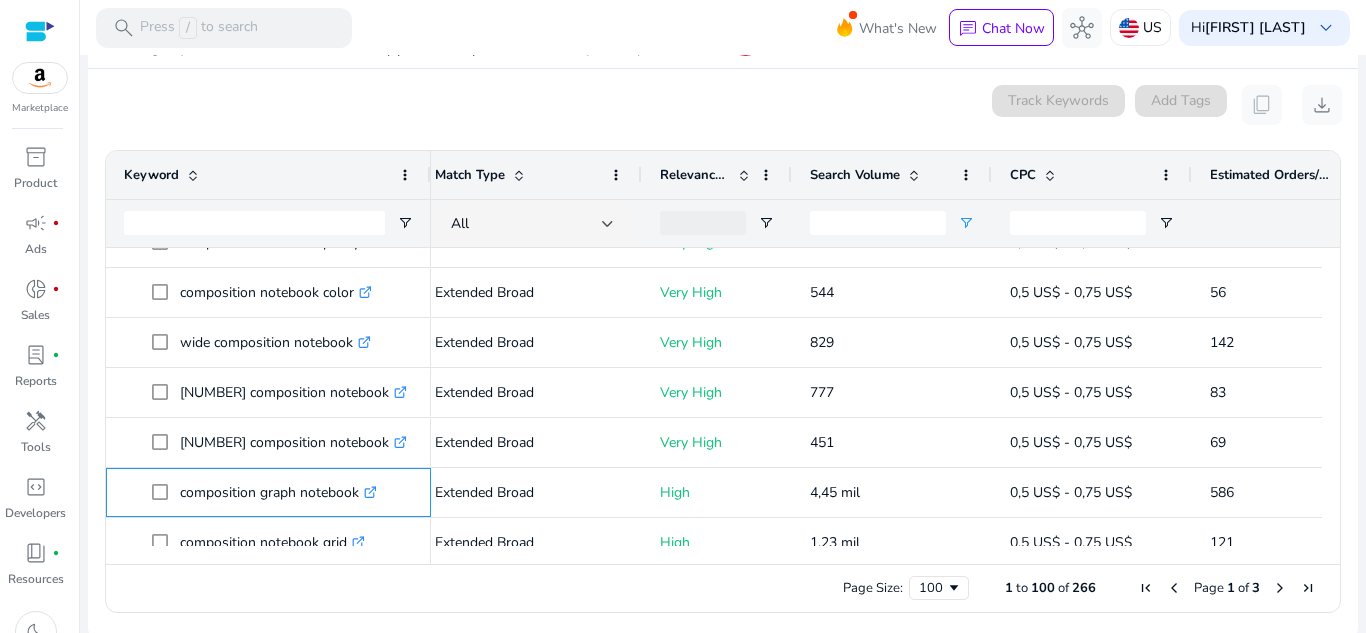 scroll, scrollTop: 1763, scrollLeft: 0, axis: vertical 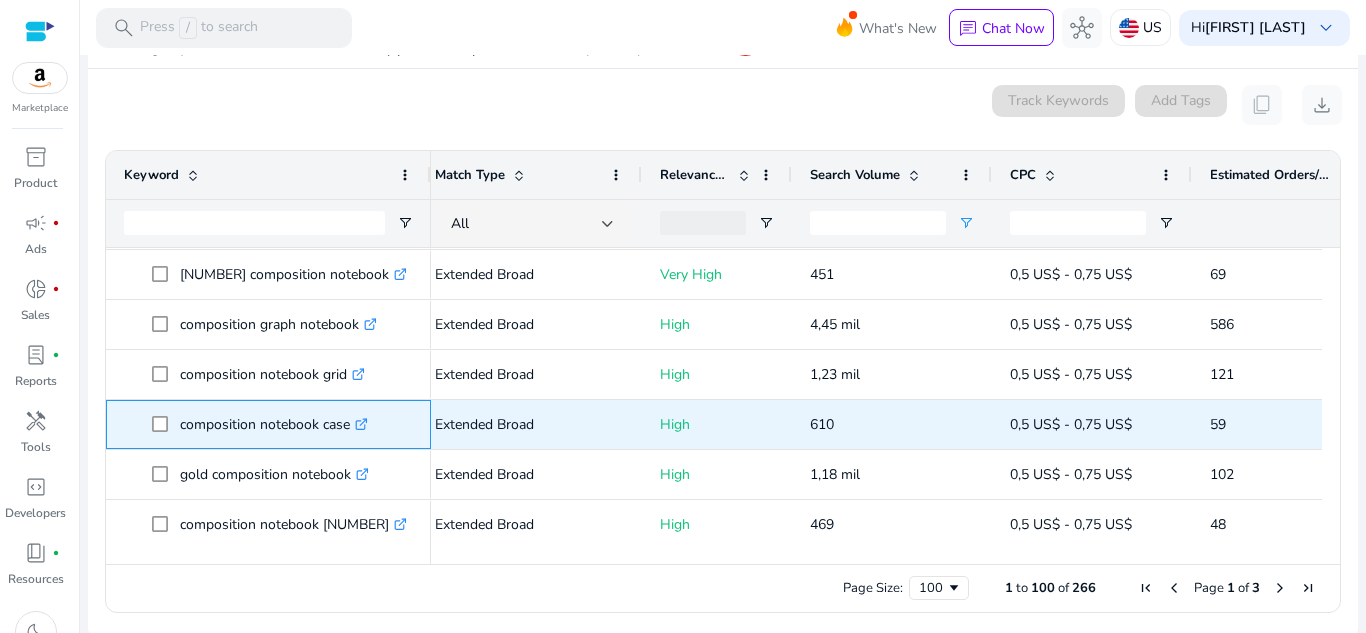 click on ".st0{fill:#2c8af8}" at bounding box center (359, 424) 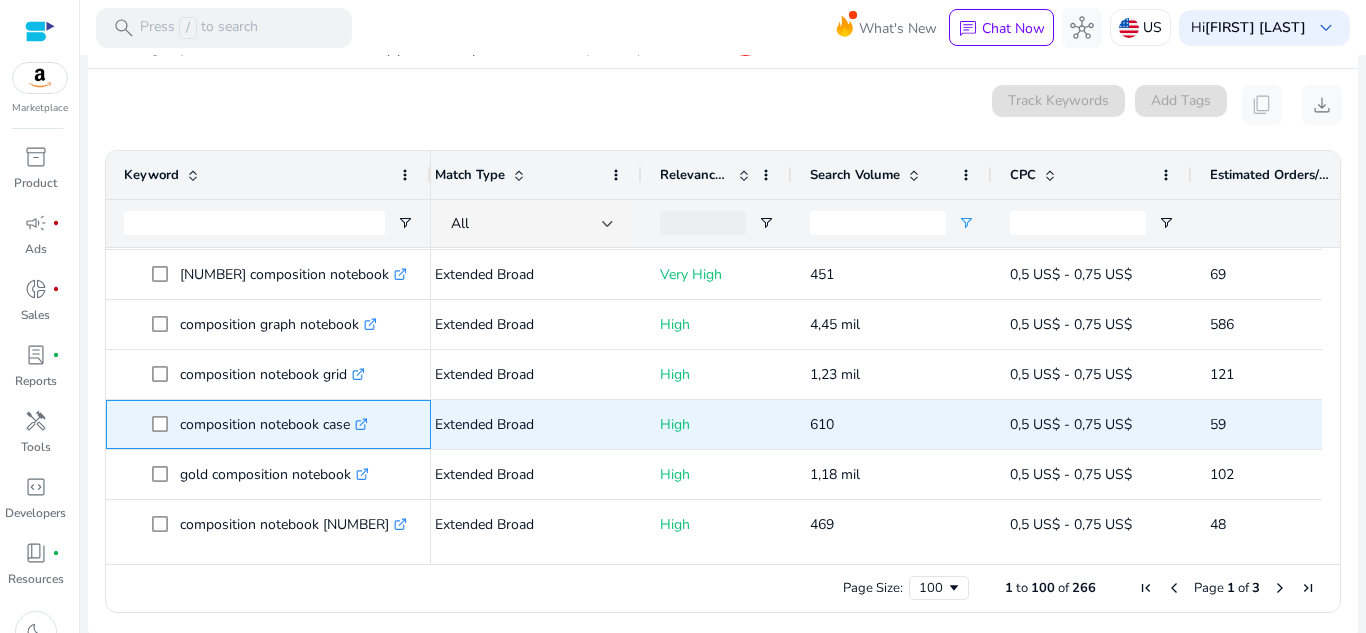 click 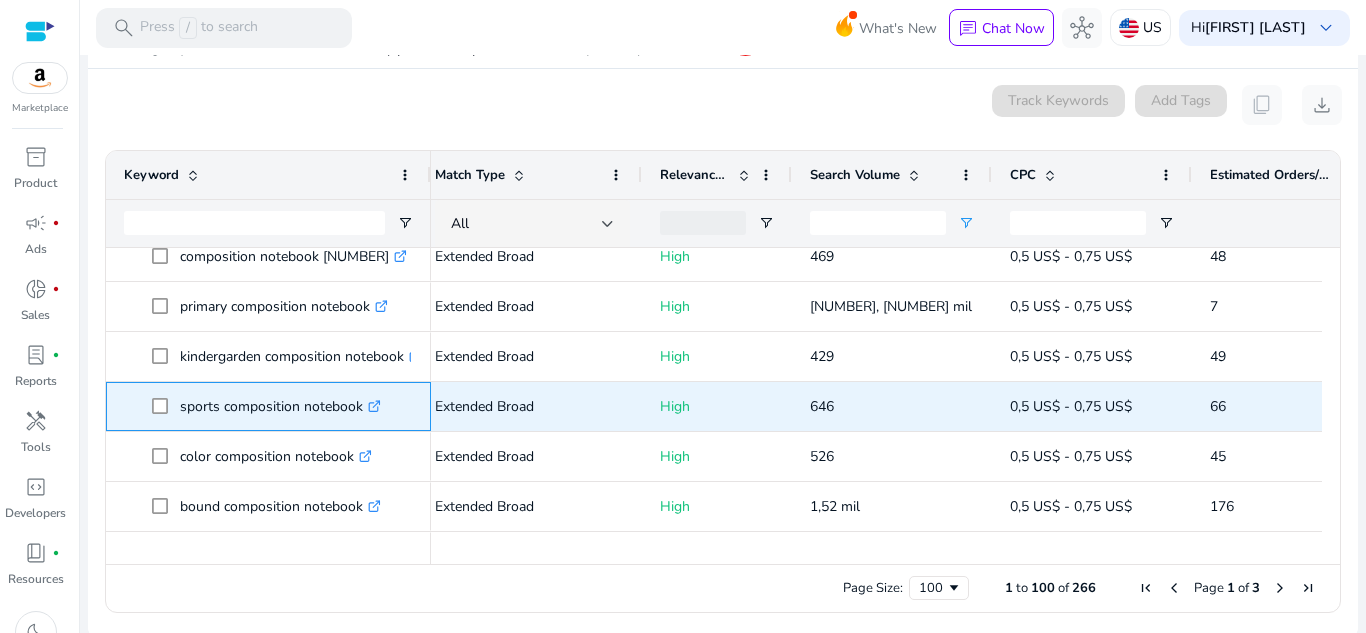 click on ".st0{fill:#2c8af8}" 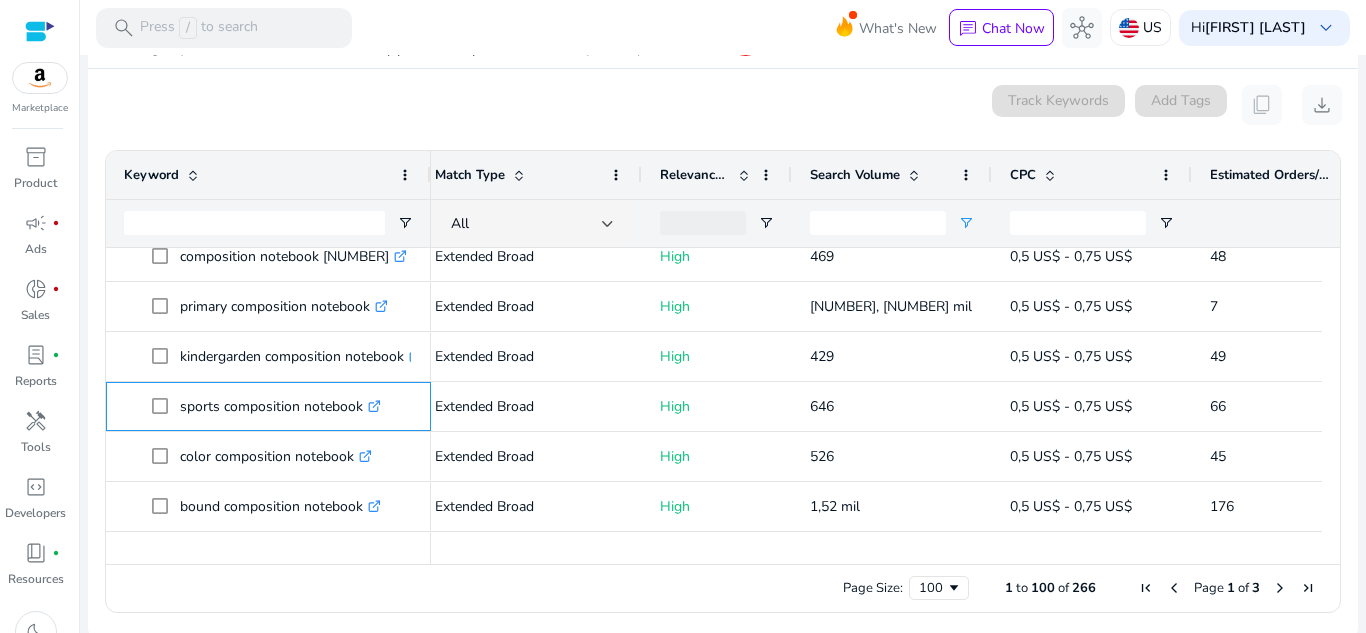 scroll, scrollTop: 2250, scrollLeft: 0, axis: vertical 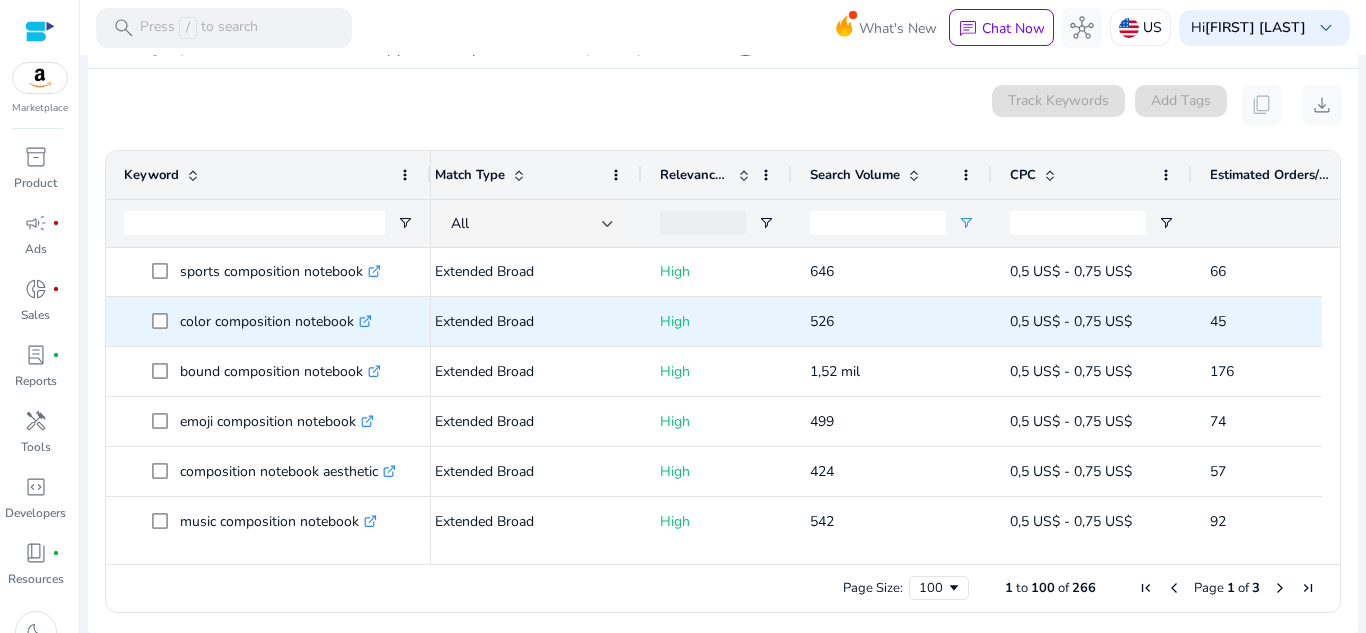 click on ".st0{fill:#2c8af8}" at bounding box center [363, 321] 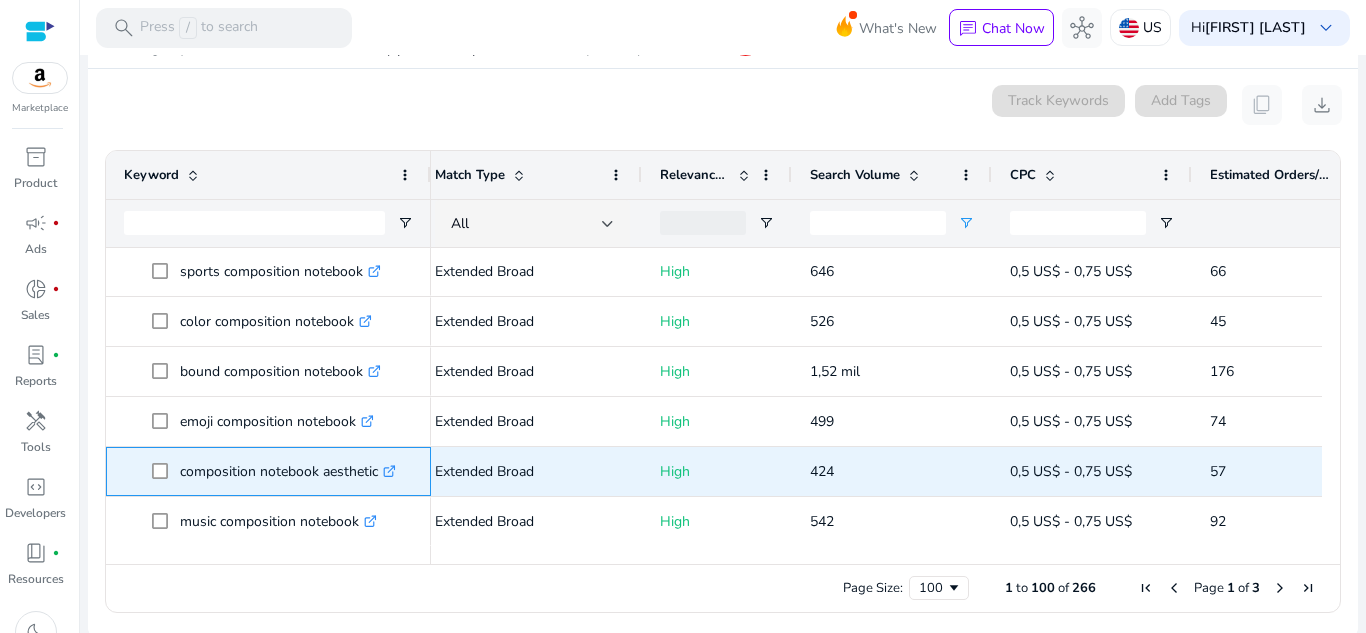 click on ".st0{fill:#2c8af8}" at bounding box center [387, 471] 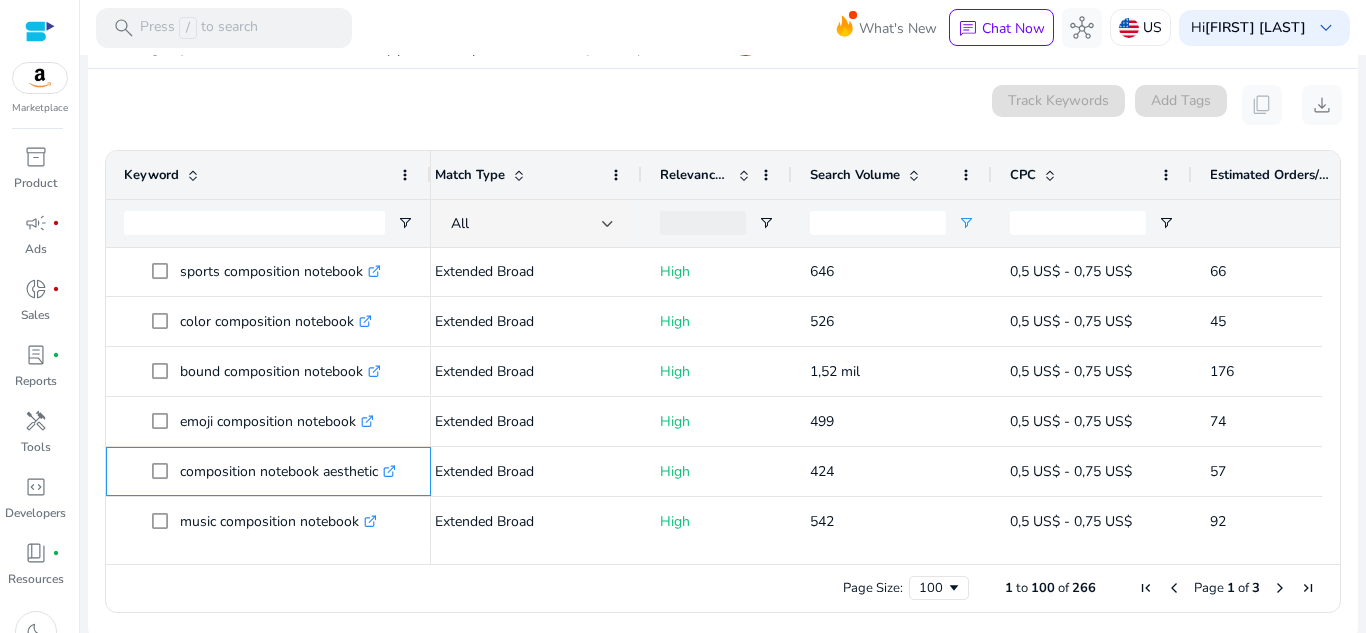 scroll, scrollTop: 2368, scrollLeft: 0, axis: vertical 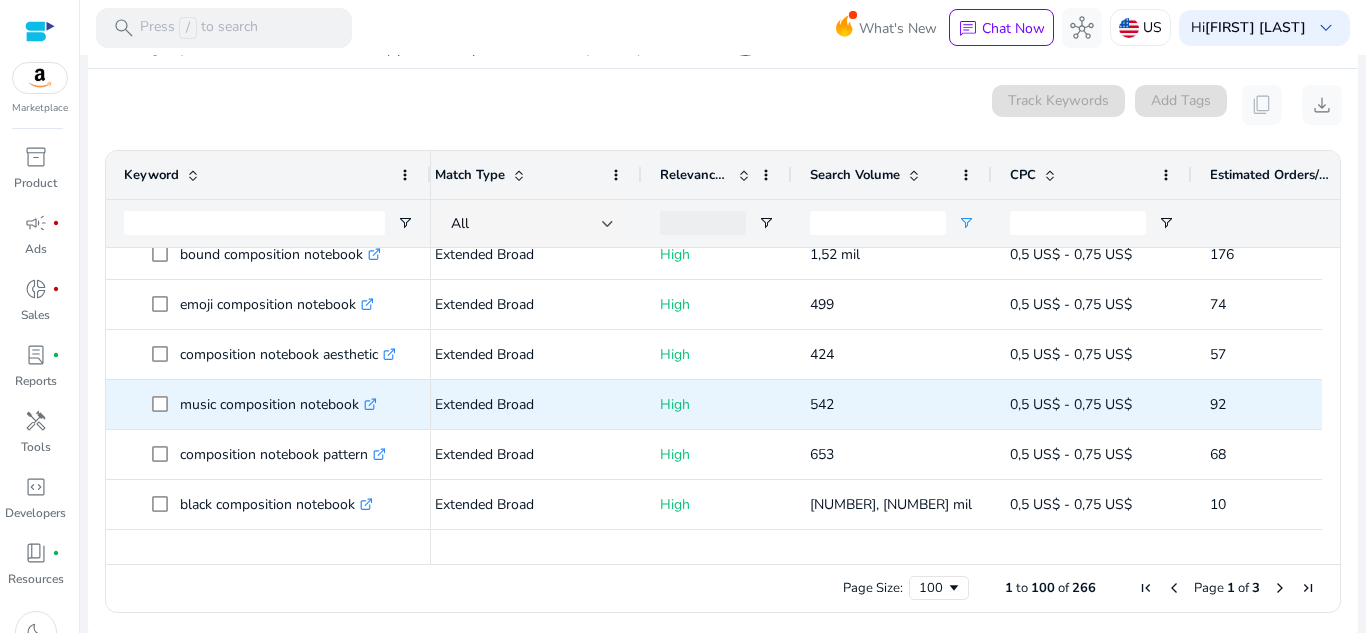 click on ".st0{fill:#2c8af8}" 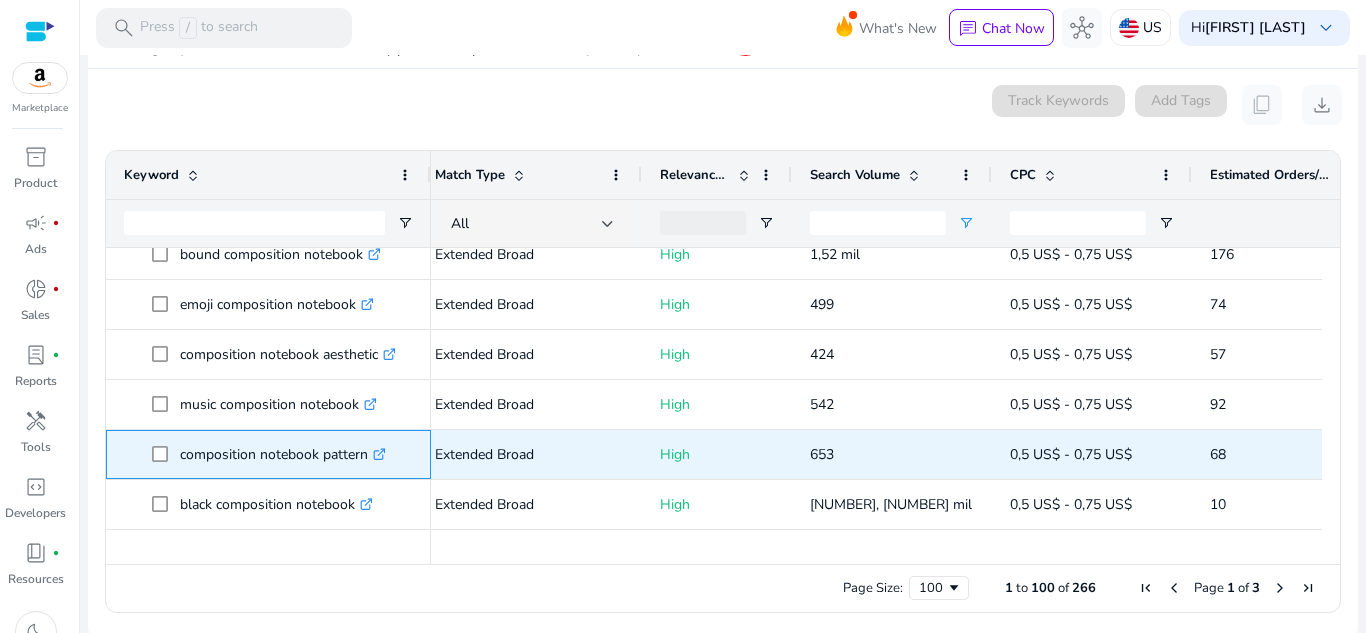 click on ".st0{fill:#2c8af8}" 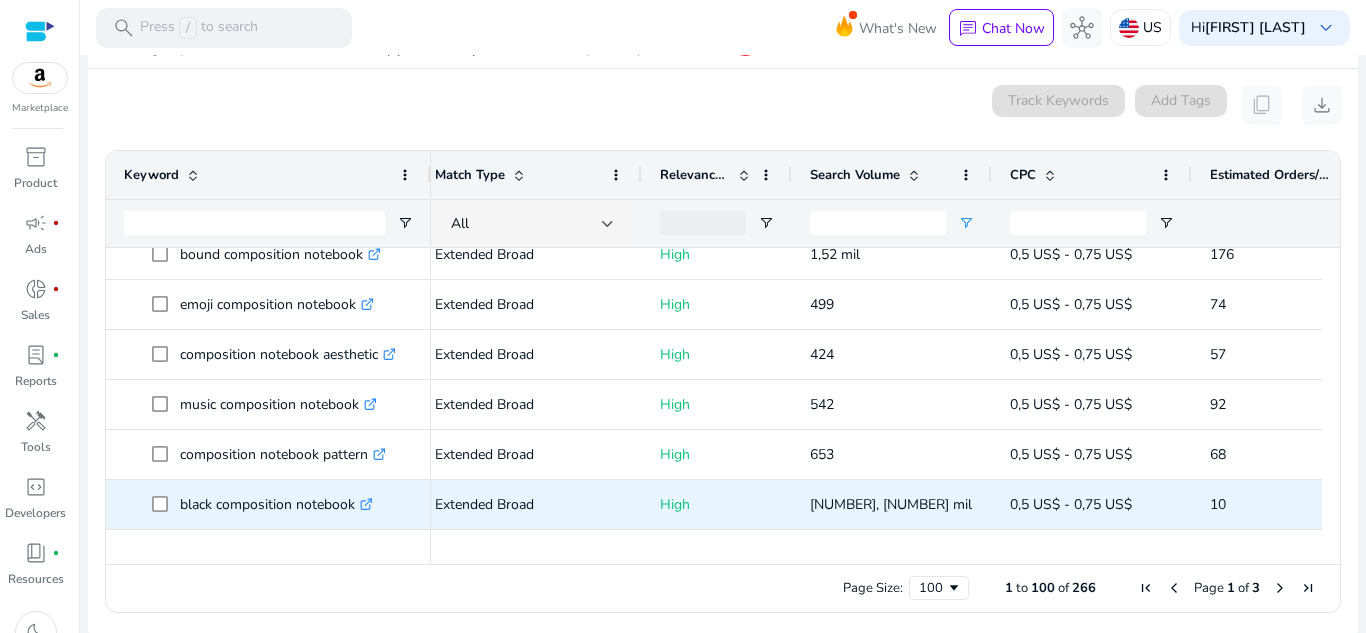 click on ".st0{fill:#2c8af8}" 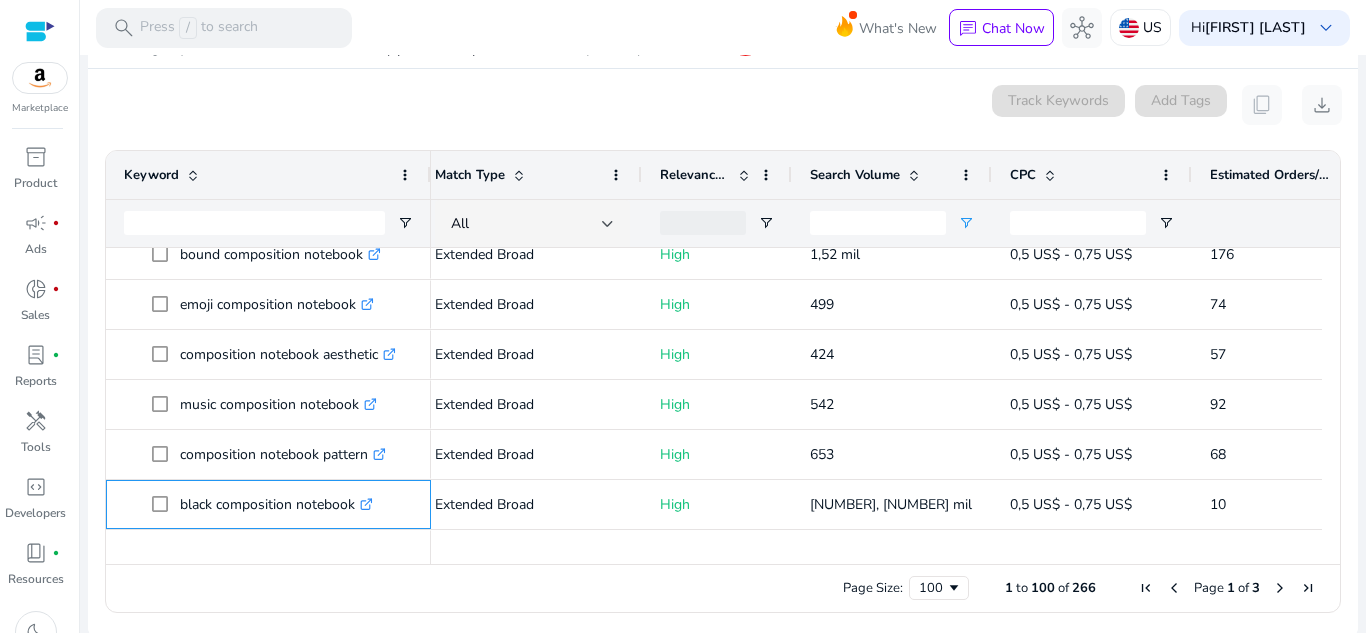 scroll, scrollTop: 2536, scrollLeft: 0, axis: vertical 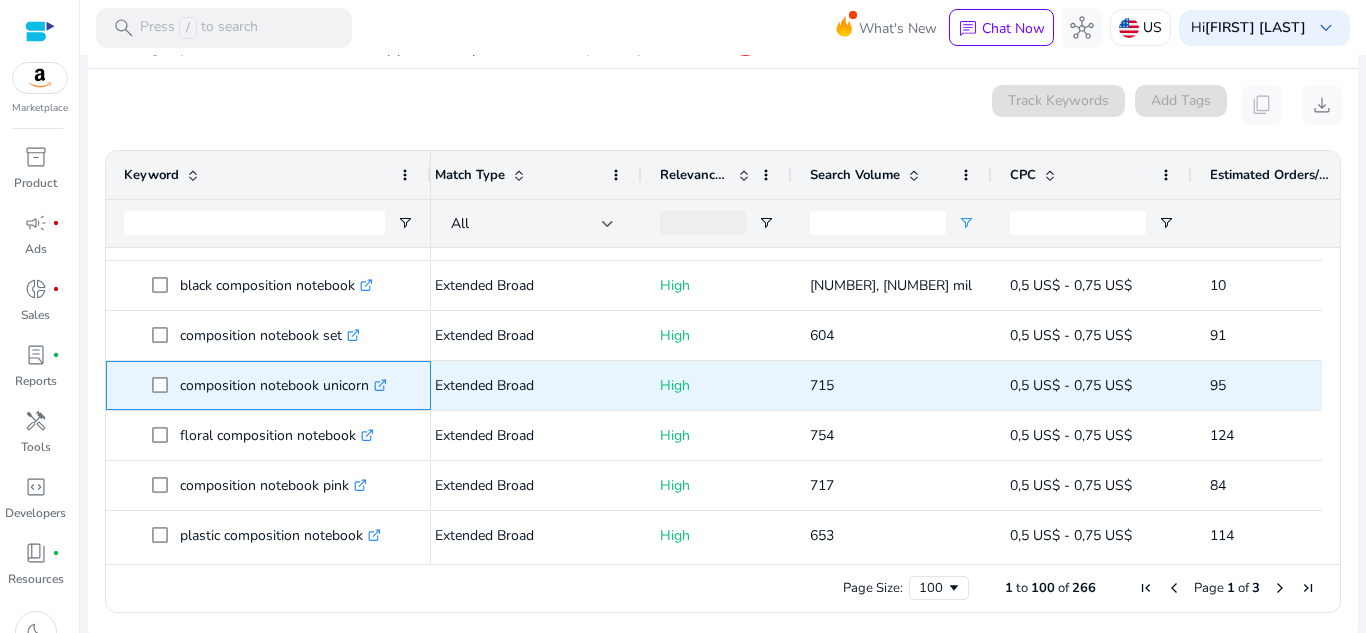 click on ".st0{fill:#2c8af8}" 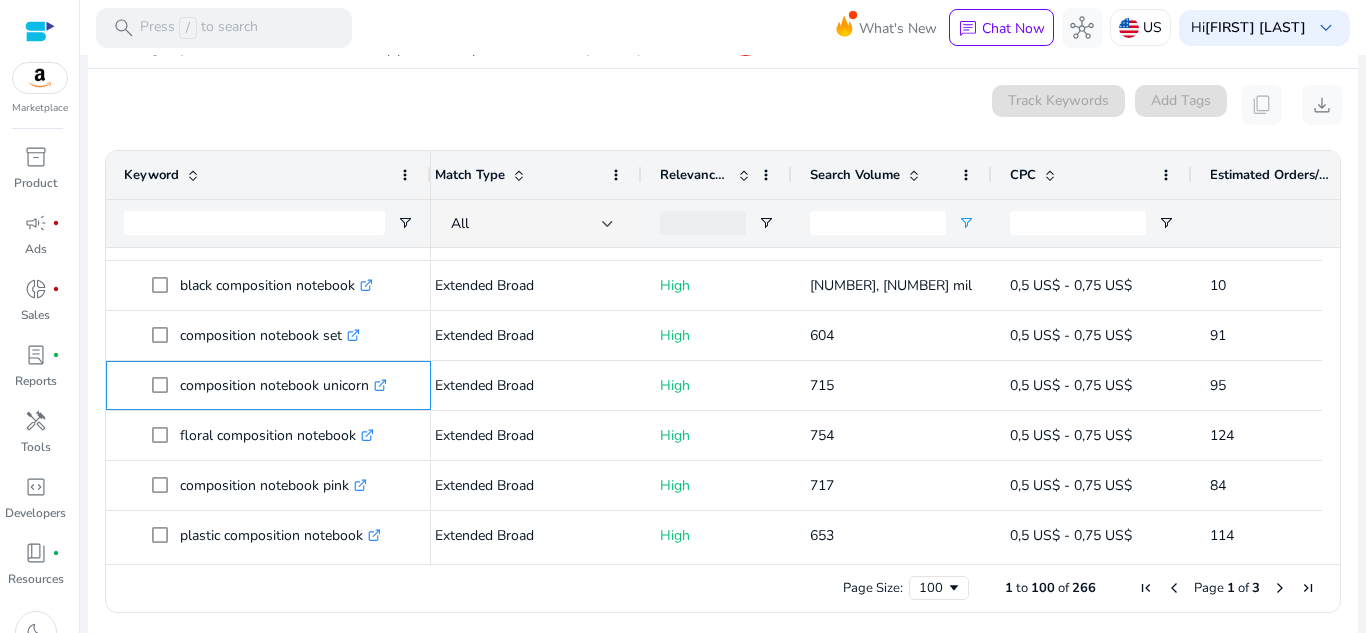 scroll, scrollTop: 2821, scrollLeft: 0, axis: vertical 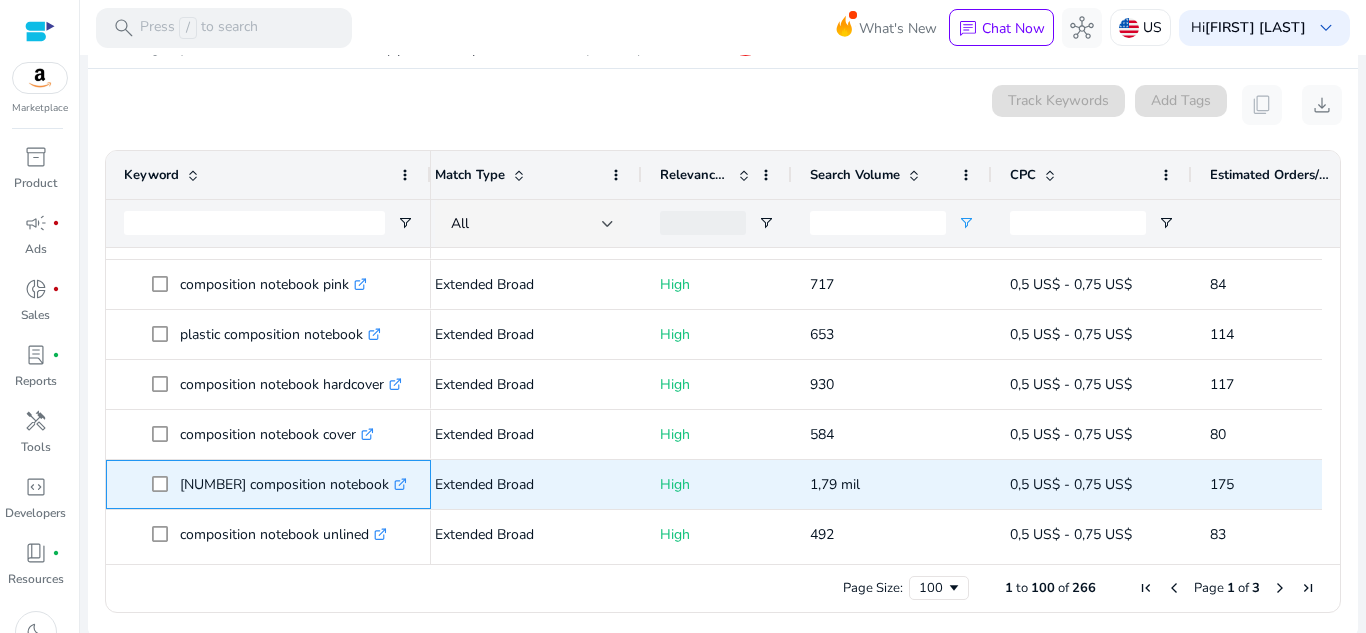 click on ".st0{fill:#2c8af8}" 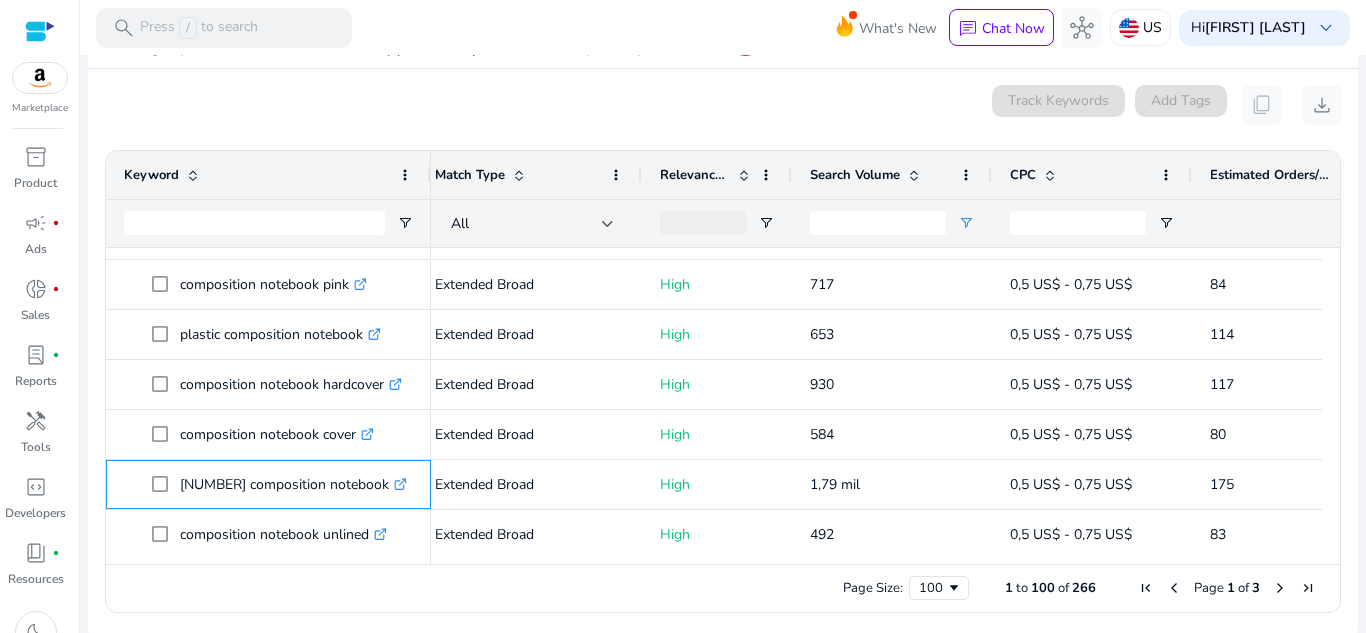 scroll, scrollTop: 2972, scrollLeft: 0, axis: vertical 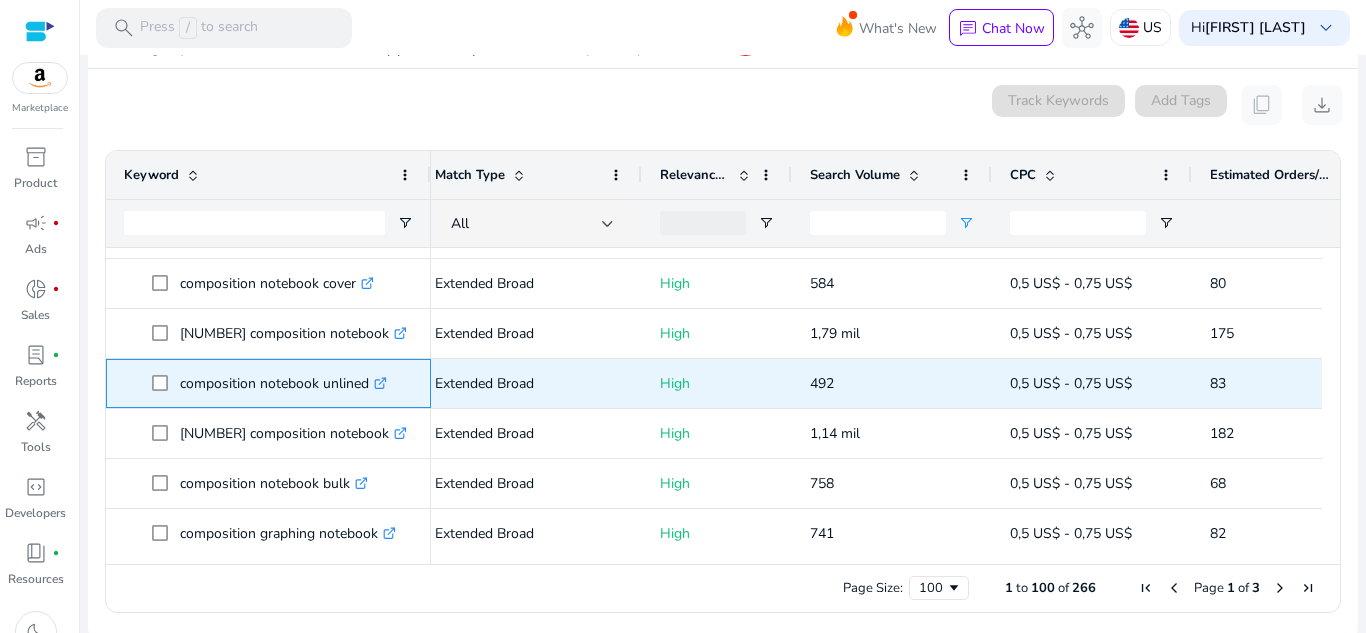click 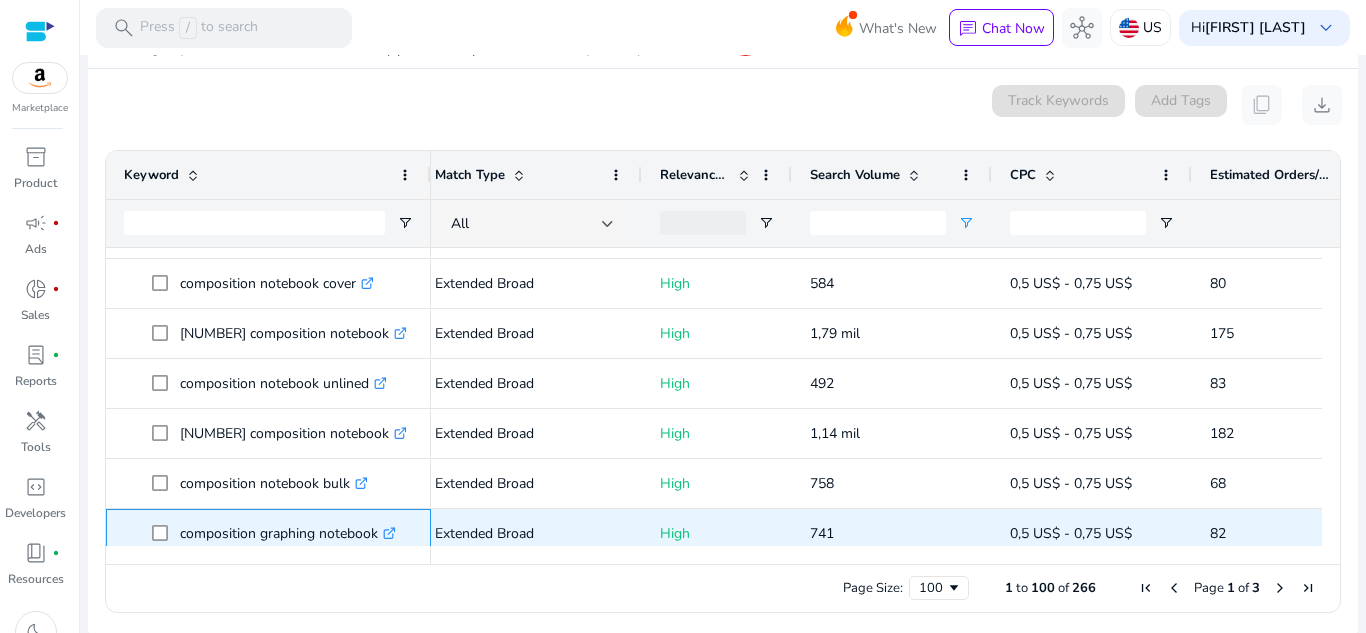 click on ".st0{fill:#2c8af8}" at bounding box center [387, 533] 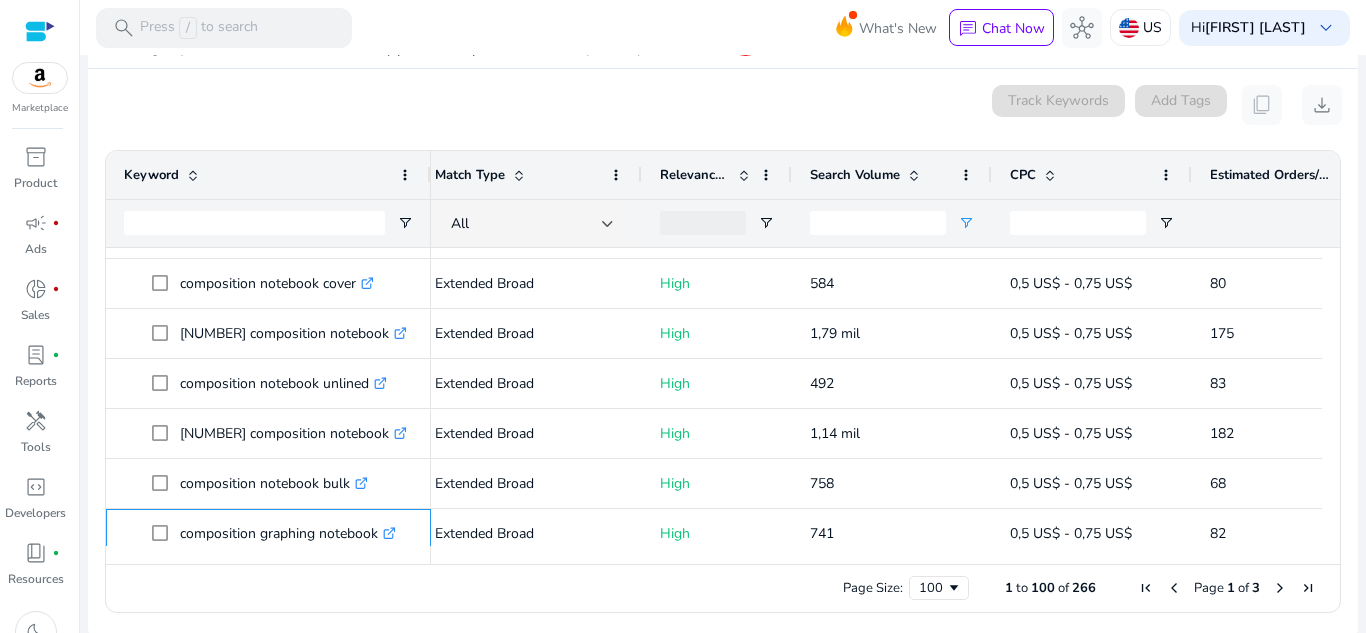 scroll, scrollTop: 3056, scrollLeft: 0, axis: vertical 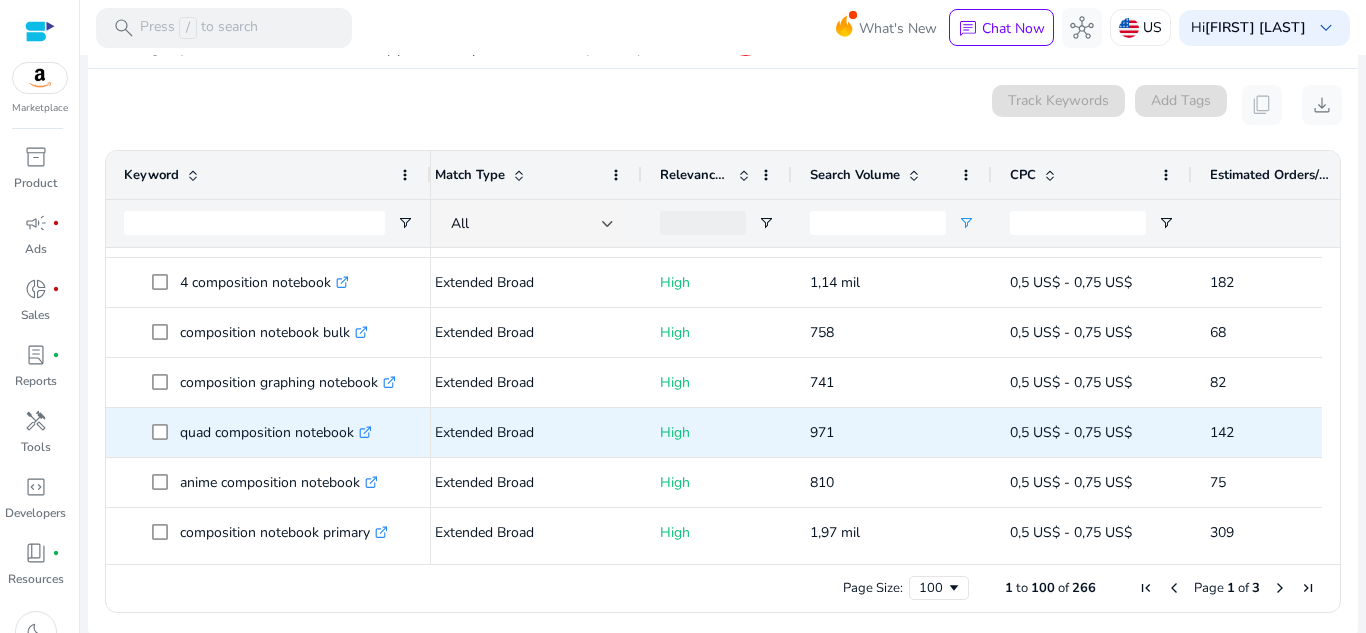 click on ".st0{fill:#2c8af8}" 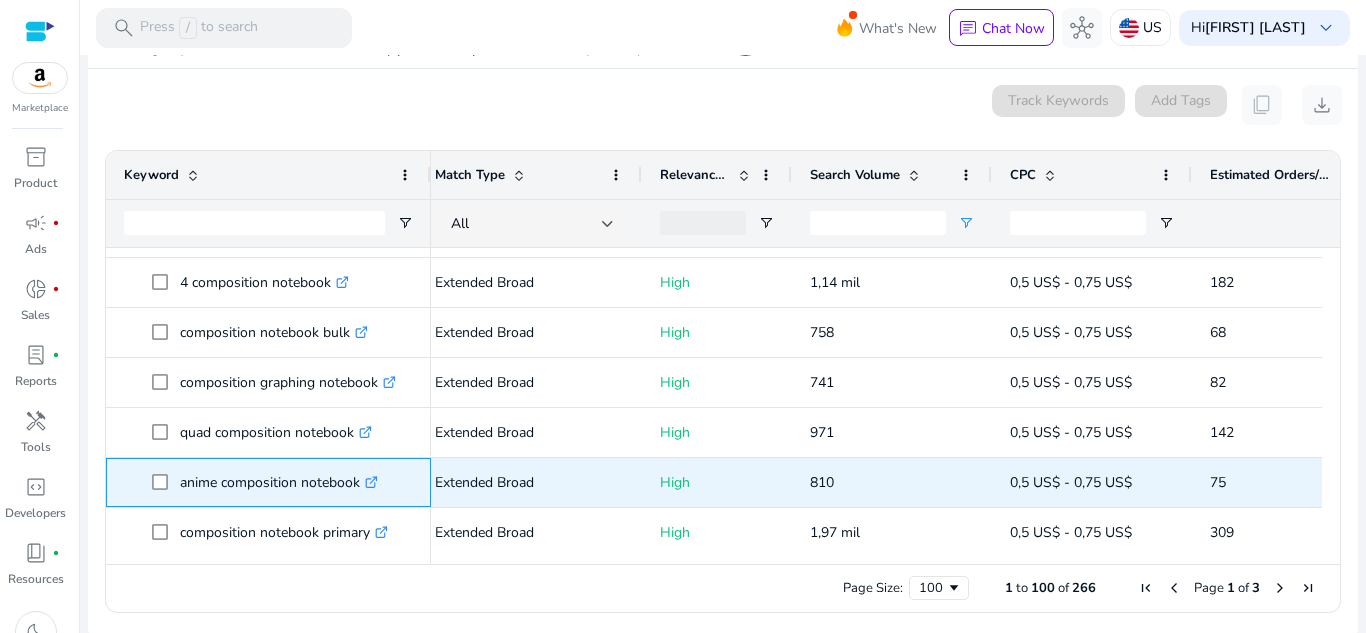 click on ".st0{fill:#2c8af8}" at bounding box center [369, 482] 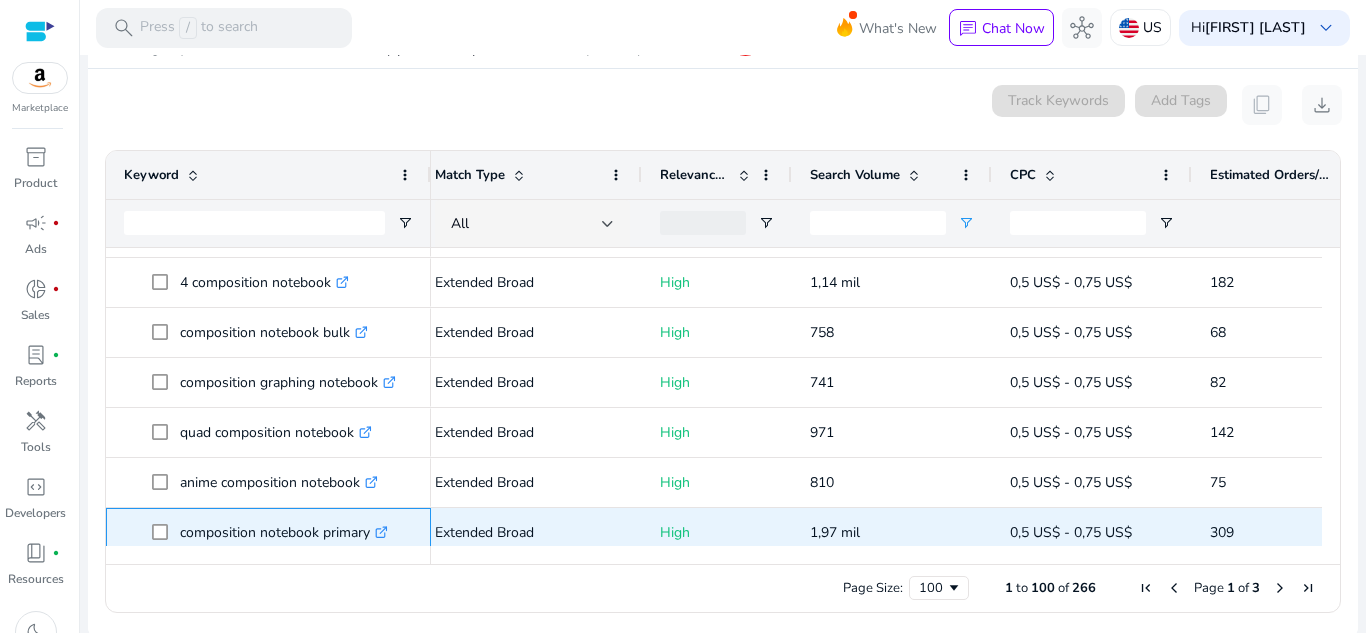 click 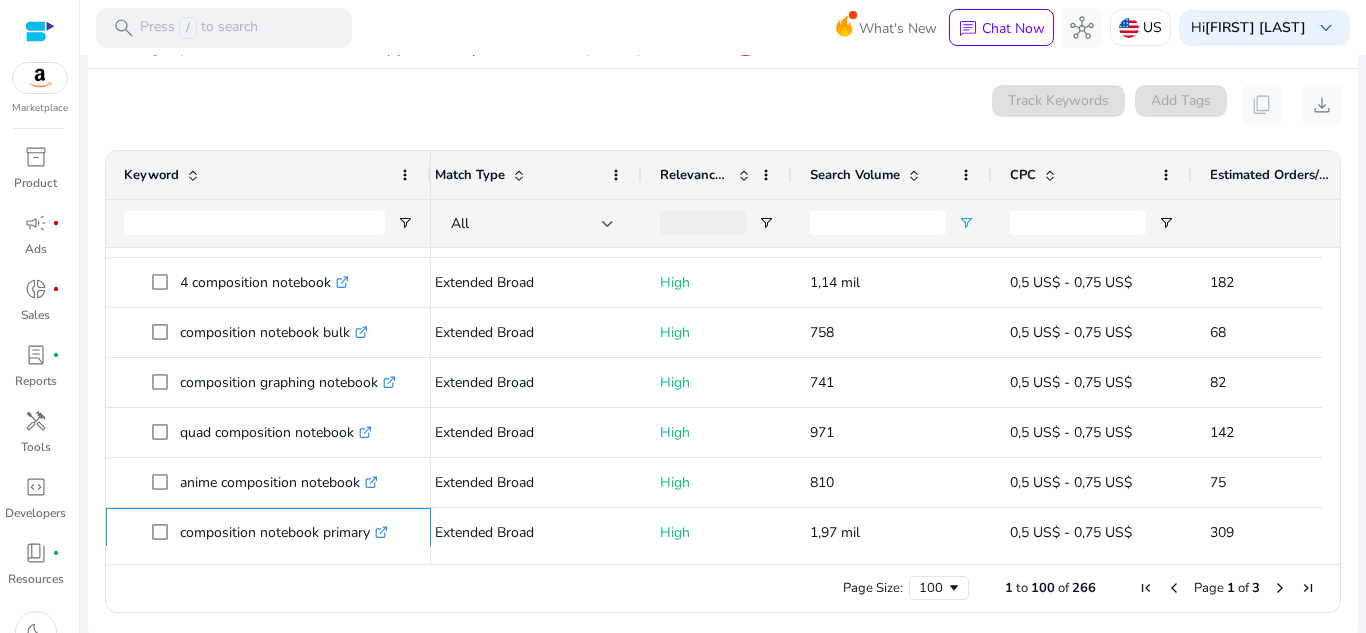 scroll, scrollTop: 3191, scrollLeft: 0, axis: vertical 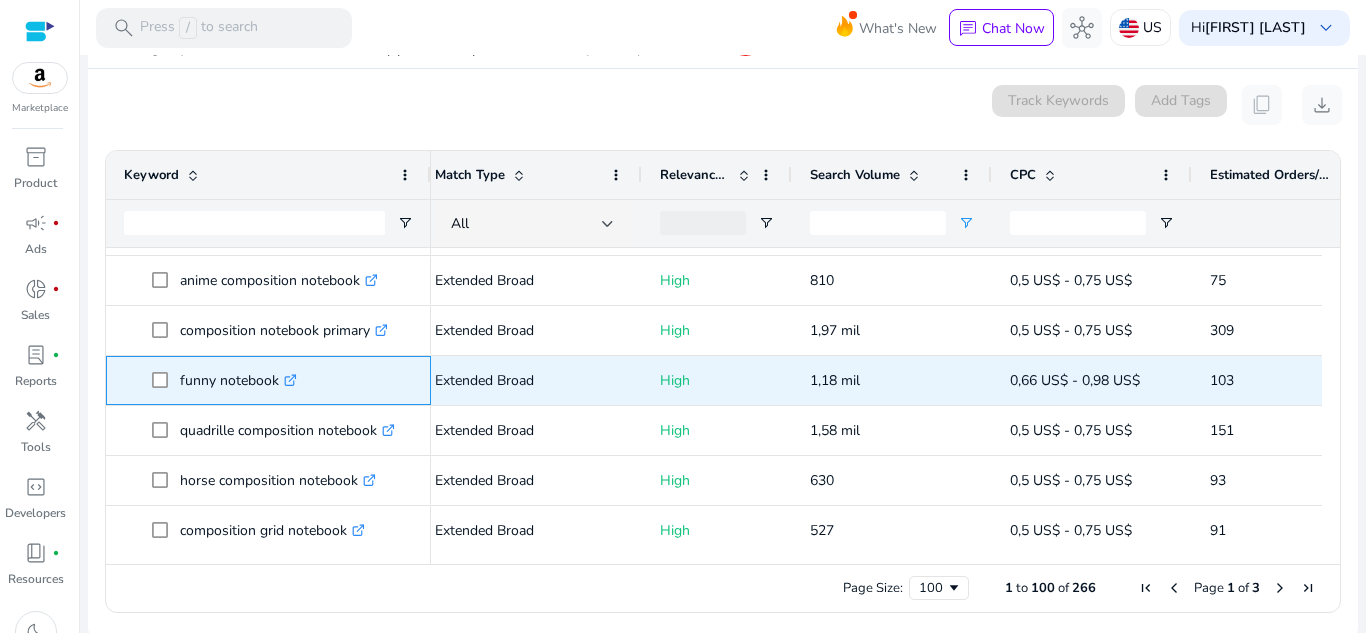 click on ".st0{fill:#2c8af8}" 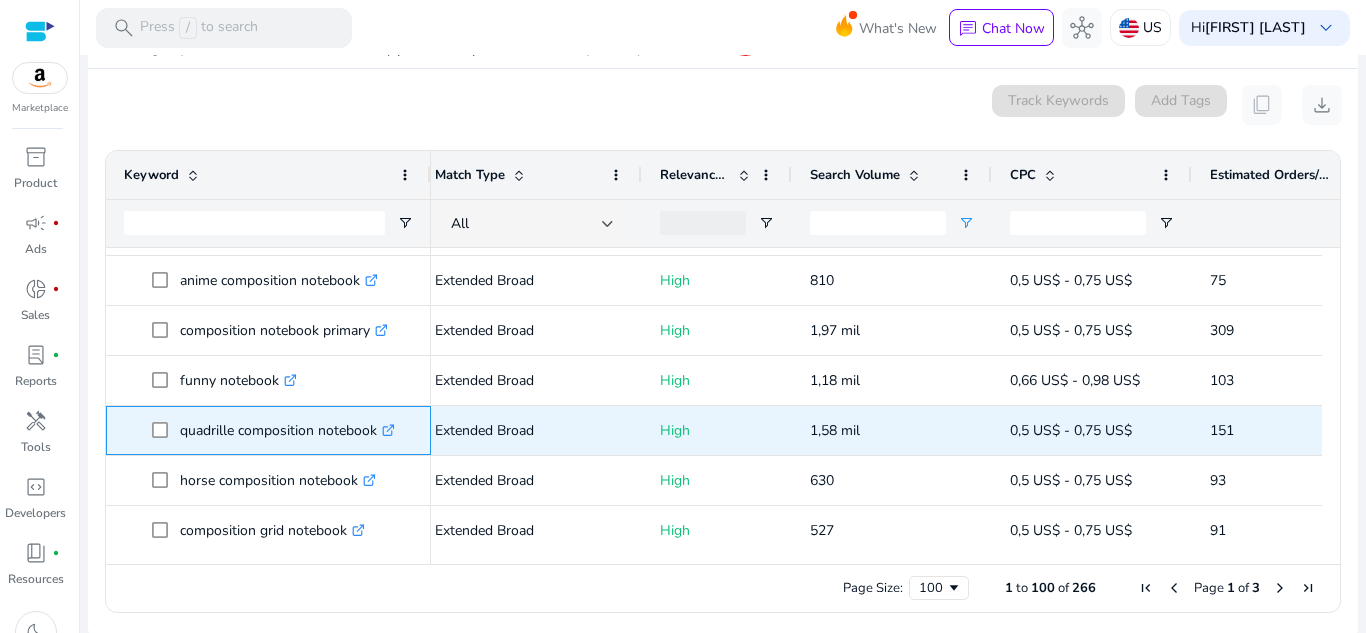 click on ".st0{fill:#2c8af8}" 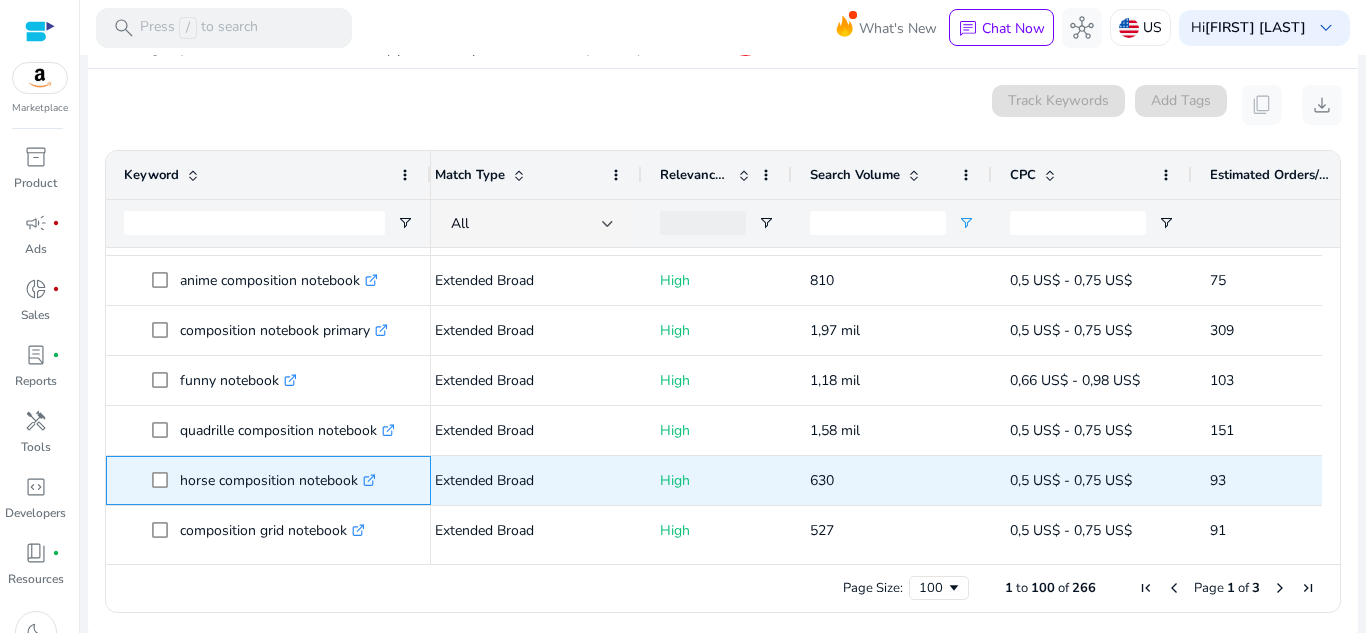 click on ".st0{fill:#2c8af8}" at bounding box center (367, 480) 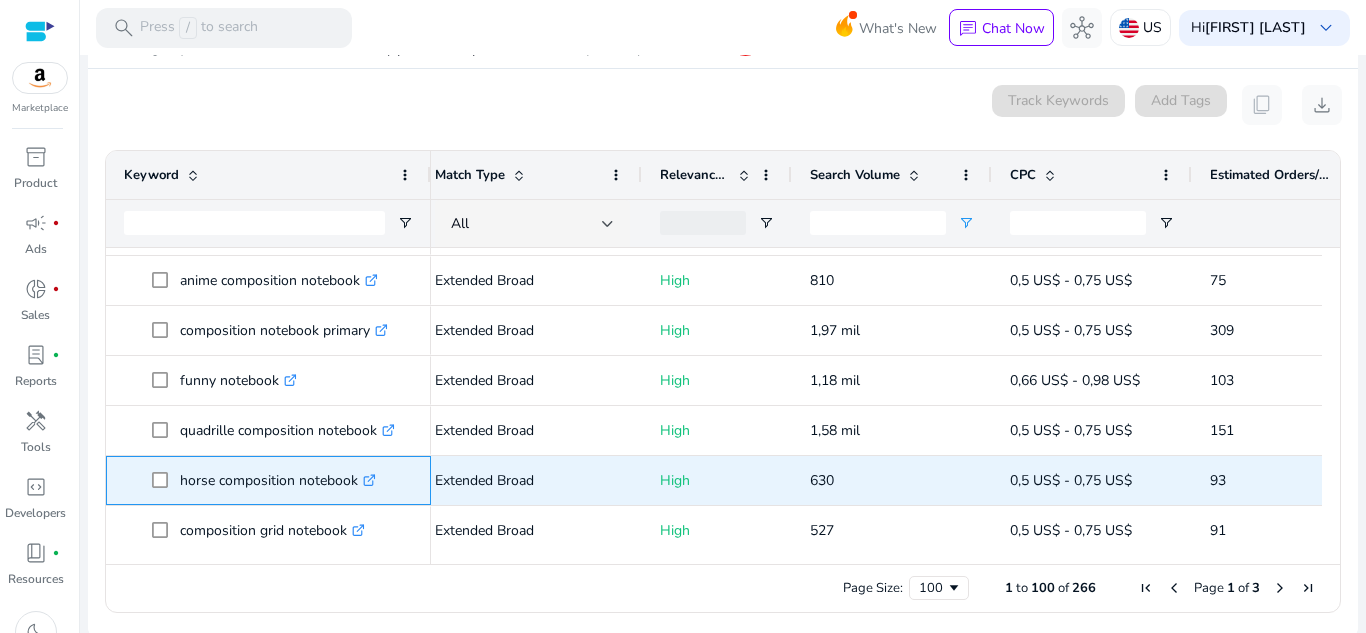 click on ".st0{fill:#2c8af8}" 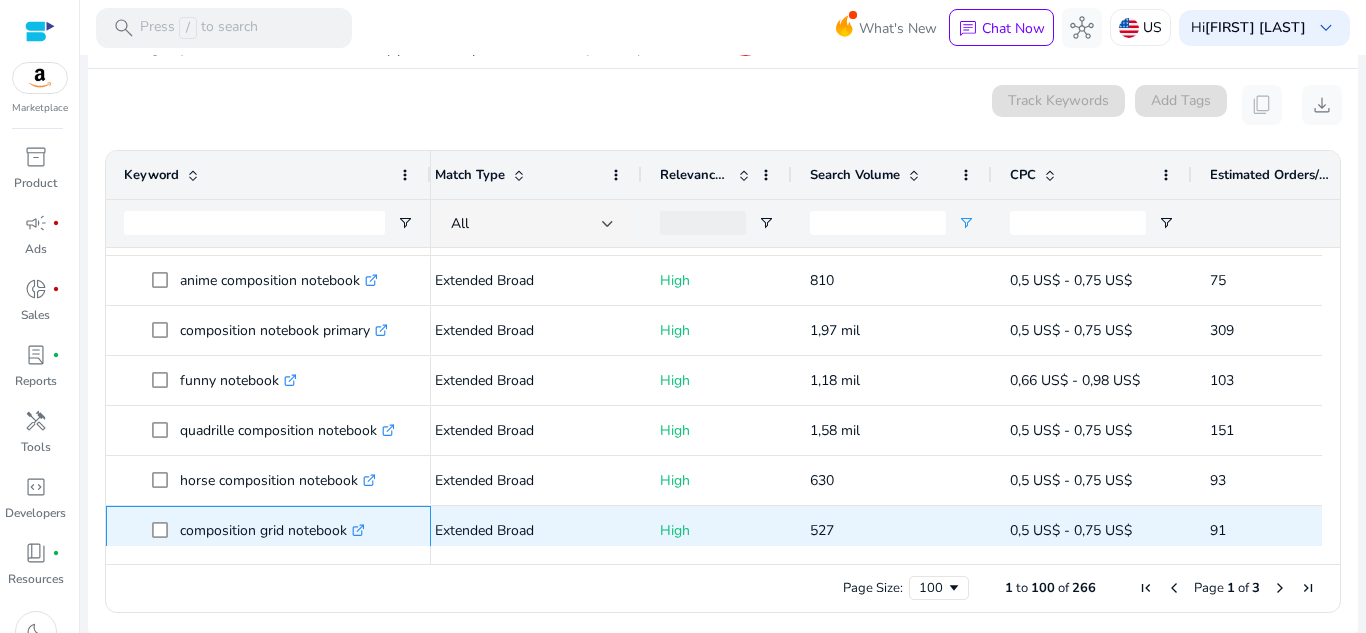 click on ".st0{fill:#2c8af8}" 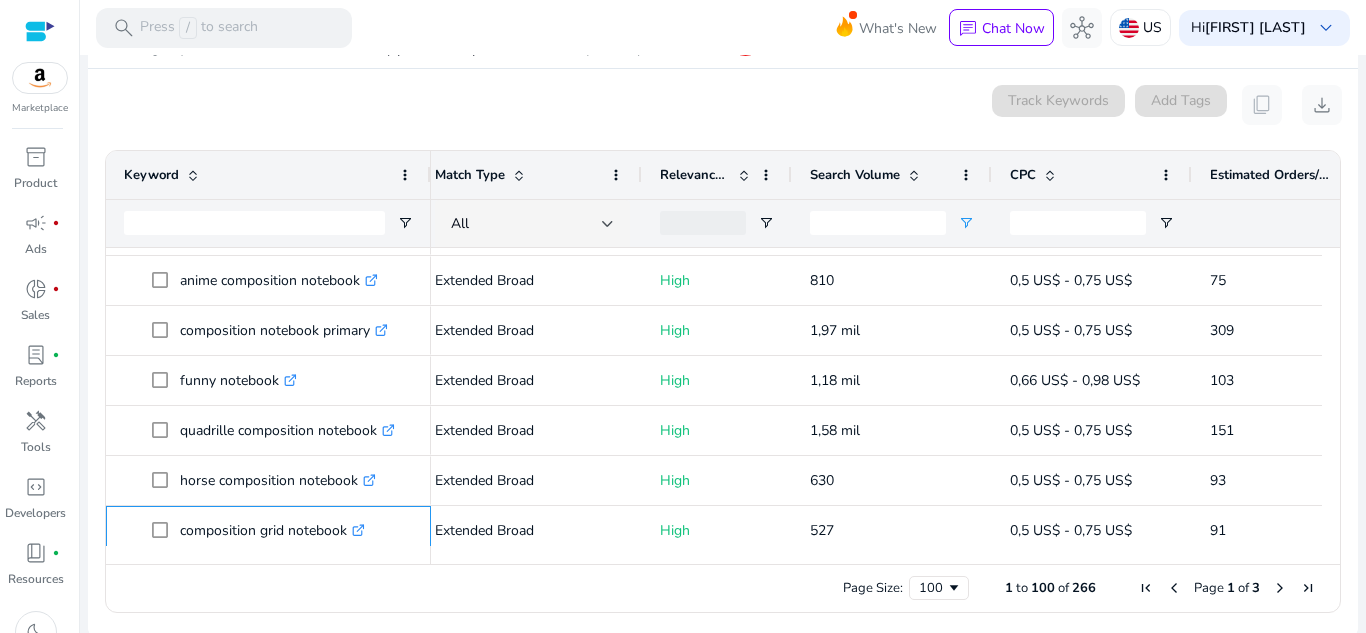 scroll, scrollTop: 3443, scrollLeft: 0, axis: vertical 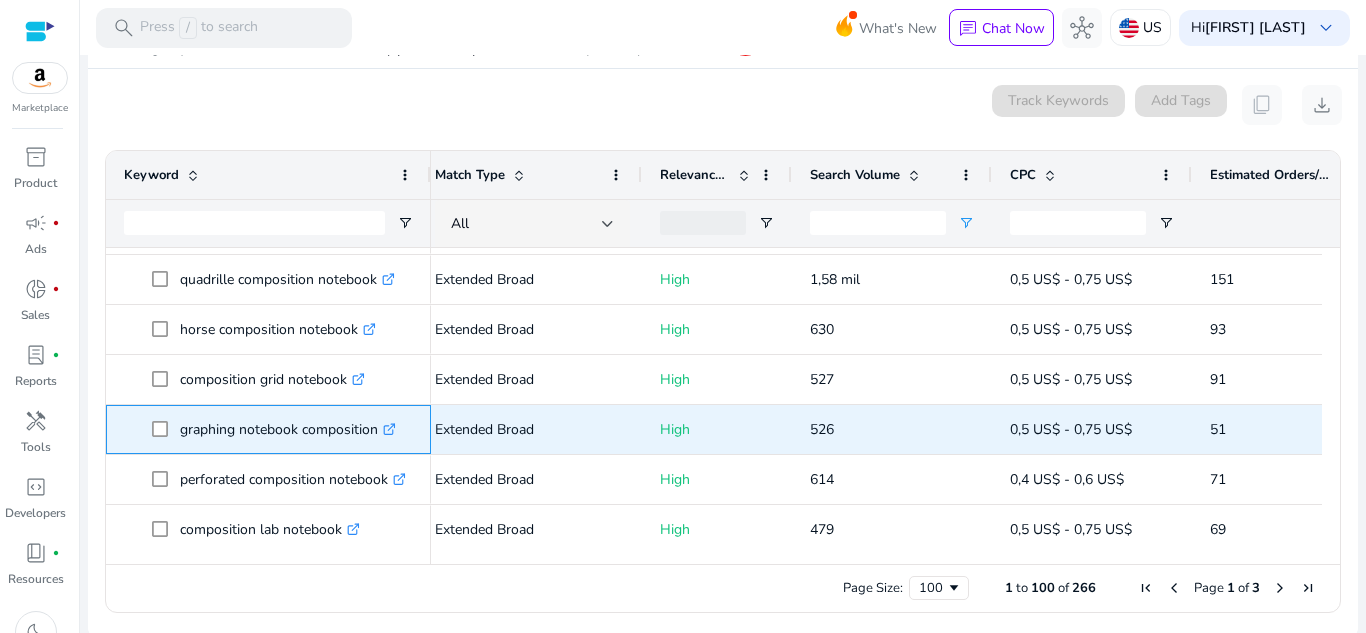 click 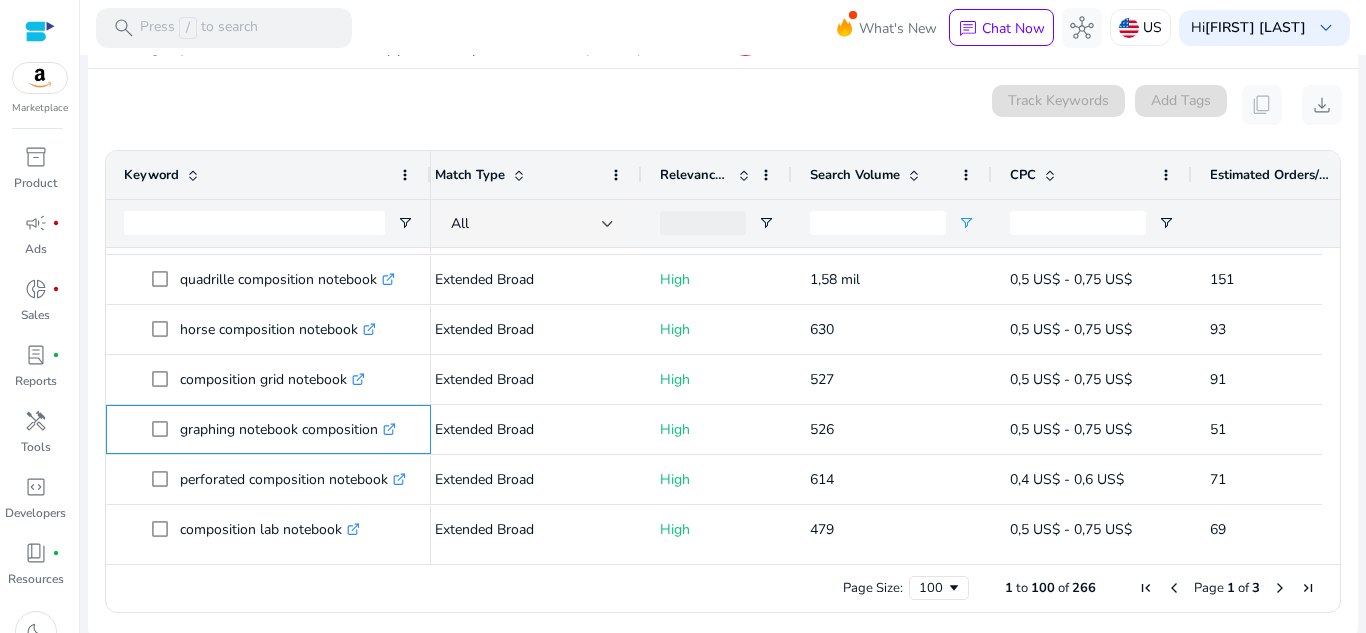 scroll, scrollTop: 3611, scrollLeft: 0, axis: vertical 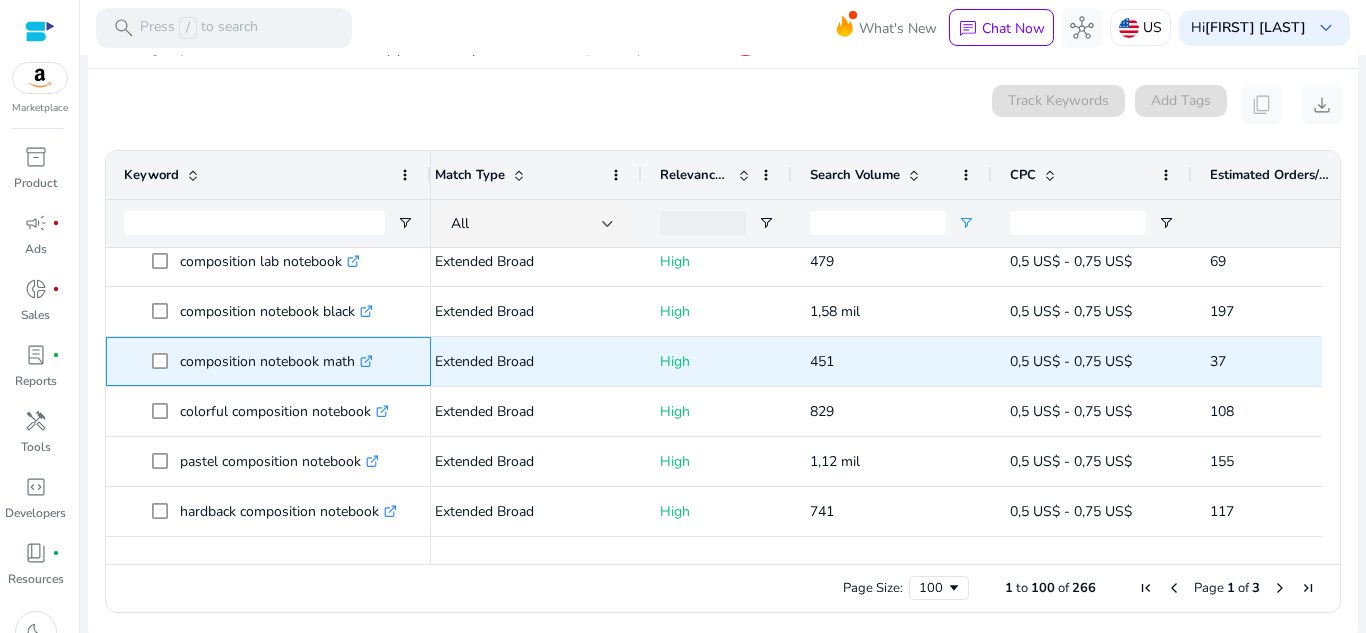 click on ".st0{fill:#2c8af8}" 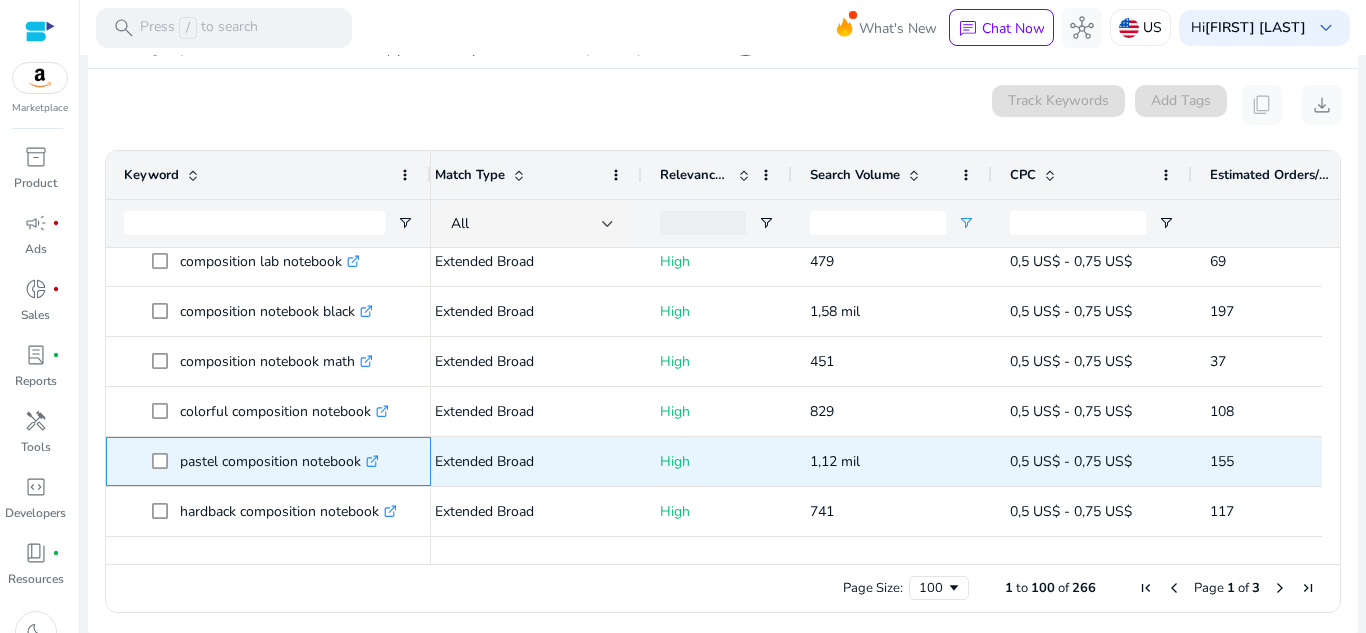click on ".st0{fill:#2c8af8}" 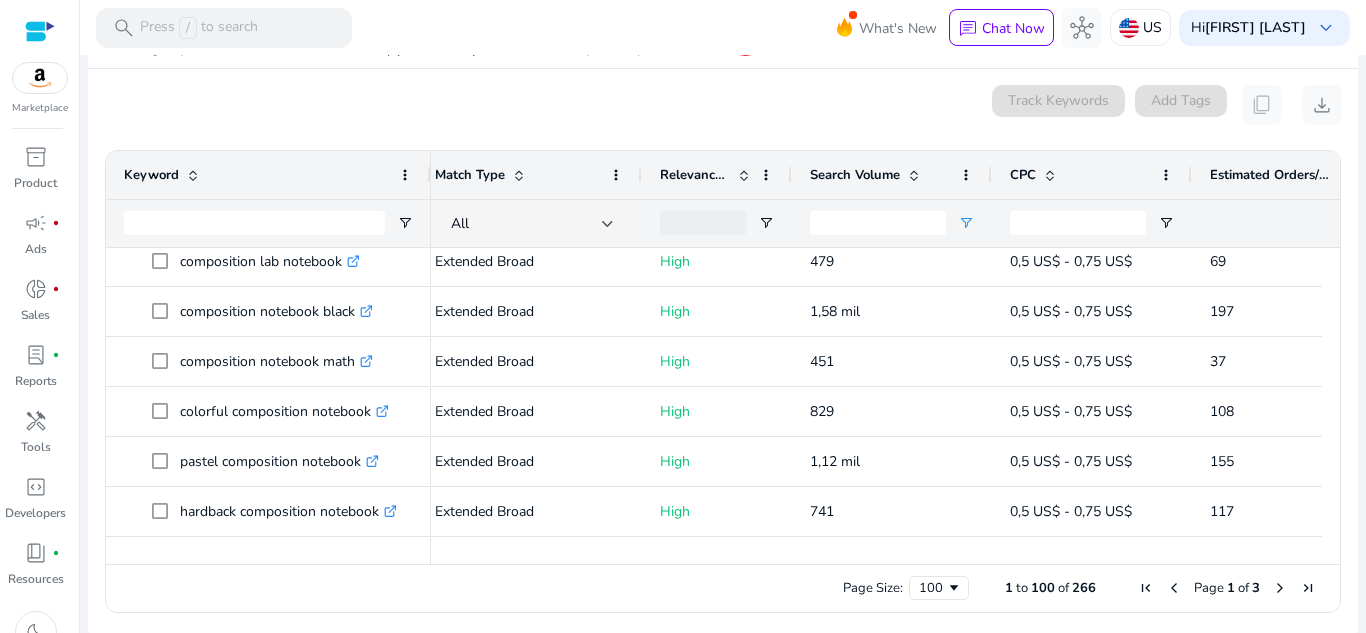 click at bounding box center (1331, 397) 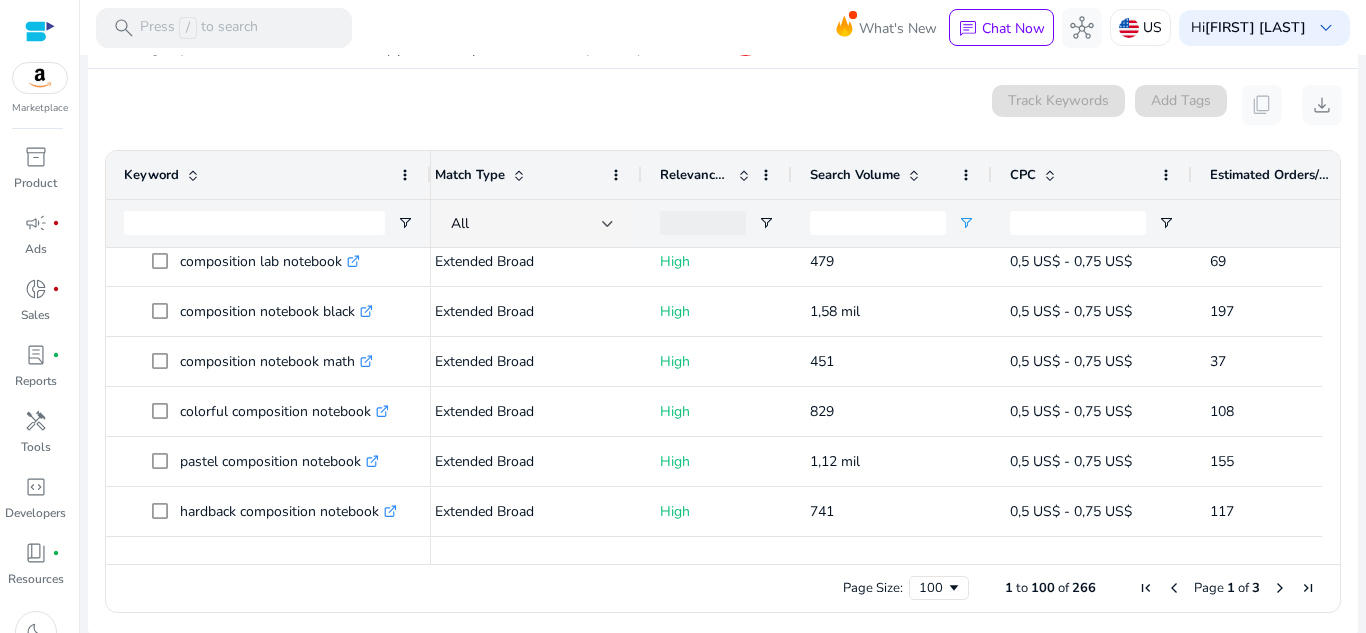 scroll, scrollTop: 3795, scrollLeft: 0, axis: vertical 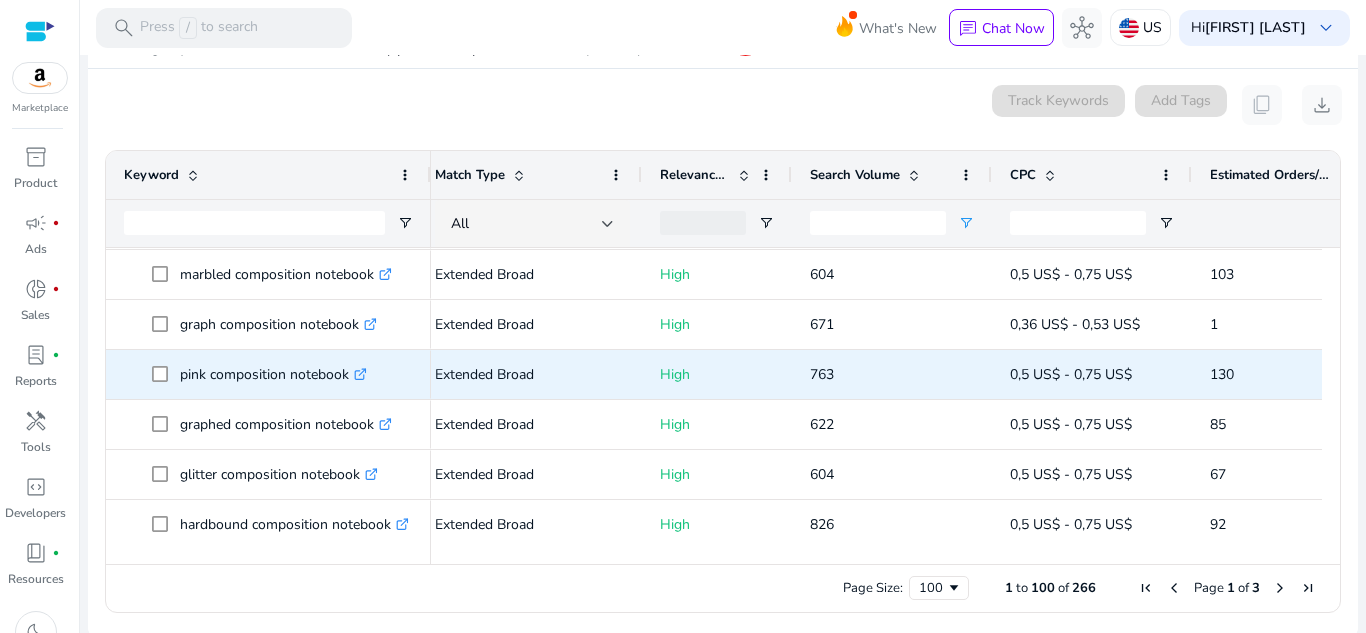 click on ".st0{fill:#2c8af8}" 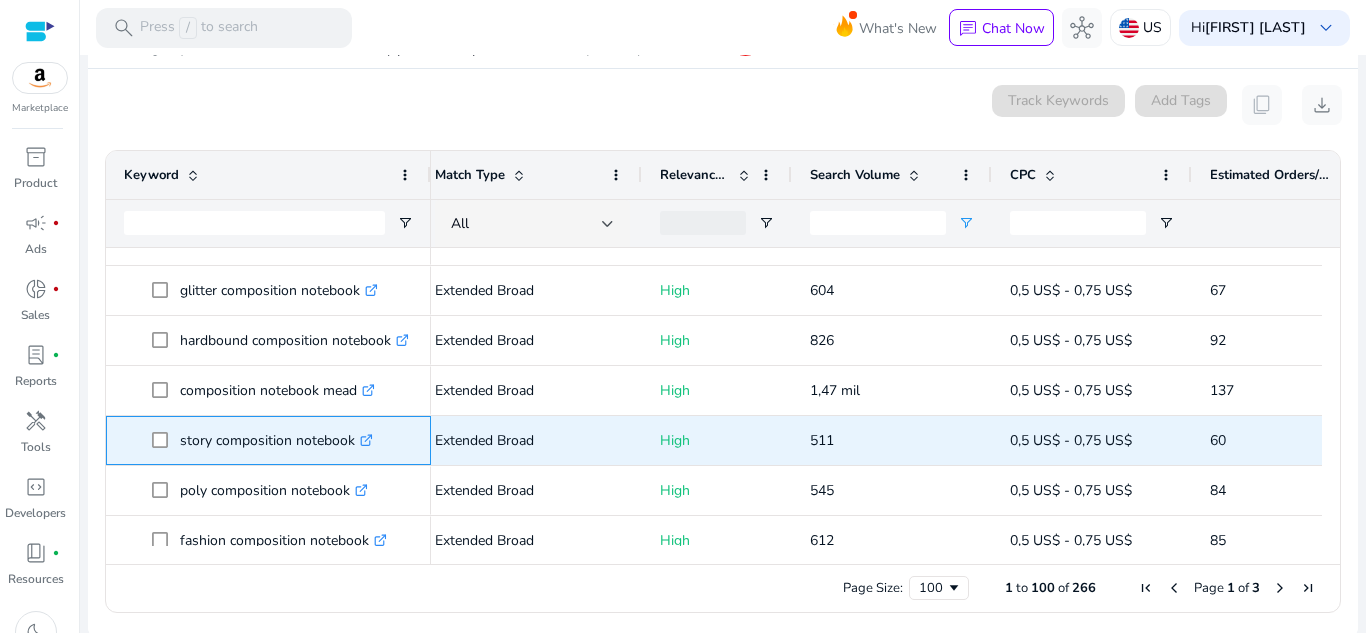 click on ".st0{fill:#2c8af8}" at bounding box center (364, 440) 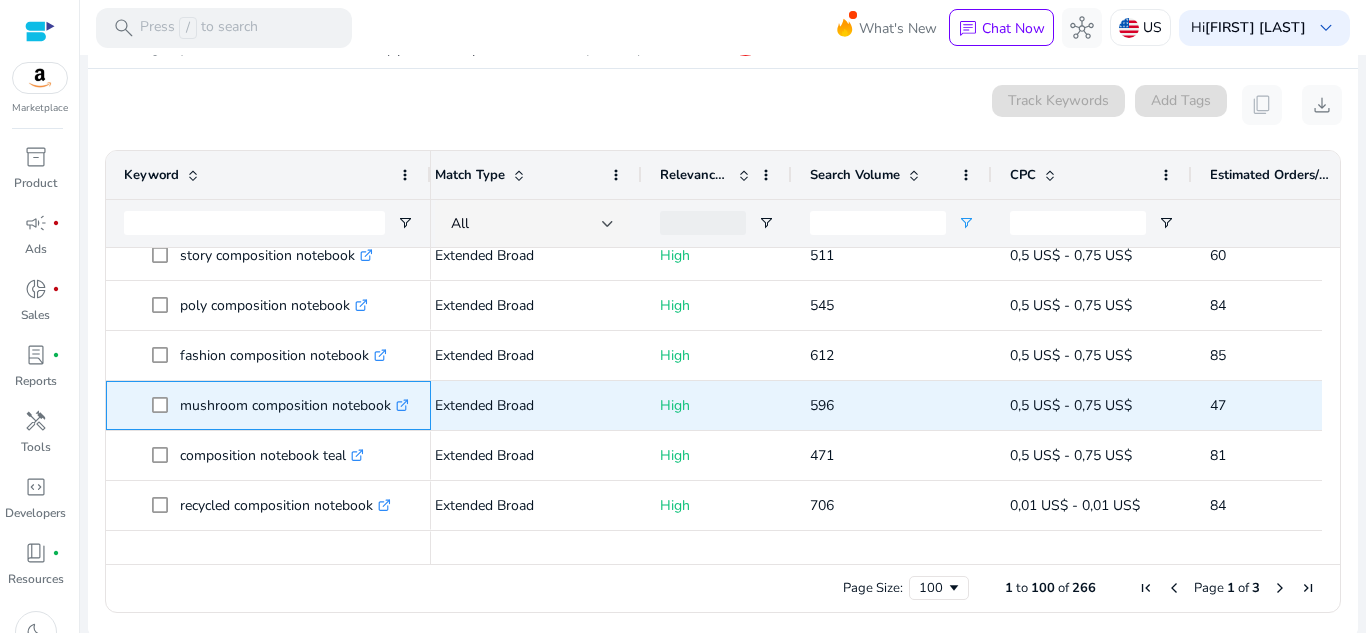 click on ".st0{fill:#2c8af8}" 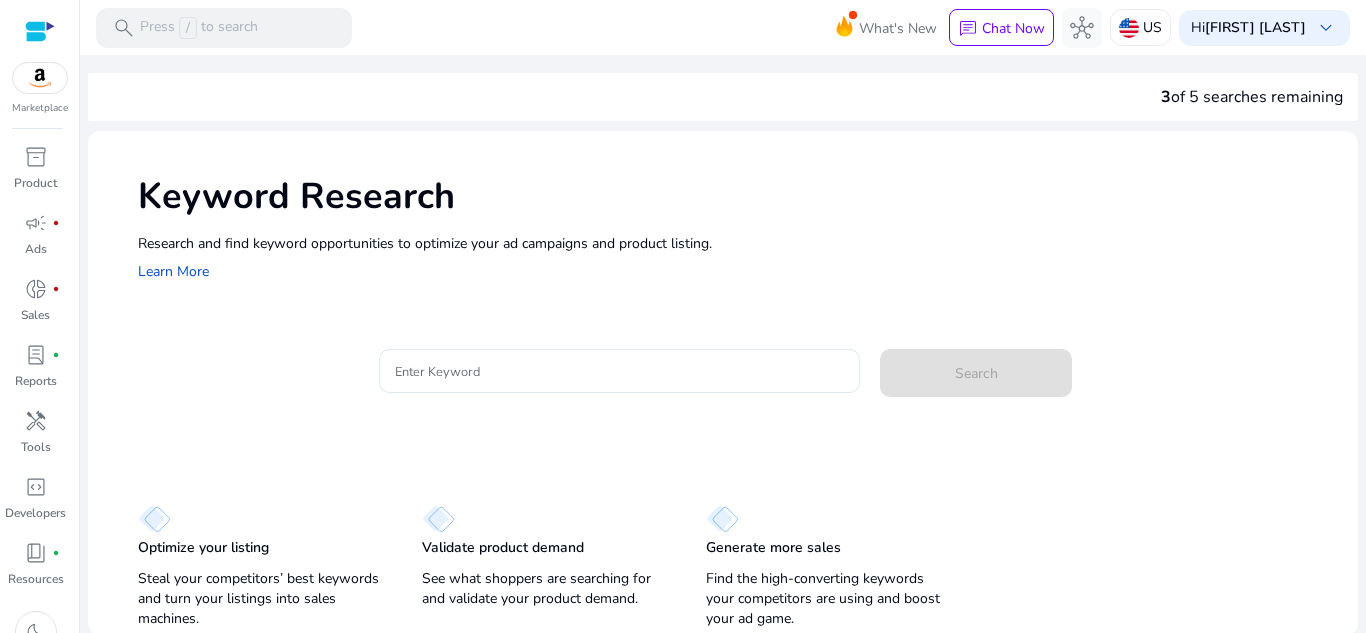 scroll, scrollTop: 0, scrollLeft: 0, axis: both 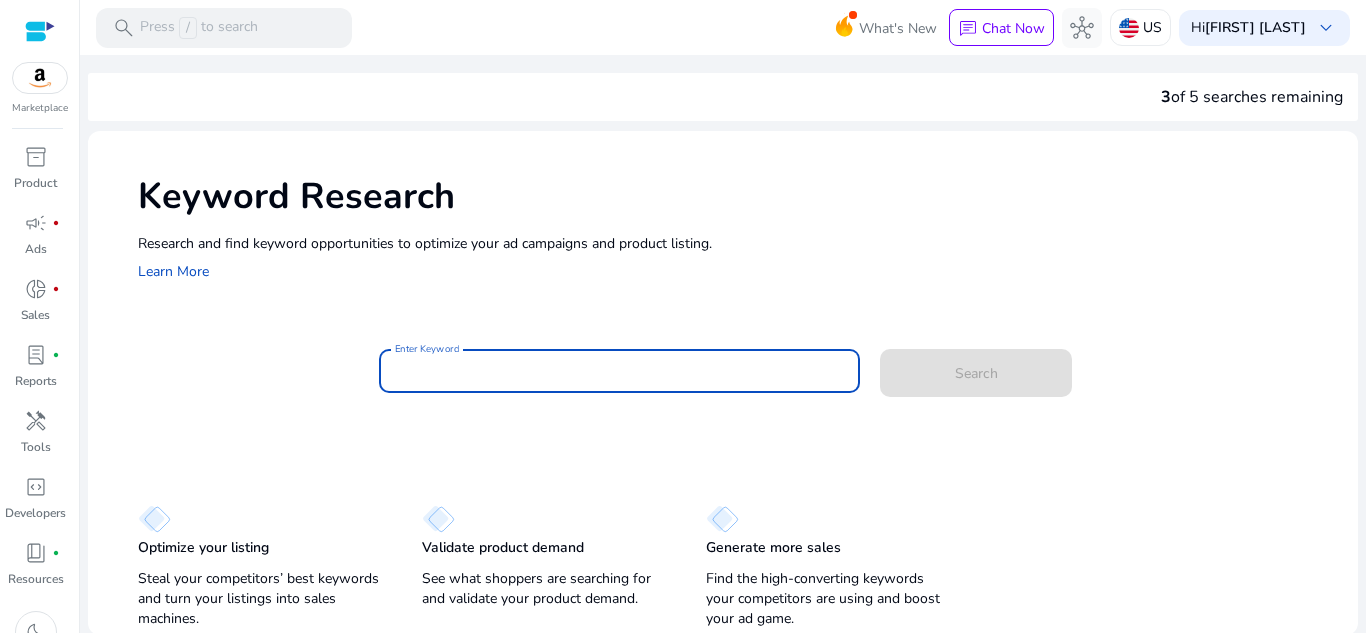 click on "Enter Keyword" at bounding box center (620, 371) 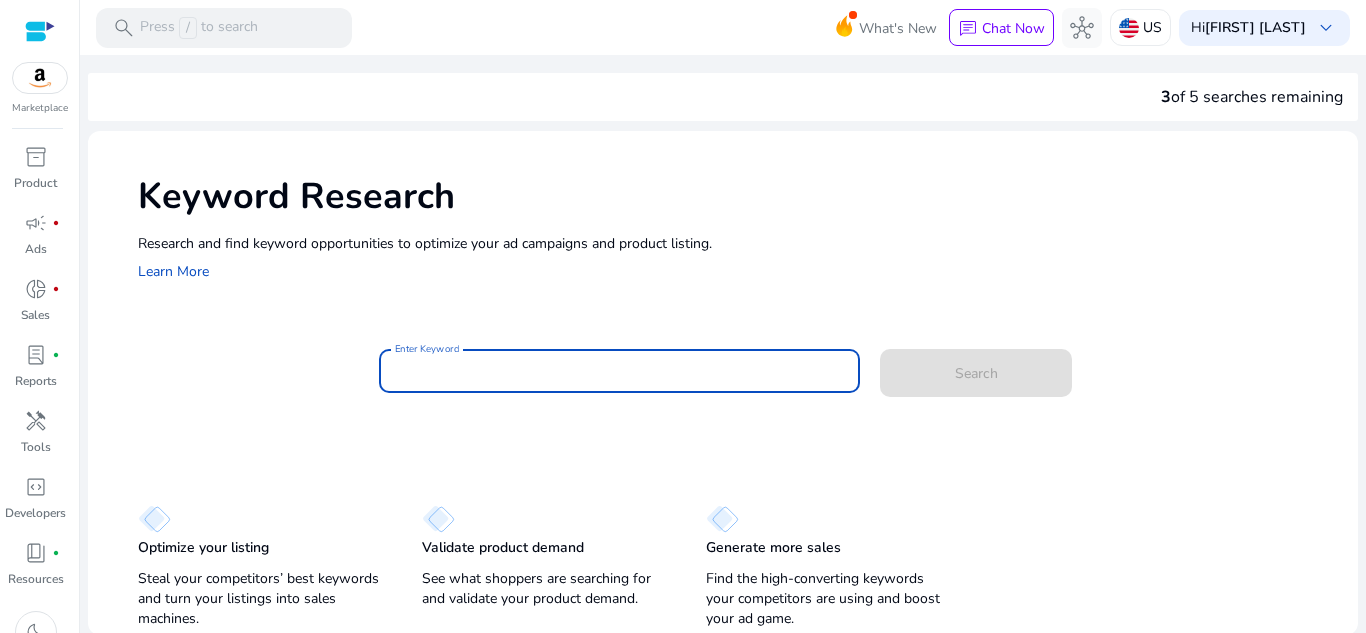 paste on "**********" 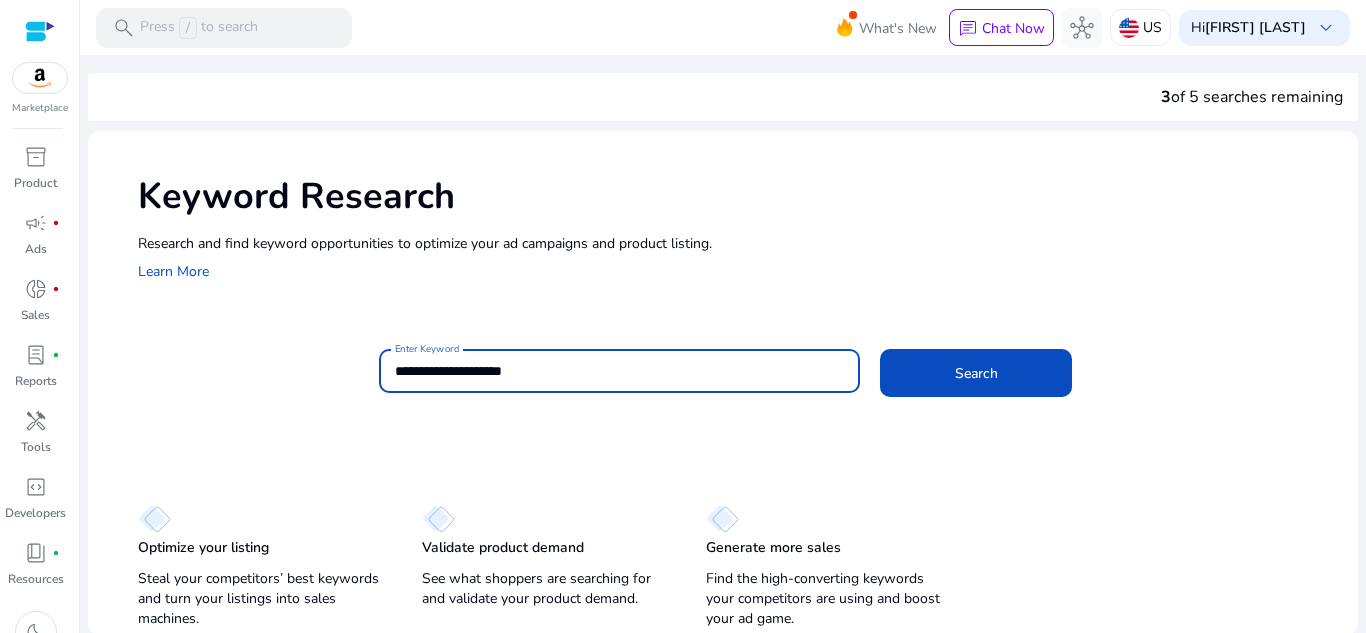 type on "**********" 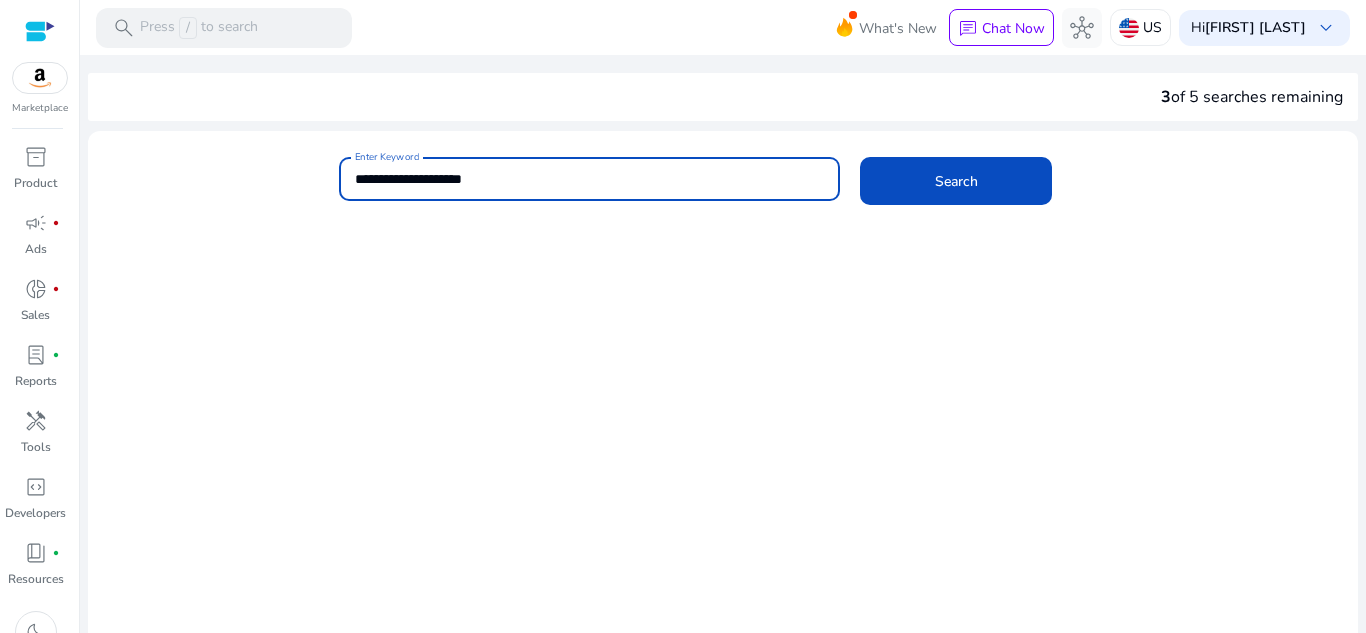 scroll, scrollTop: 0, scrollLeft: 0, axis: both 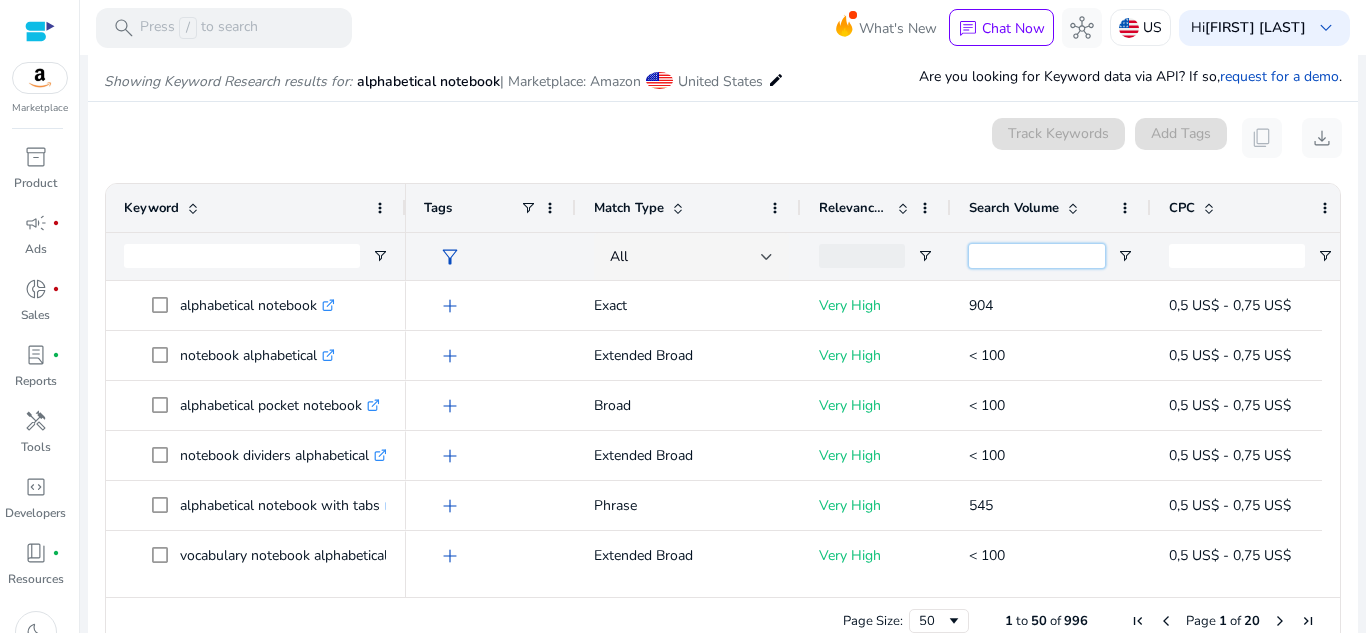 click at bounding box center (1037, 256) 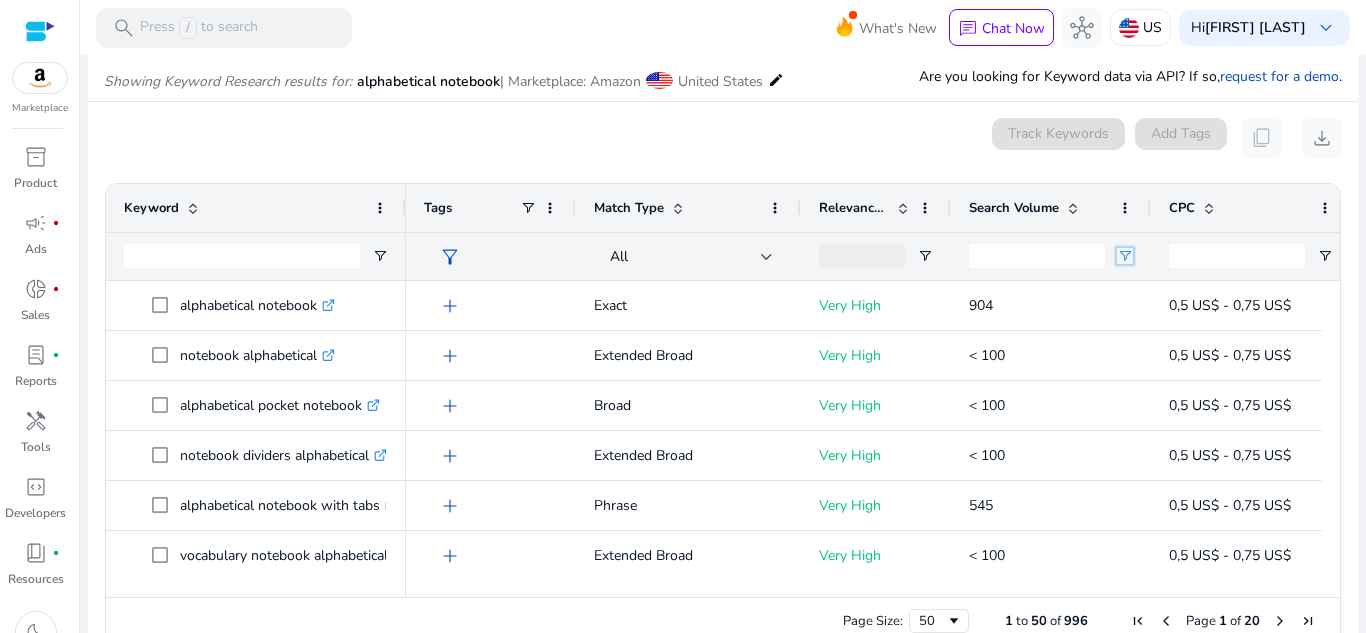 click at bounding box center (1125, 256) 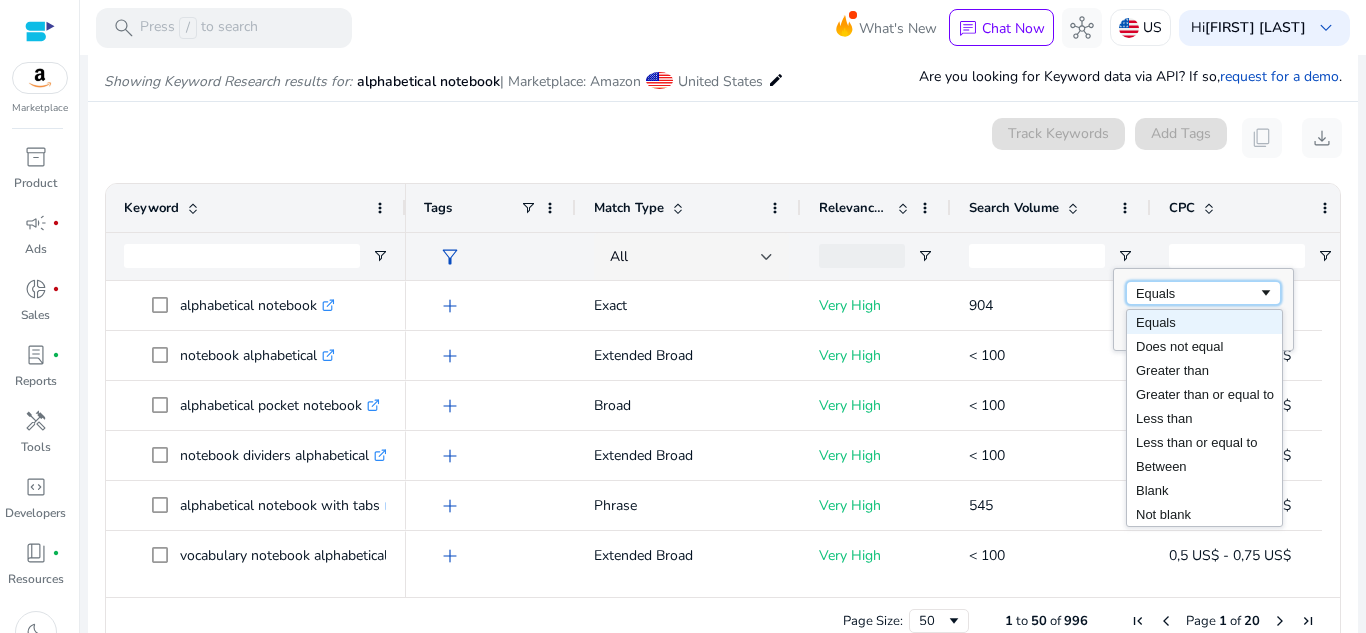 click on "Equals" at bounding box center [1197, 293] 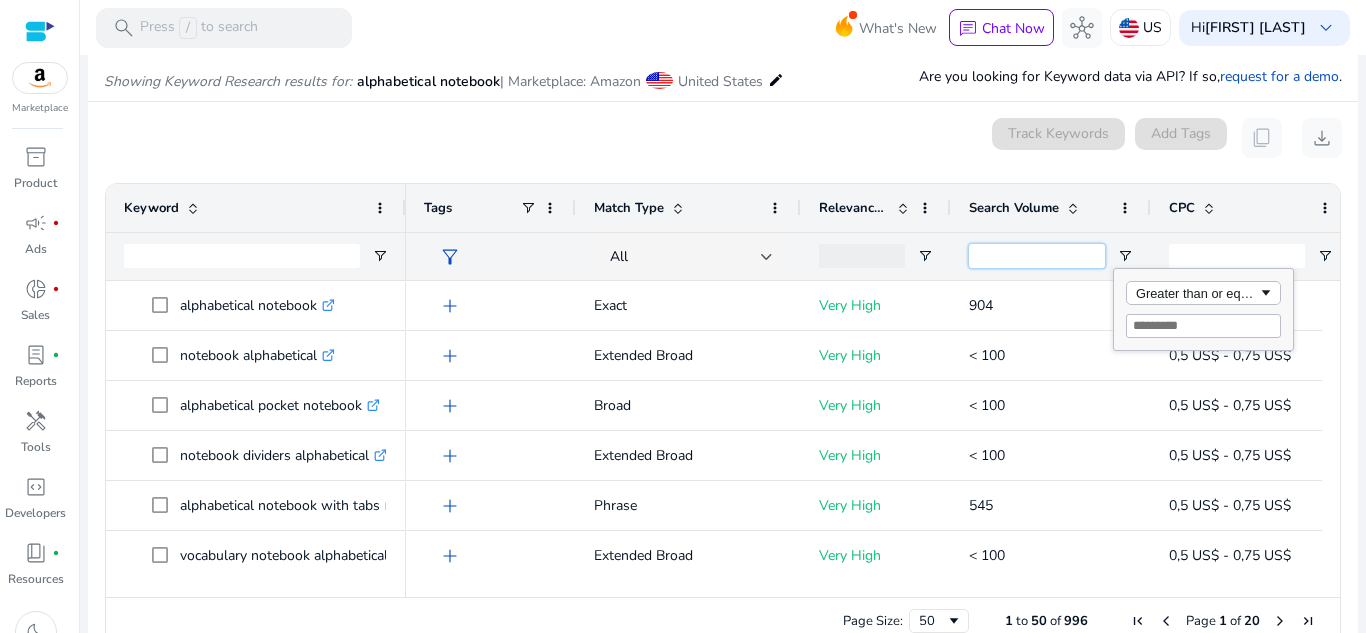 click at bounding box center [1037, 256] 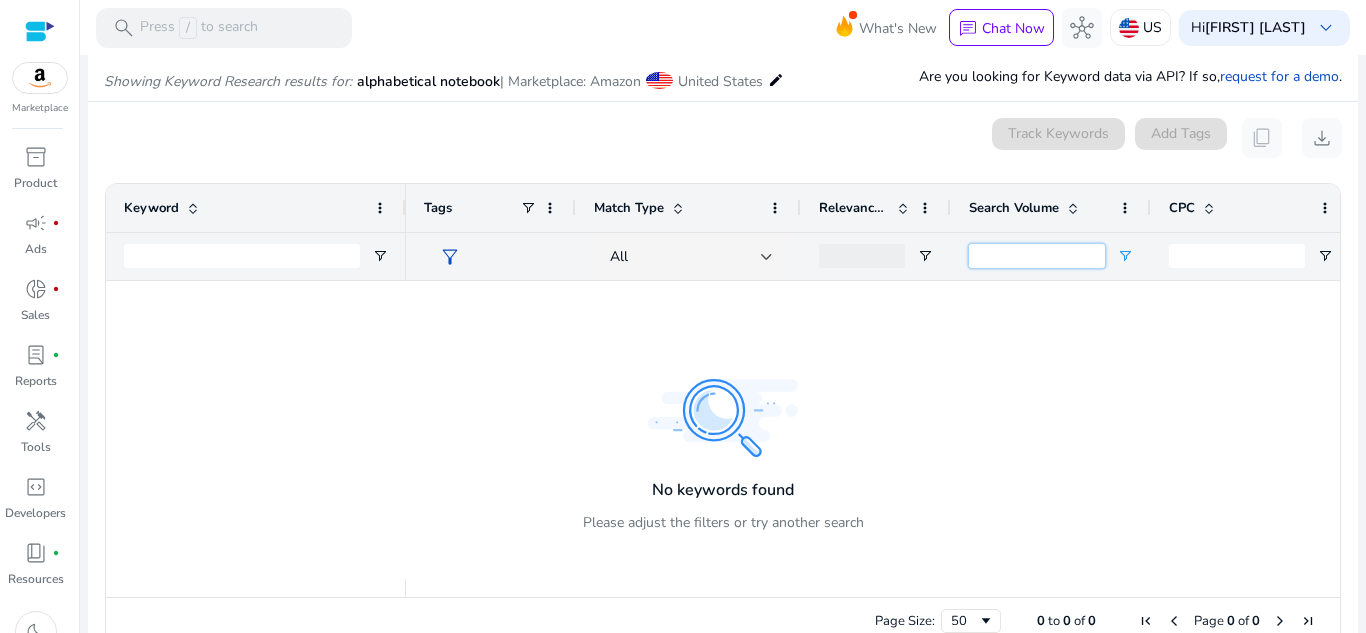 type on "*" 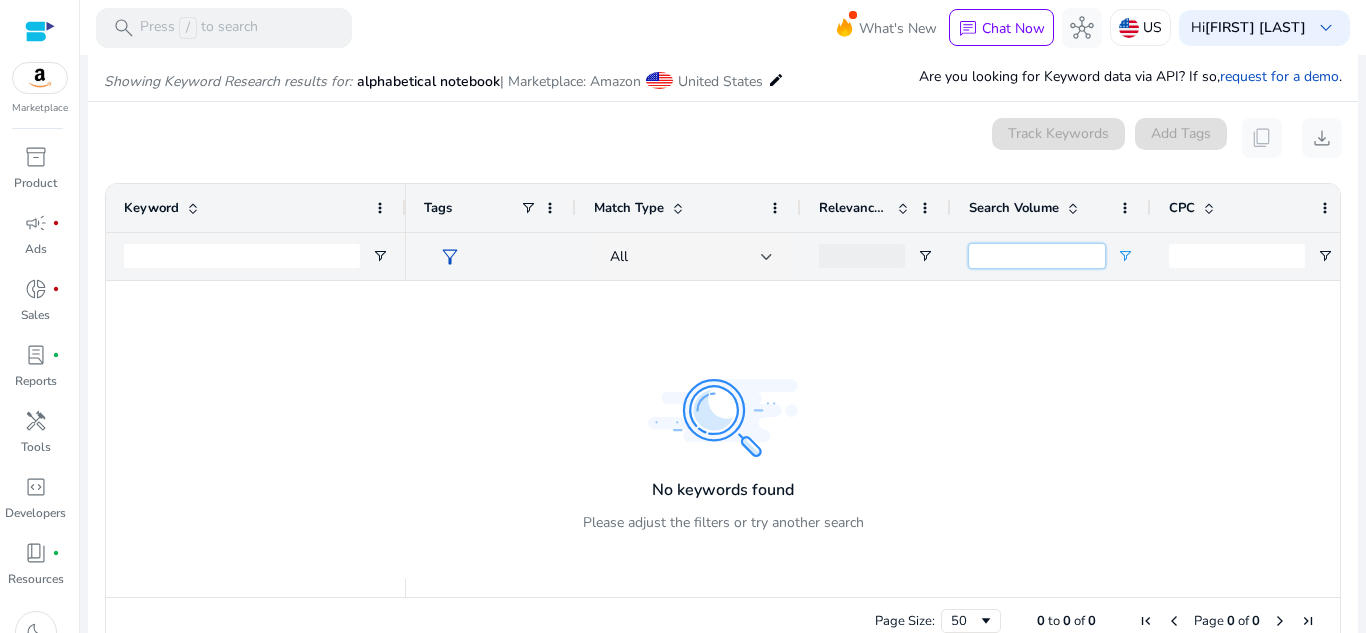 type on "*" 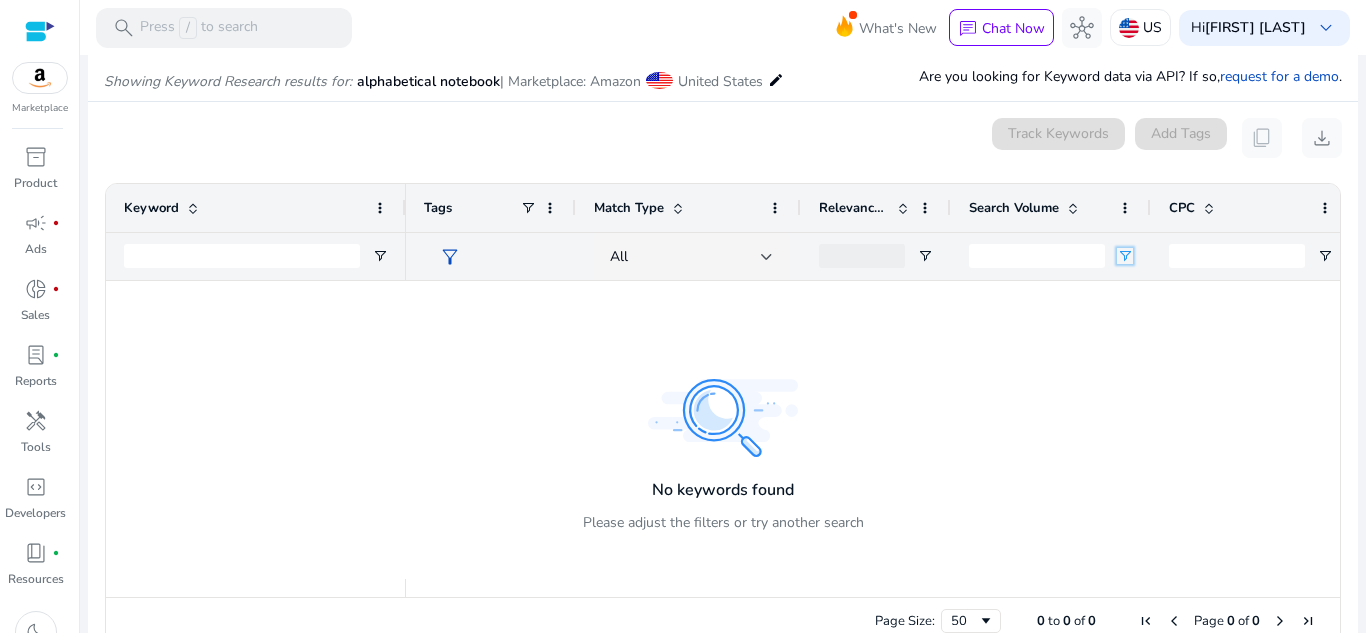 click at bounding box center (1125, 256) 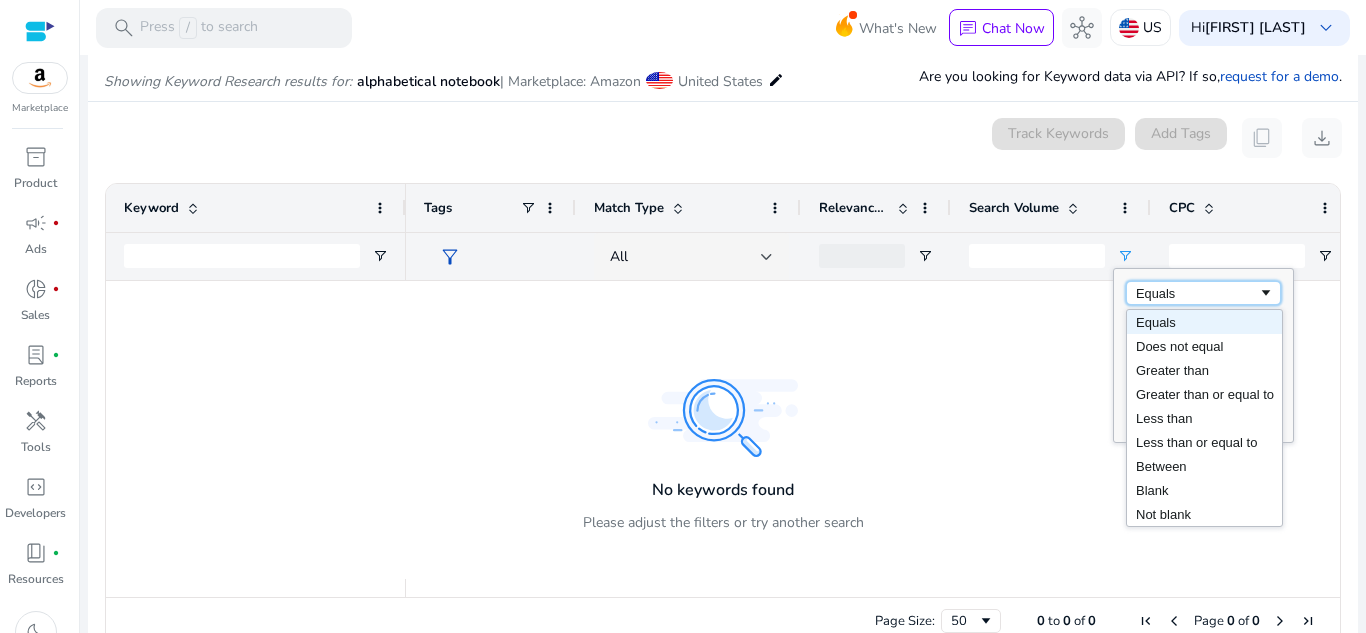 click on "Equals" at bounding box center [1197, 293] 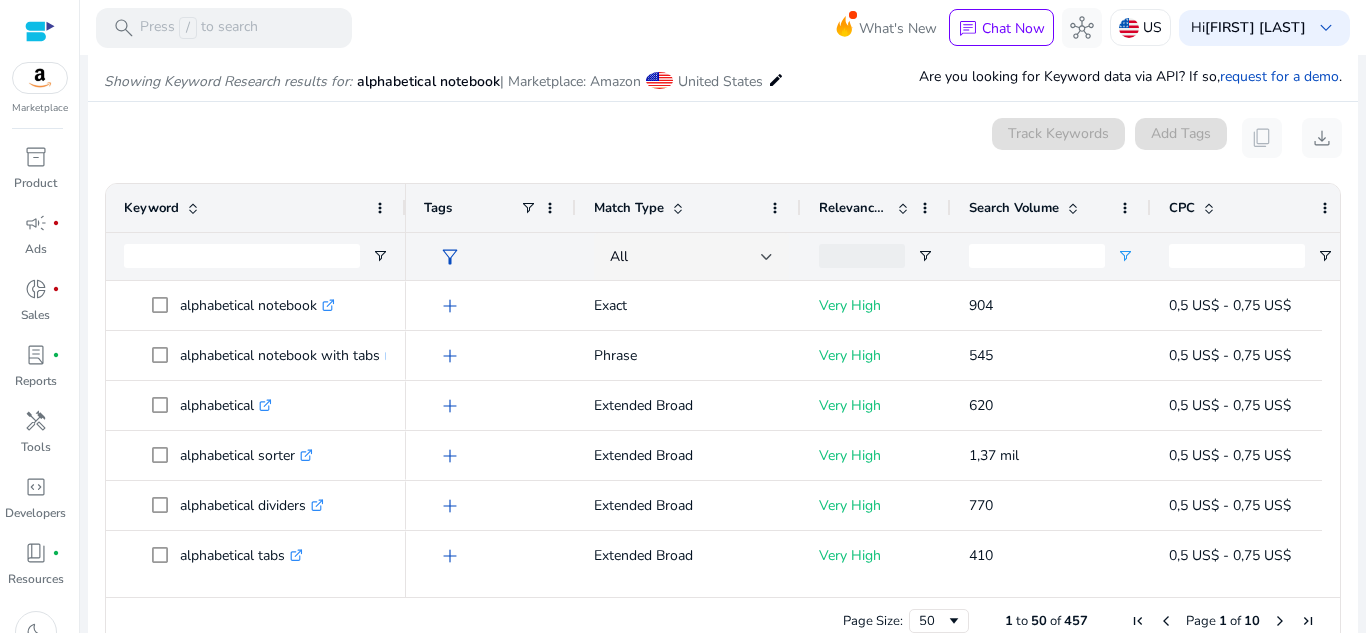 click on "0 keyword(s) selected   Track Keywords   Add Tags   content_copy   download  1 to 50 of 457. Page 1 of 10
Drag here to set row groups Drag here to set column labels
Keyword
Tags" at bounding box center [723, 387] 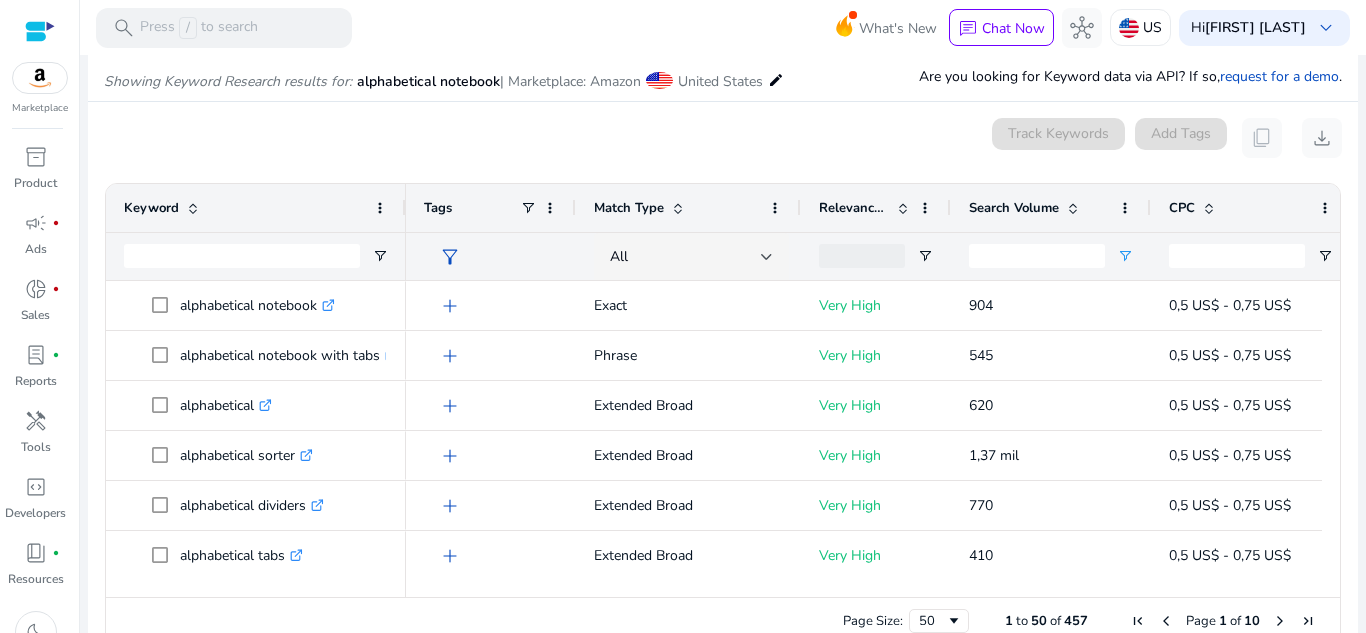 scroll, scrollTop: 17, scrollLeft: 0, axis: vertical 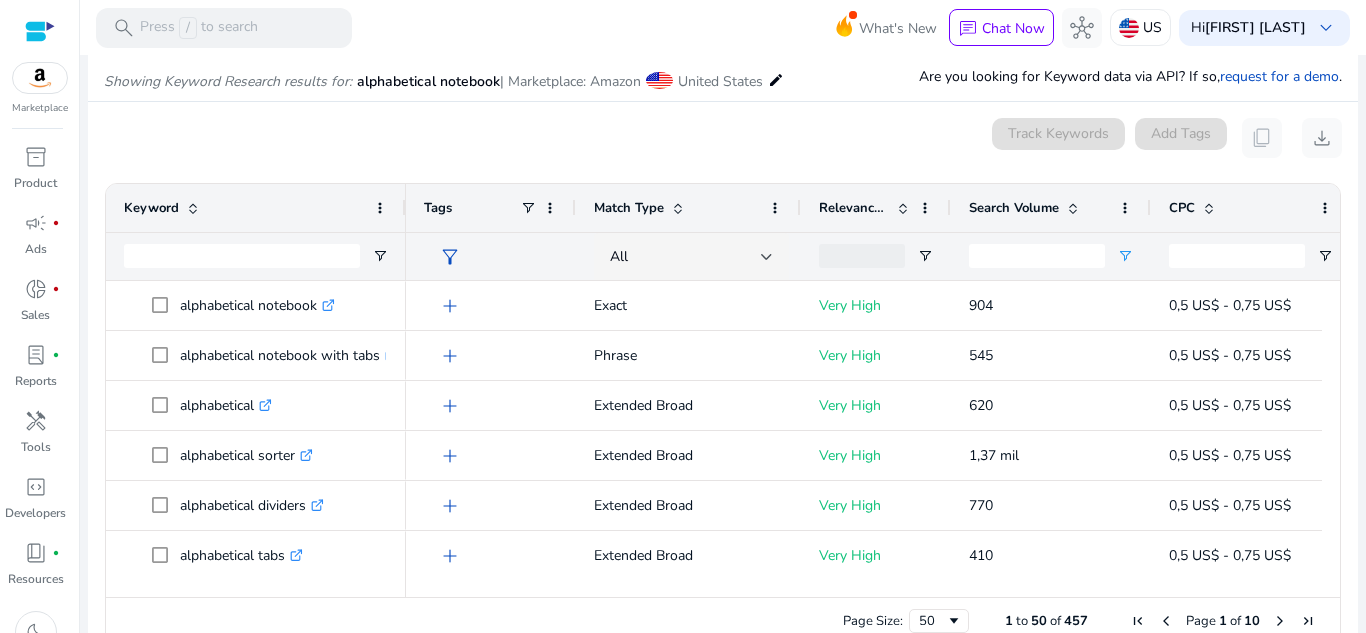 drag, startPoint x: 919, startPoint y: 588, endPoint x: 967, endPoint y: 598, distance: 49.0306 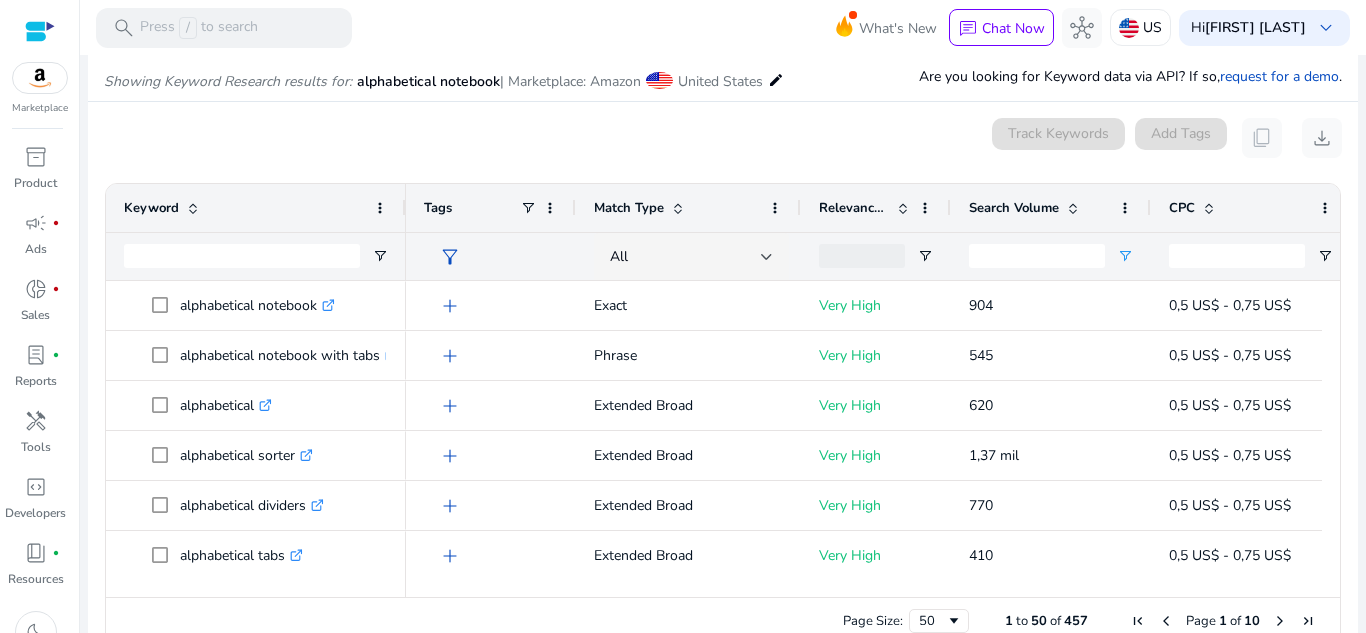 drag, startPoint x: 967, startPoint y: 598, endPoint x: 1053, endPoint y: 591, distance: 86.28442 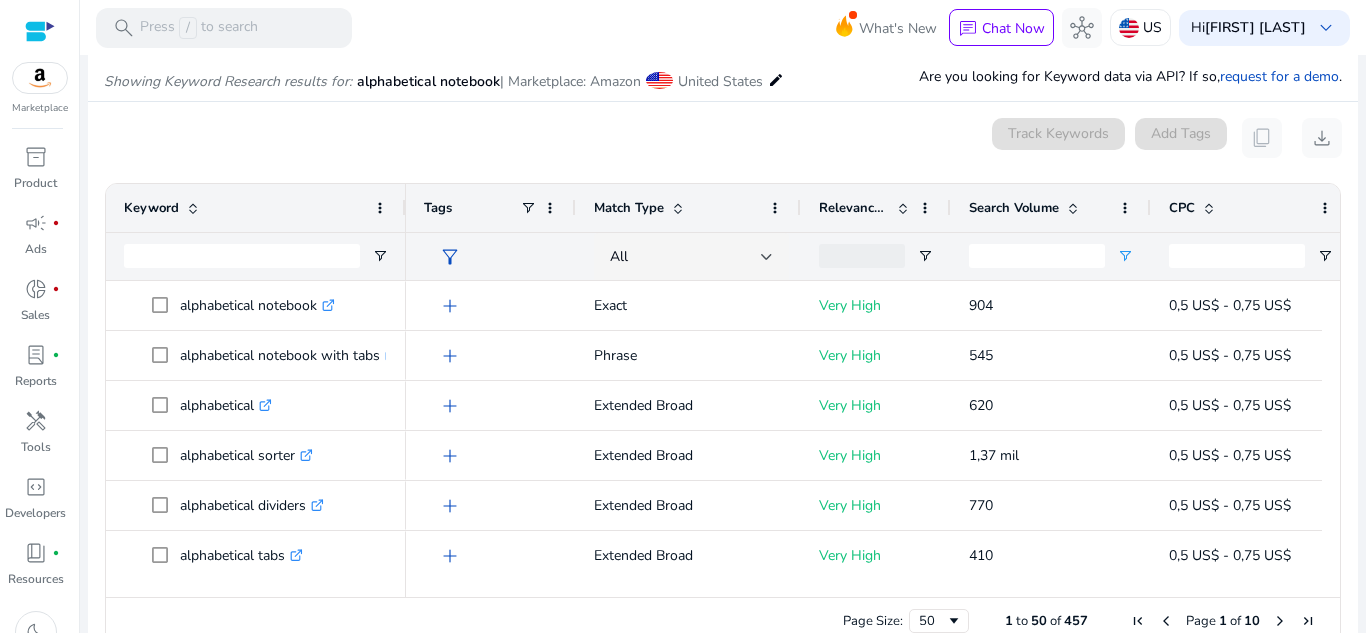 scroll, scrollTop: 0, scrollLeft: 86, axis: horizontal 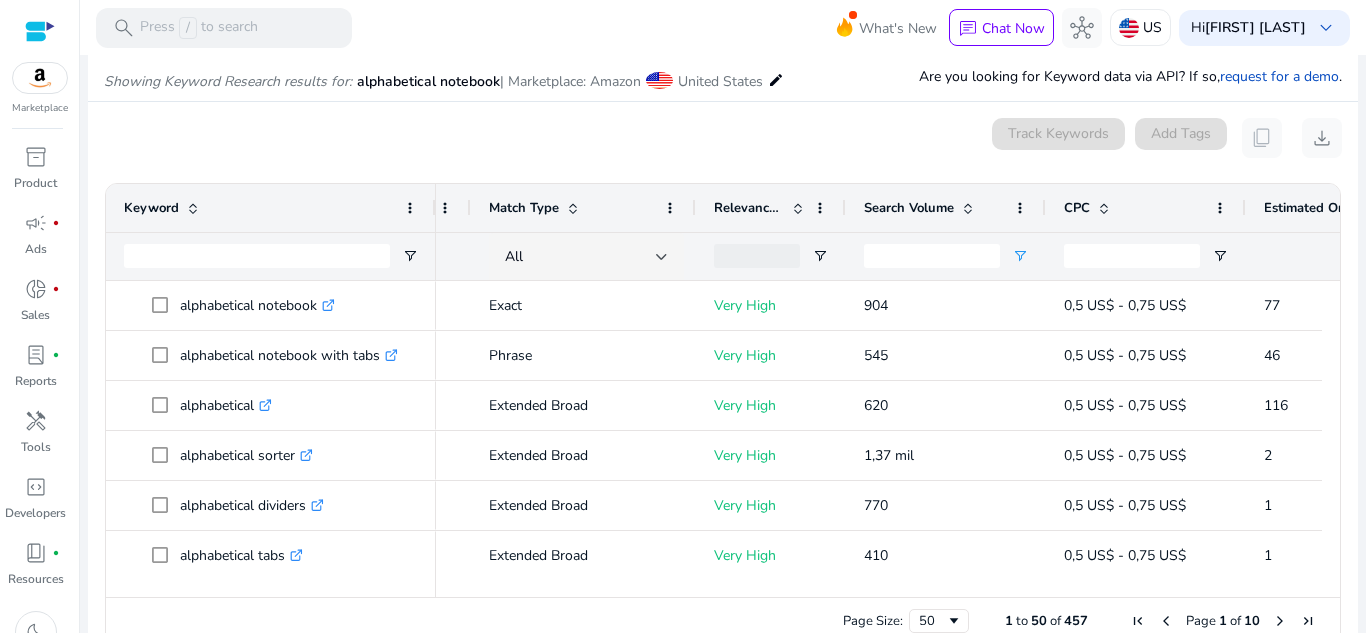 drag, startPoint x: 404, startPoint y: 204, endPoint x: 434, endPoint y: 206, distance: 30.066593 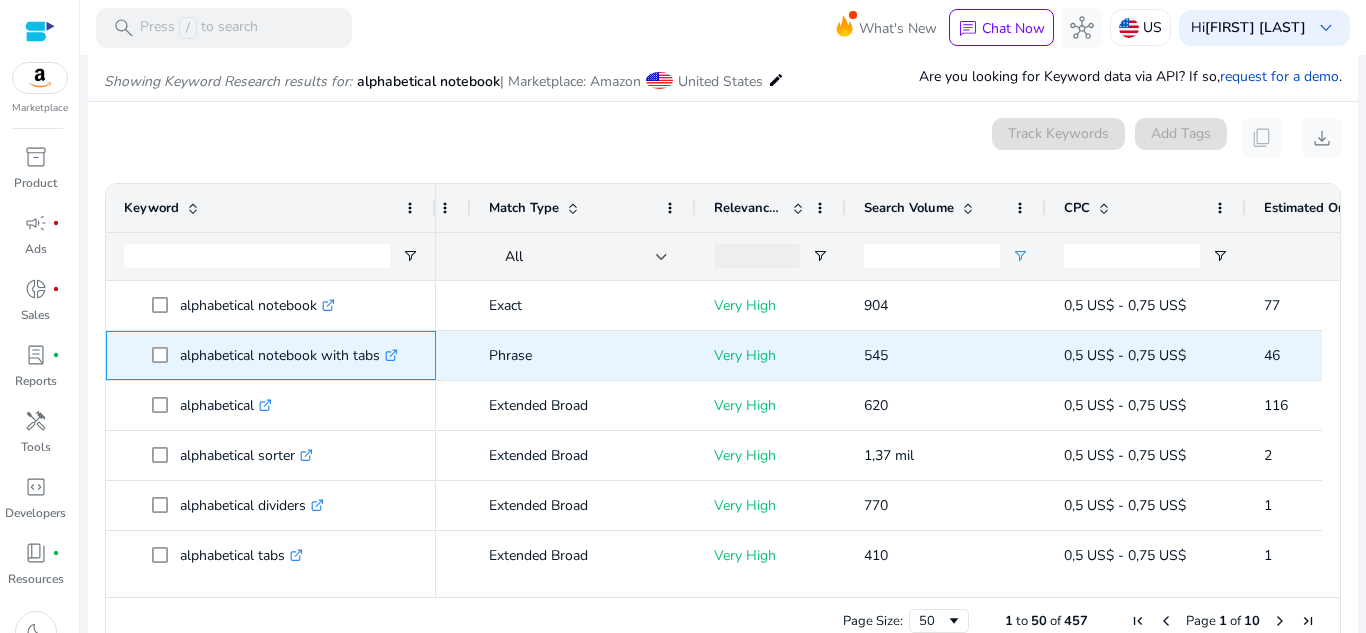 click on ".st0{fill:#2c8af8}" 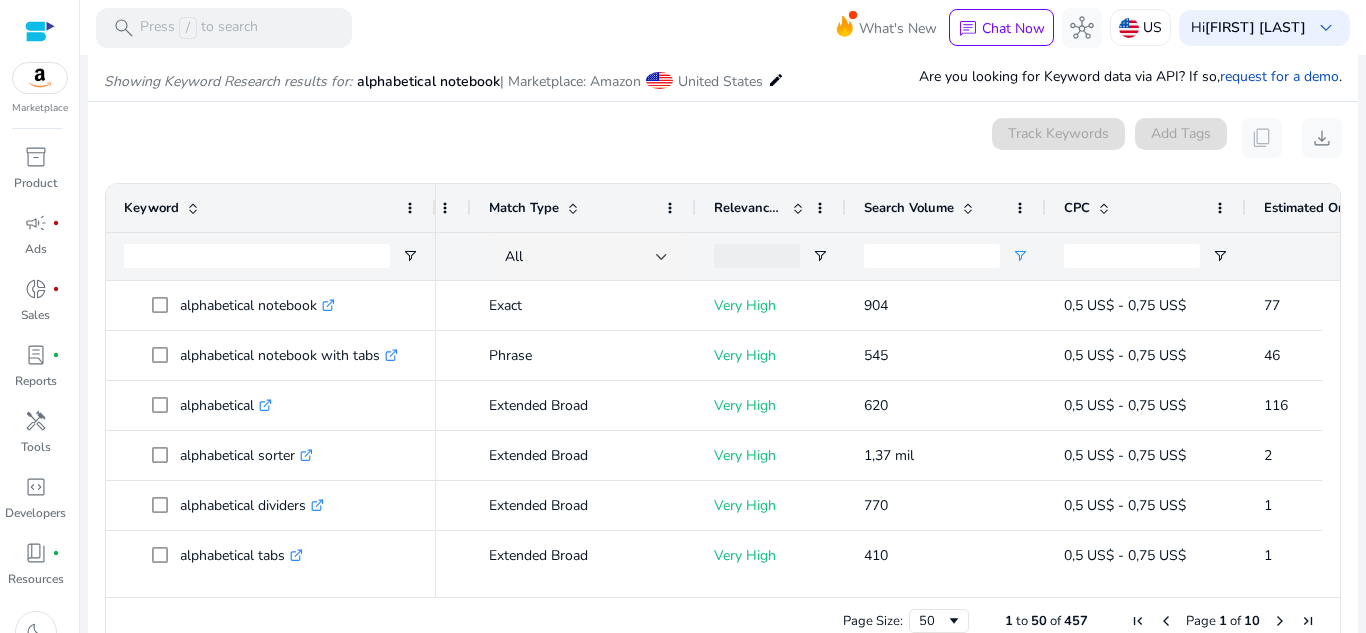 click at bounding box center [1331, 430] 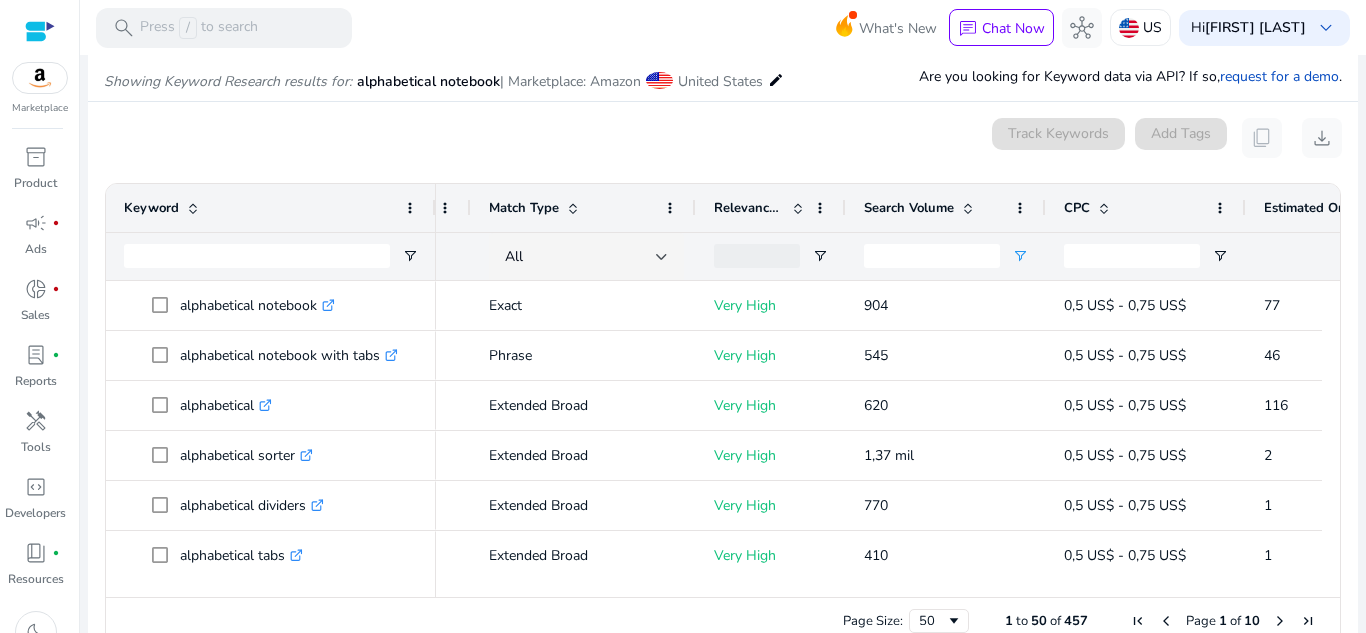 scroll, scrollTop: 42, scrollLeft: 0, axis: vertical 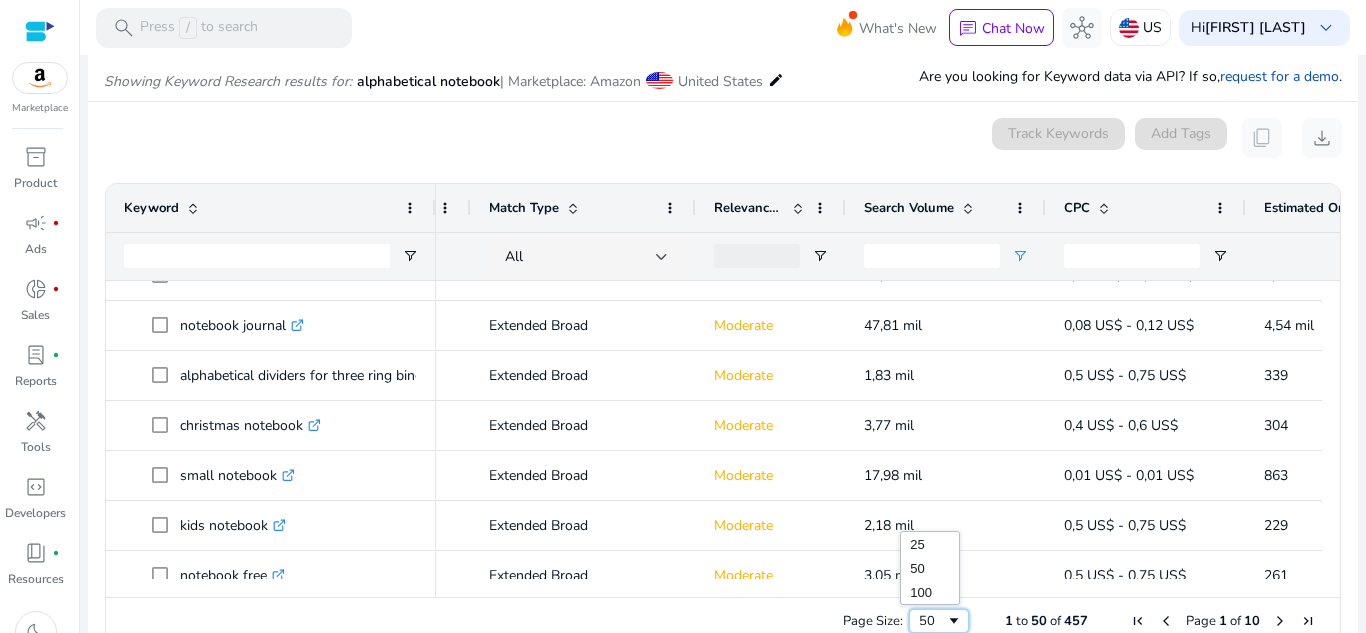 click at bounding box center [954, 621] 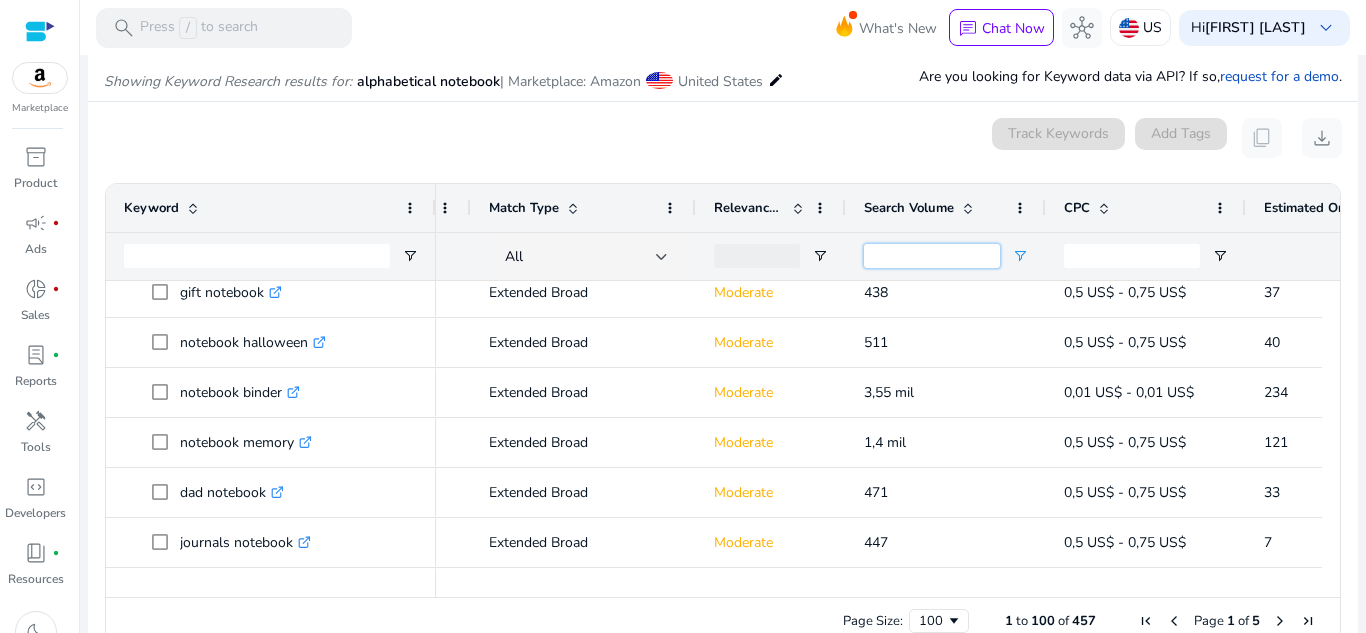 drag, startPoint x: 927, startPoint y: 265, endPoint x: 857, endPoint y: 253, distance: 71.021126 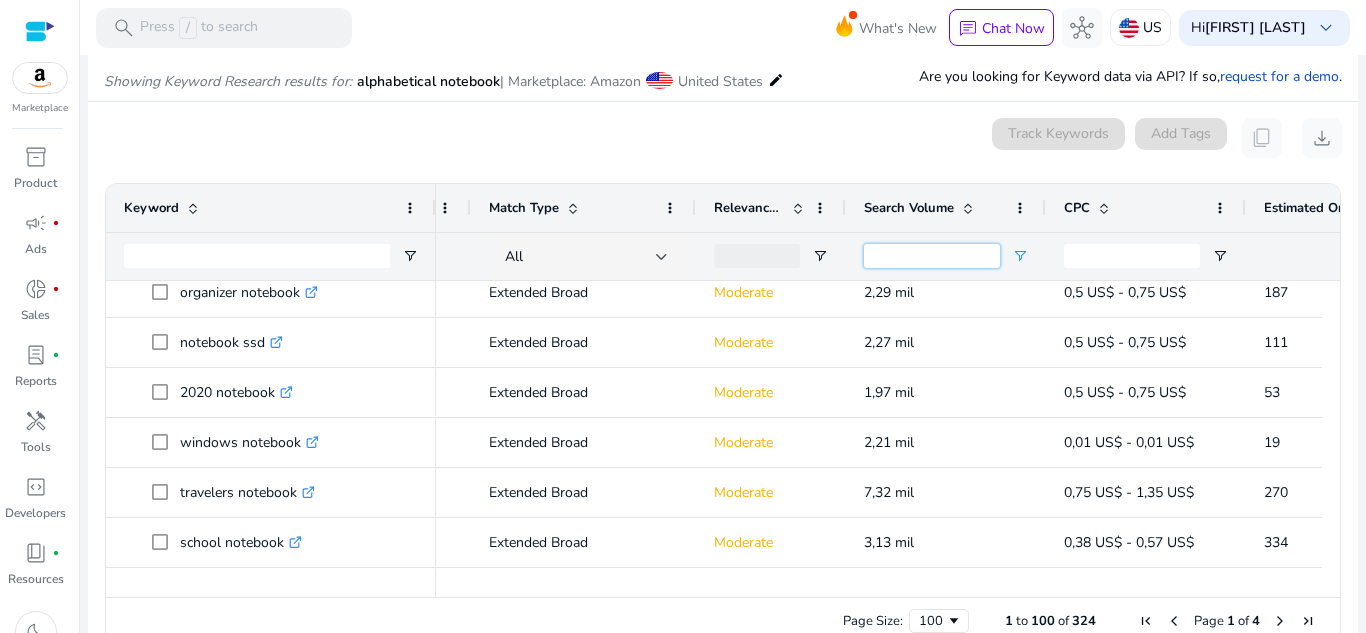 type on "*" 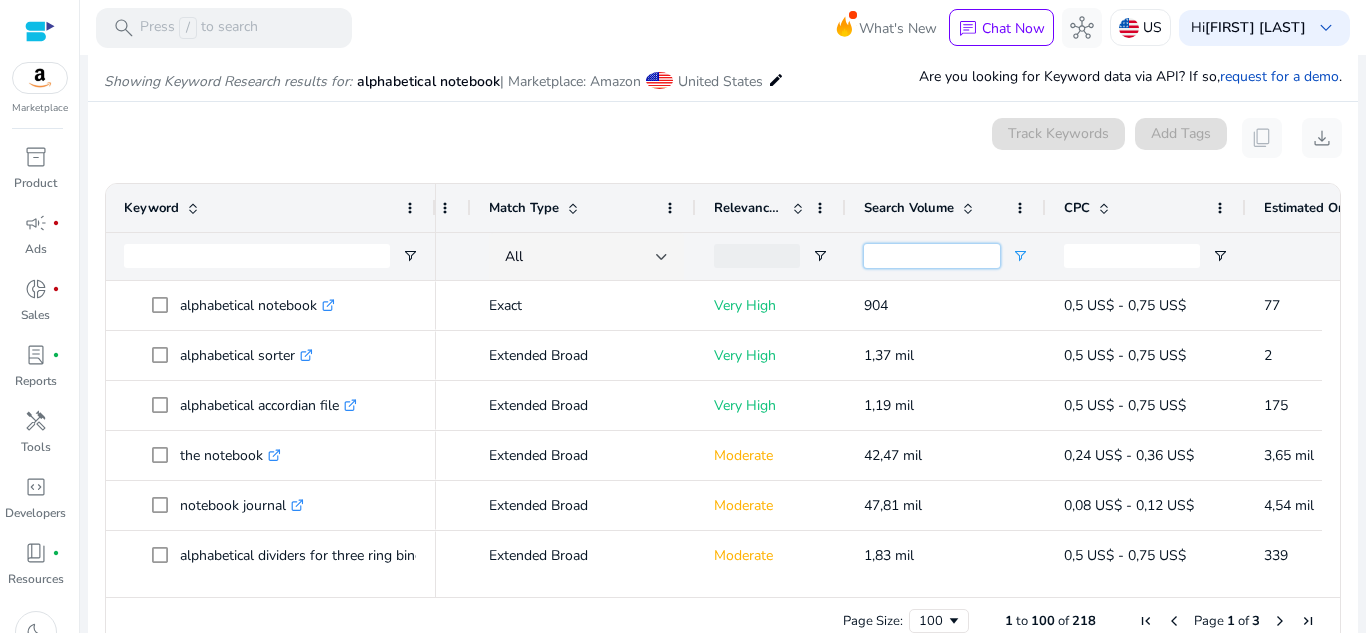 drag, startPoint x: 897, startPoint y: 257, endPoint x: 850, endPoint y: 253, distance: 47.169907 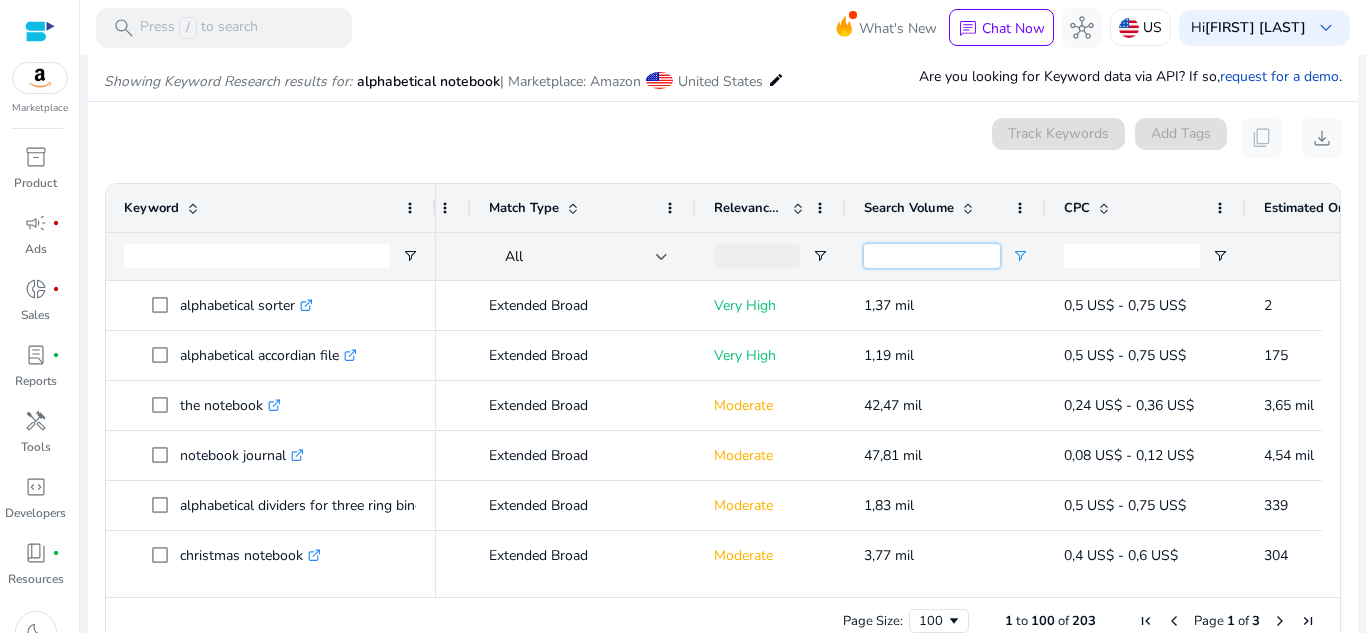 type on "*" 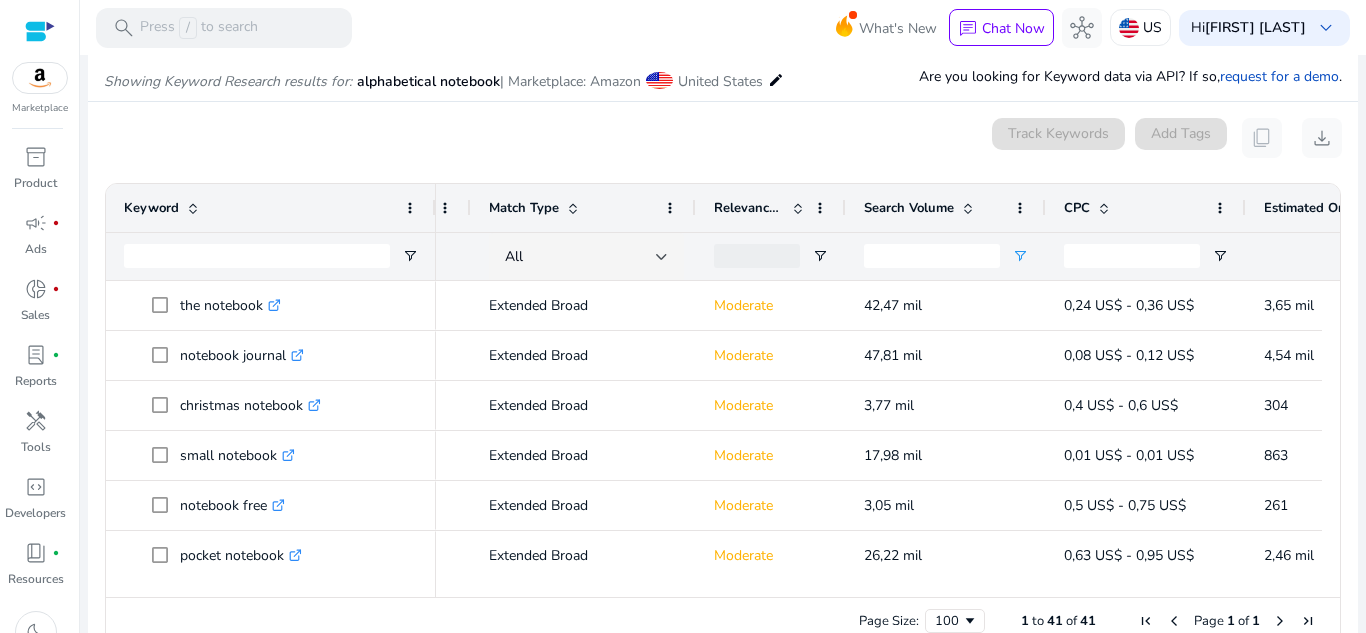 drag, startPoint x: 1332, startPoint y: 285, endPoint x: 1330, endPoint y: 336, distance: 51.0392 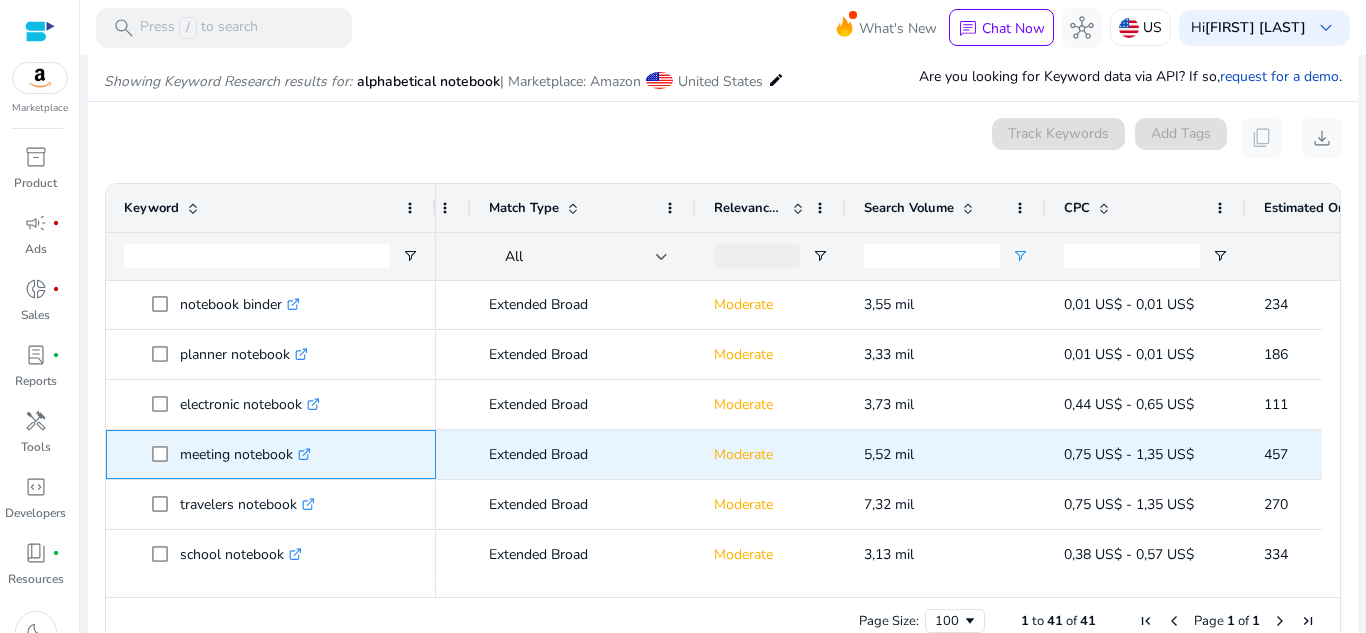 click on ".st0{fill:#2c8af8}" 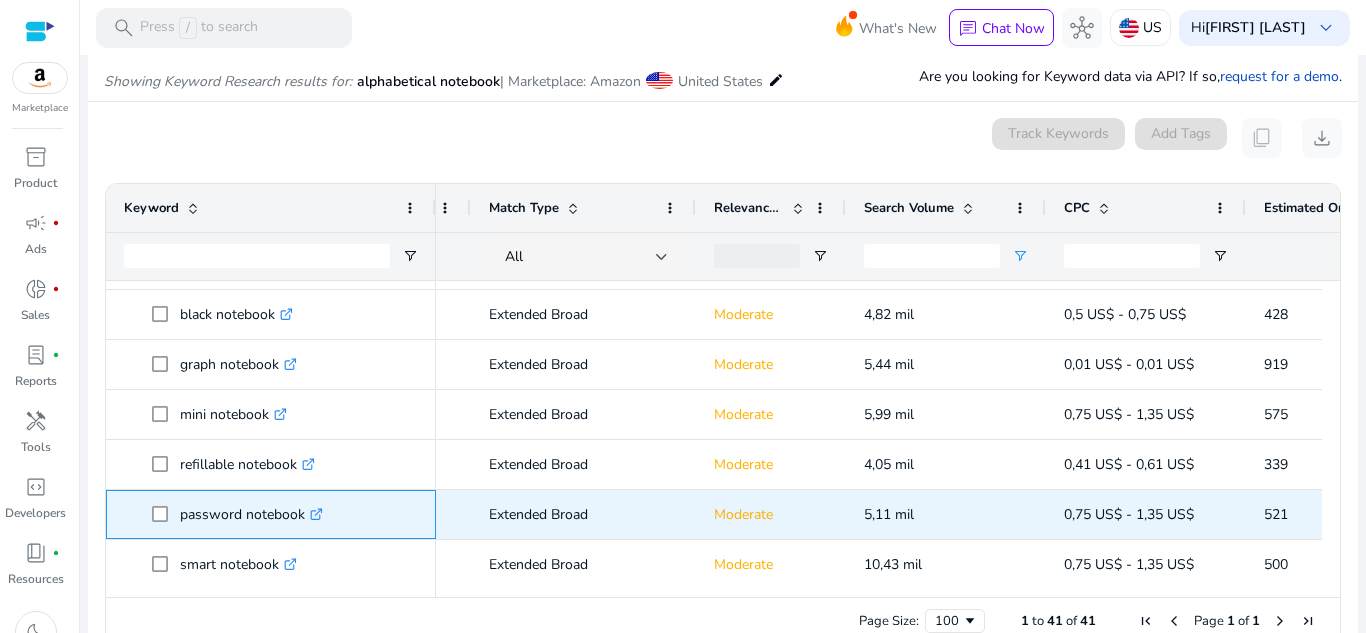 click on ".st0{fill:#2c8af8}" at bounding box center (314, 514) 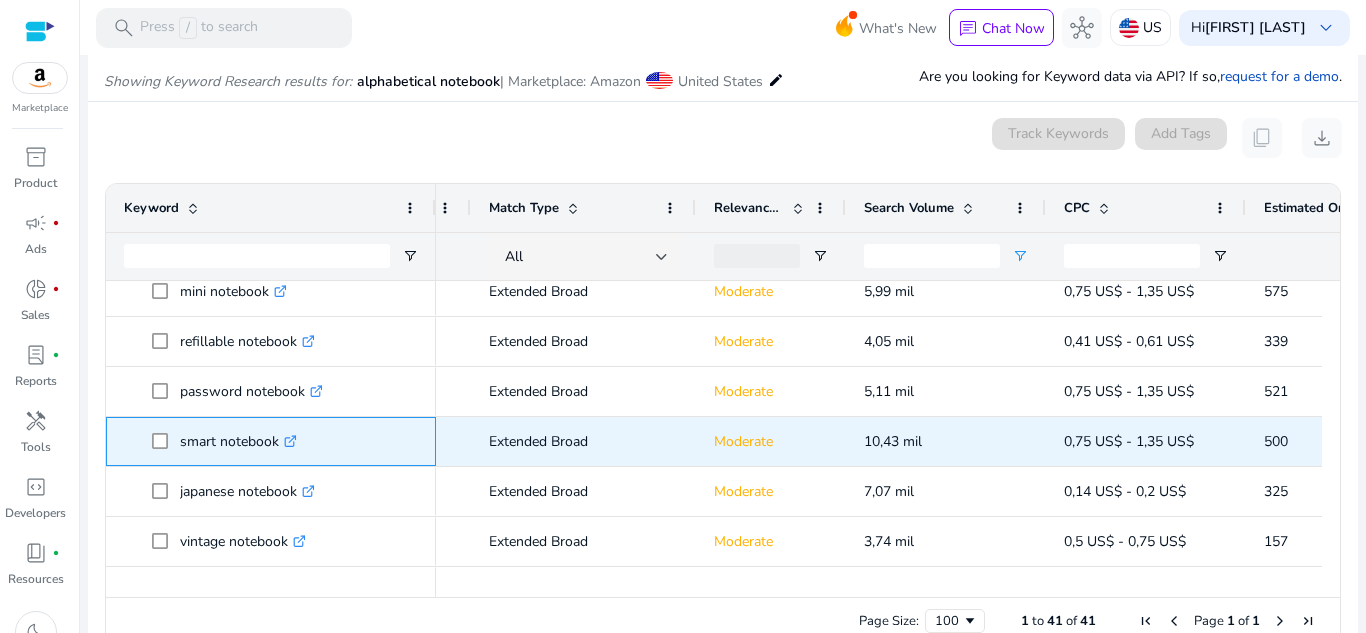 click on ".st0{fill:#2c8af8}" at bounding box center (288, 441) 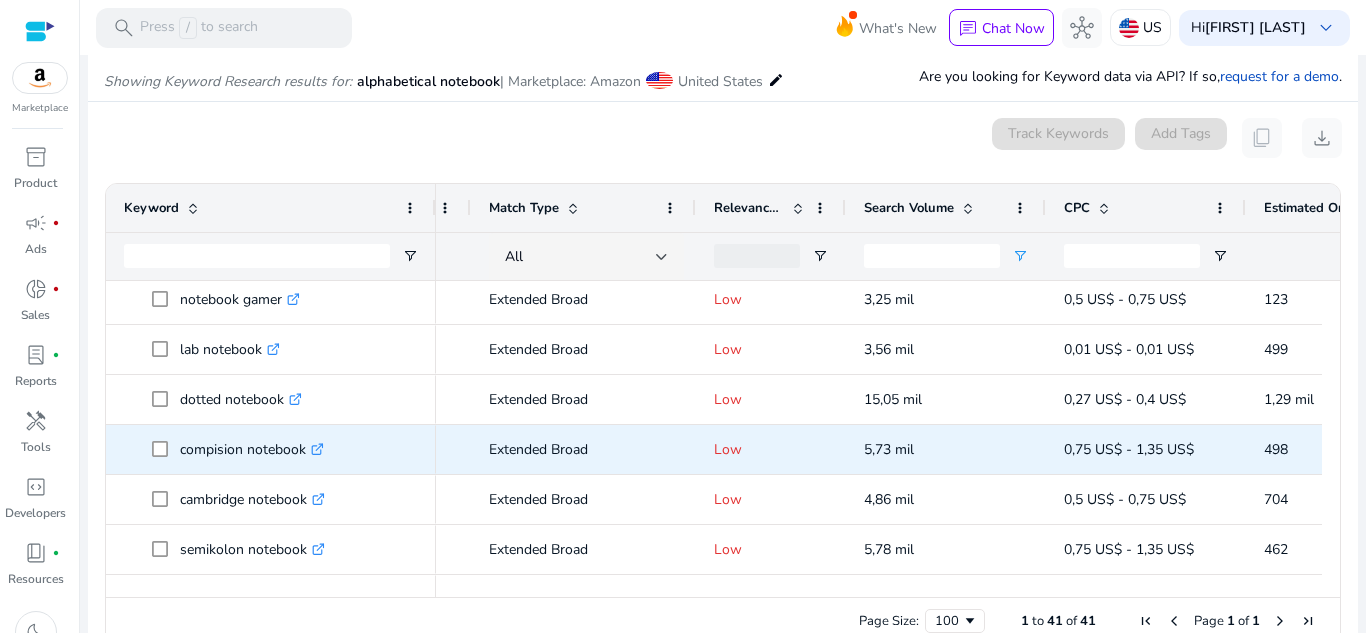 click on ".st0{fill:#2c8af8}" 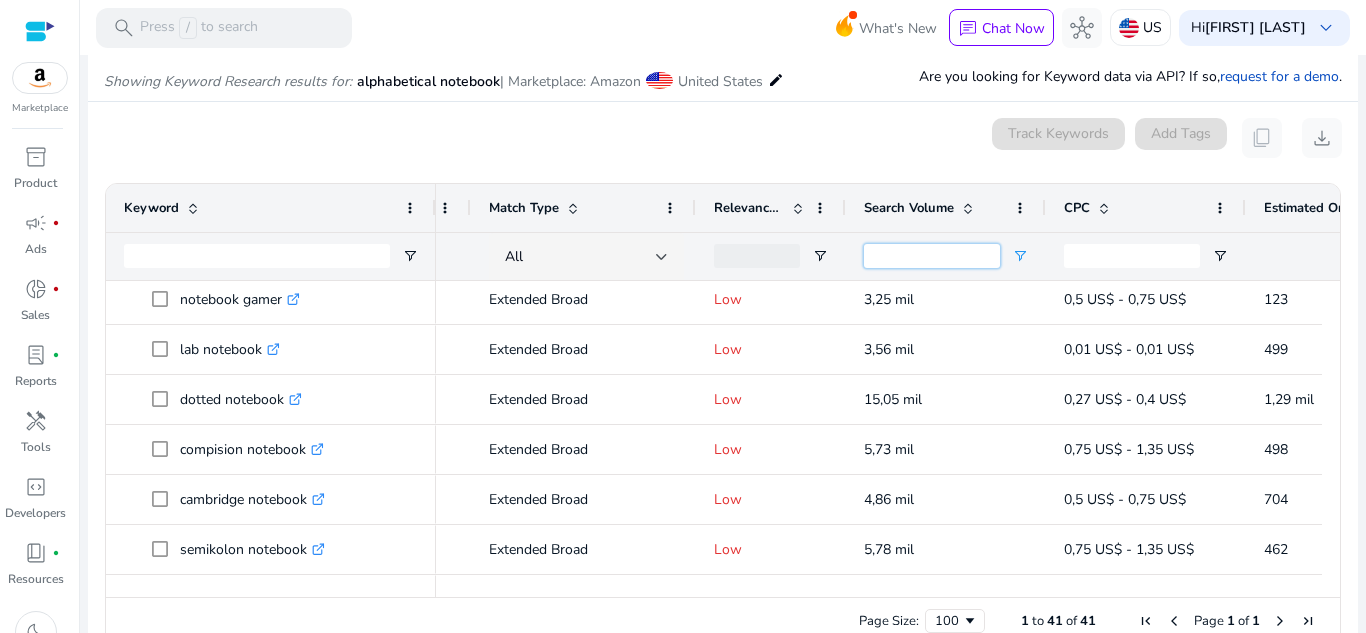 drag, startPoint x: 976, startPoint y: 257, endPoint x: 860, endPoint y: 266, distance: 116.34862 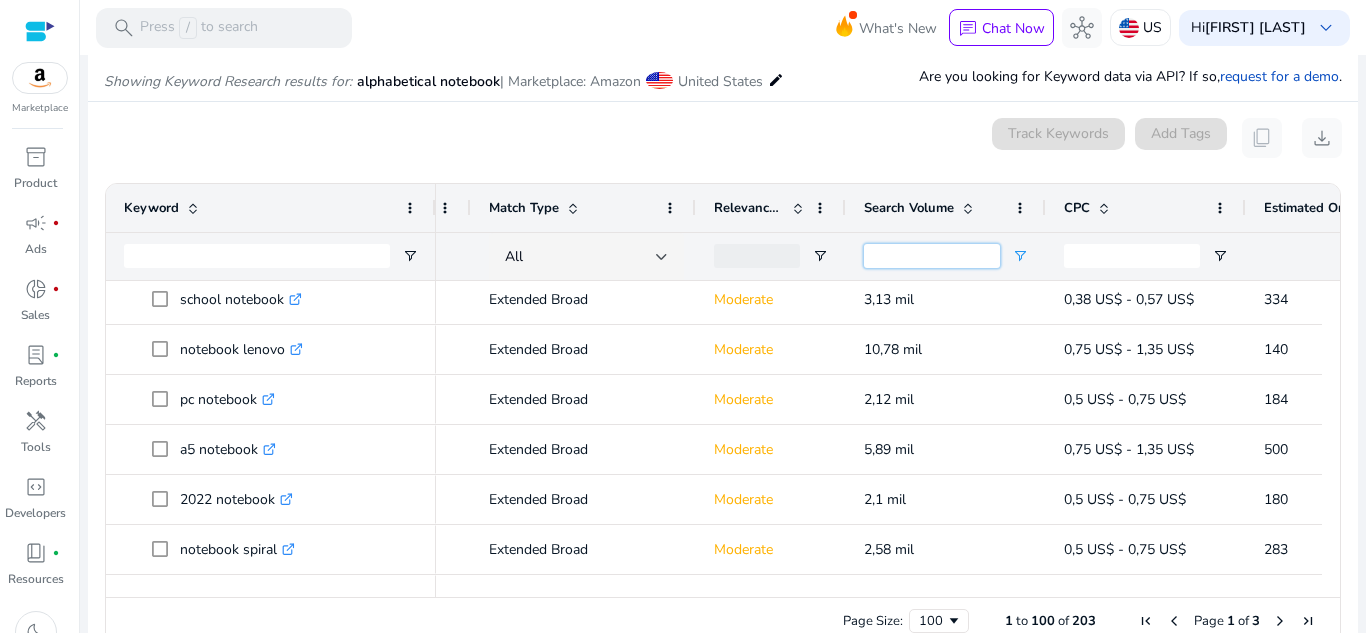 type on "****" 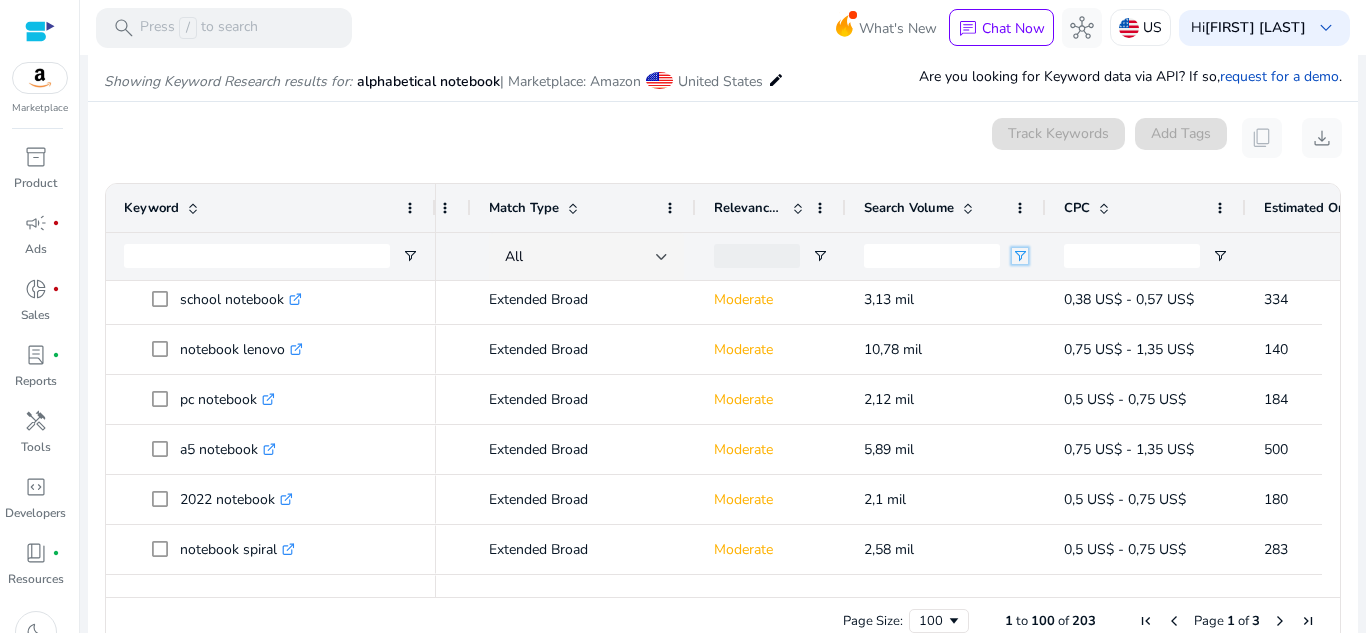 click at bounding box center (1020, 256) 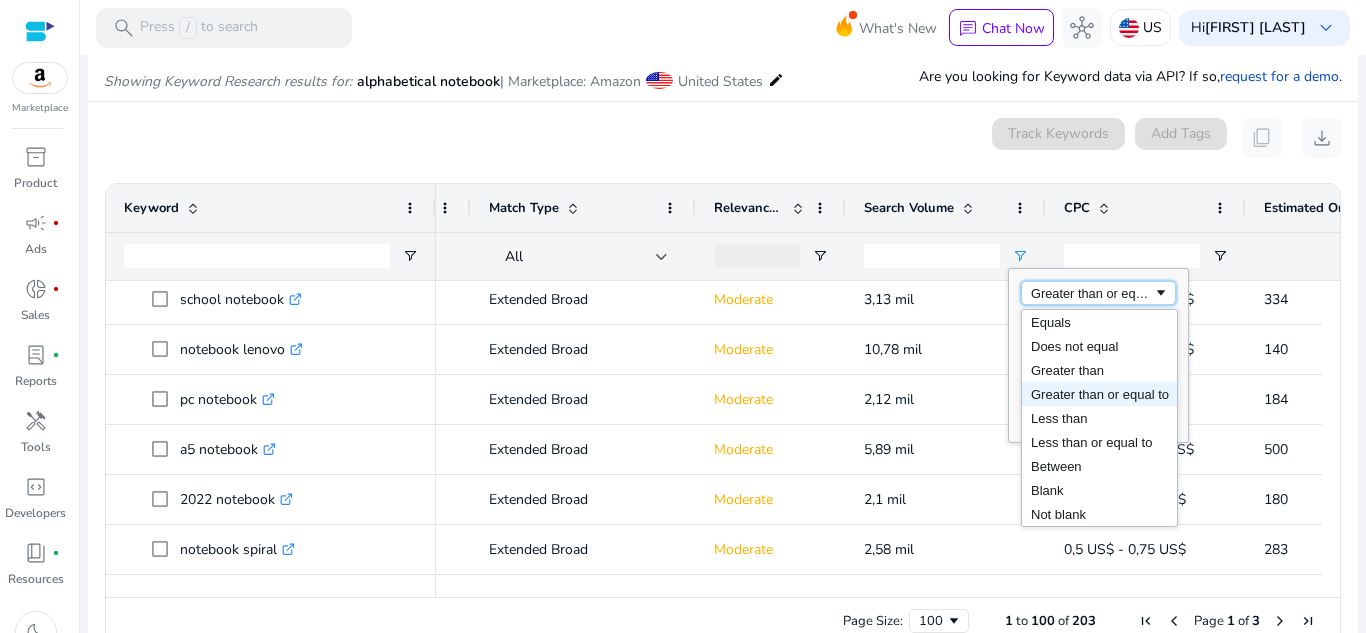 click on "Greater than or equal to" at bounding box center [1092, 293] 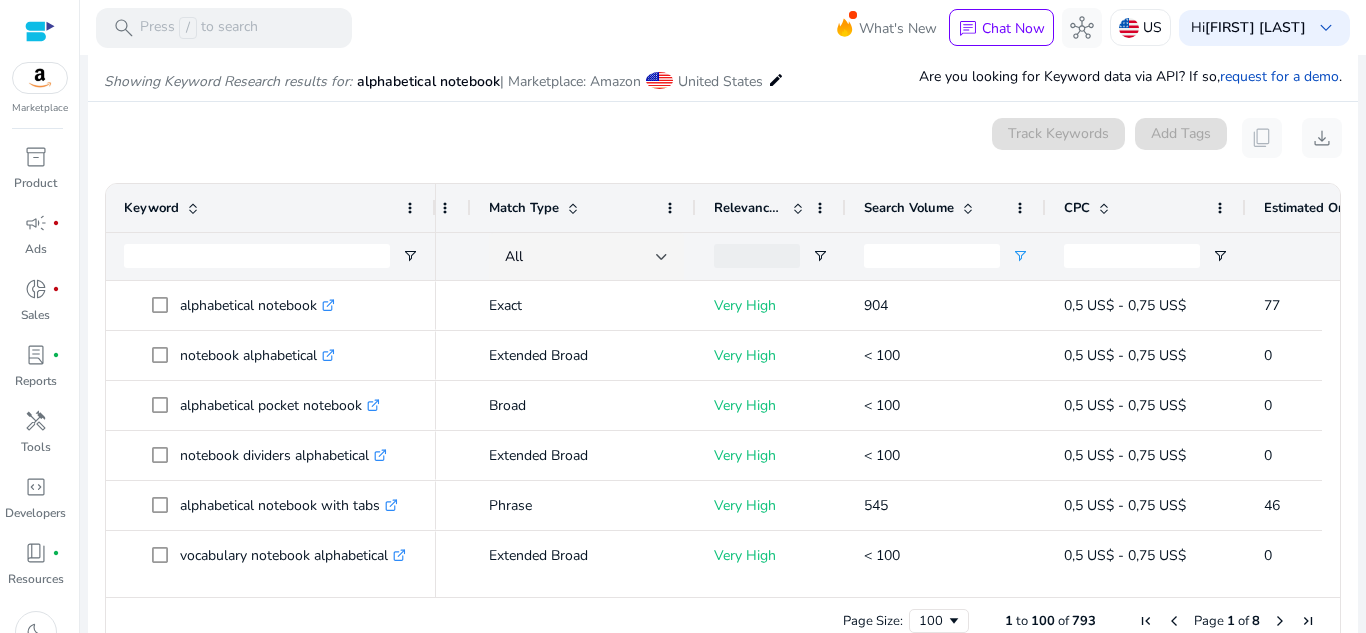 click on "0 keyword(s) selected   Track Keywords   Add Tags   content_copy   download  1 to 100 of 793. Page 1 of 8. Press SPACE to select this row.
Drag here to set row groups Drag here to set column labels
Keyword
Tags
0" at bounding box center [723, 387] 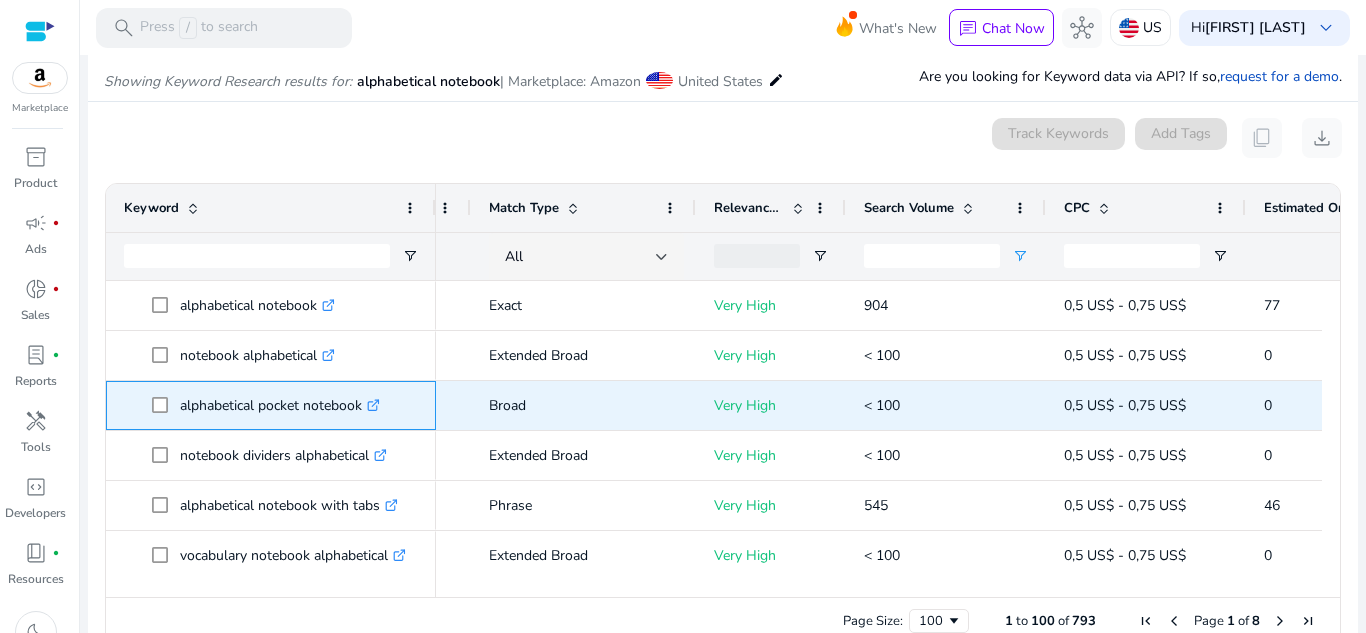 click 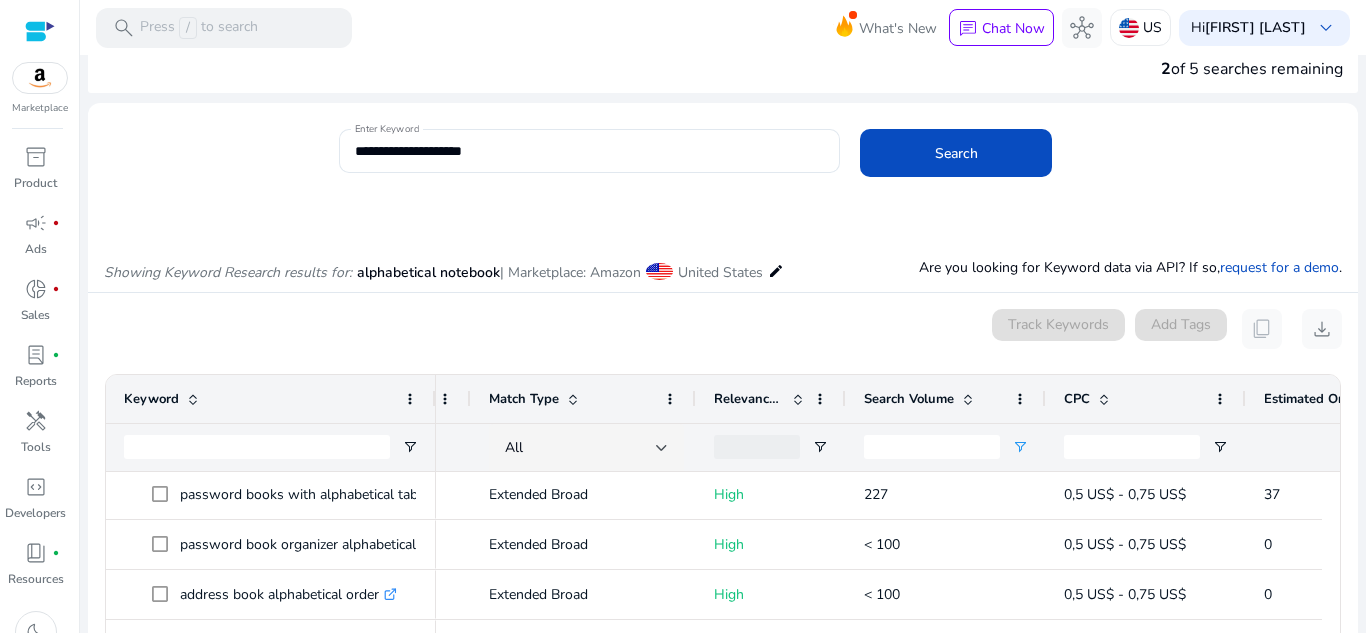 scroll, scrollTop: 0, scrollLeft: 0, axis: both 